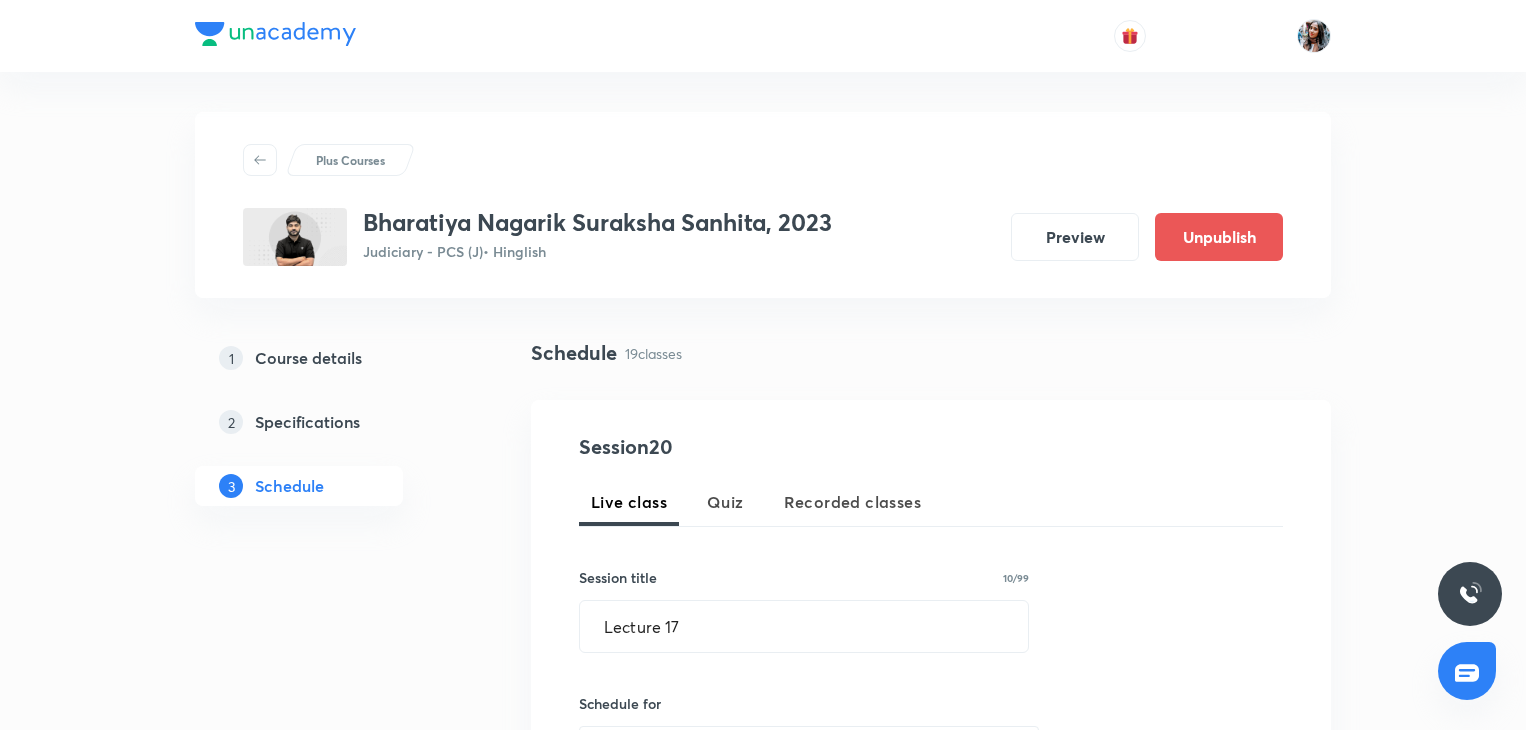 scroll, scrollTop: 483, scrollLeft: 0, axis: vertical 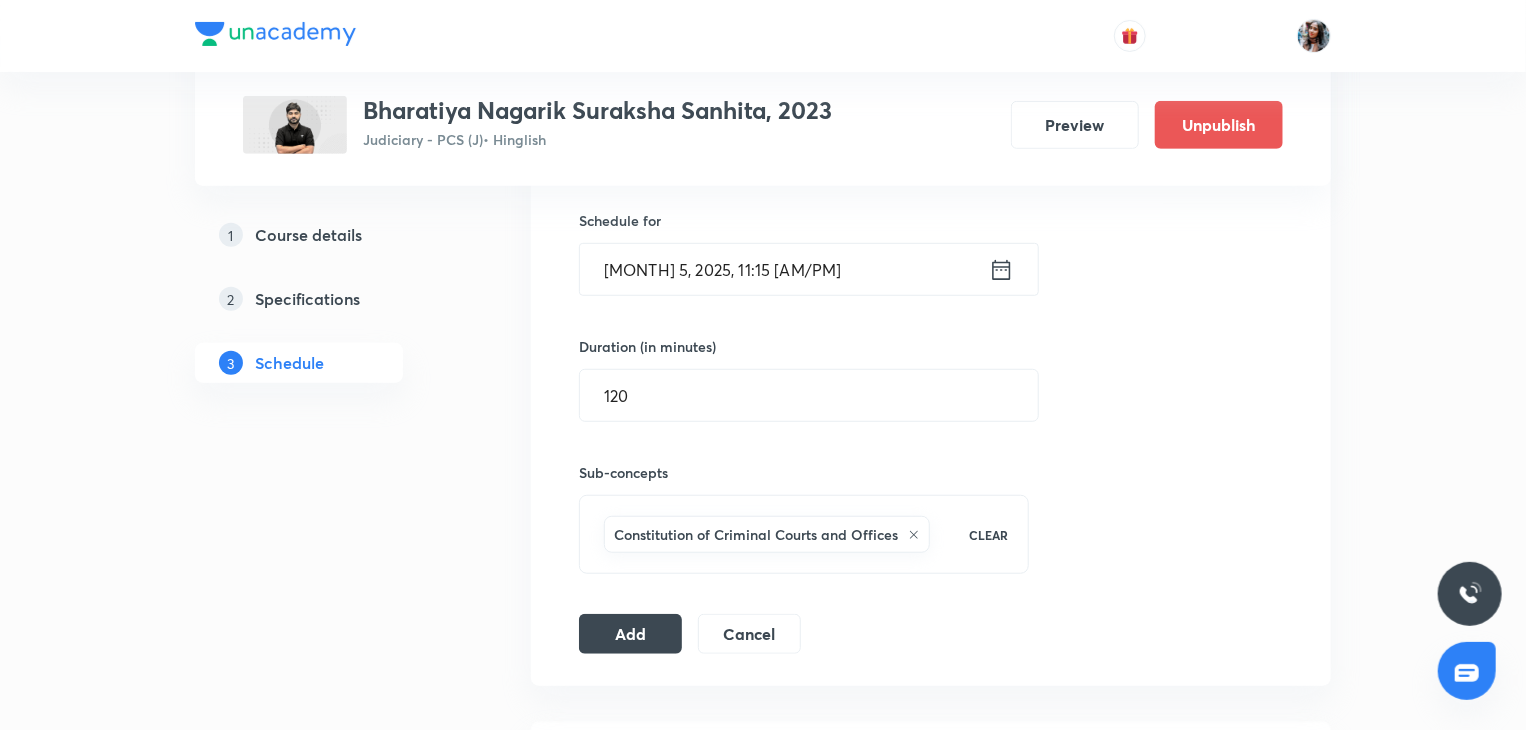 click on "[MONTH] 5, 2025, 11:15 [AM/PM]" at bounding box center [784, 269] 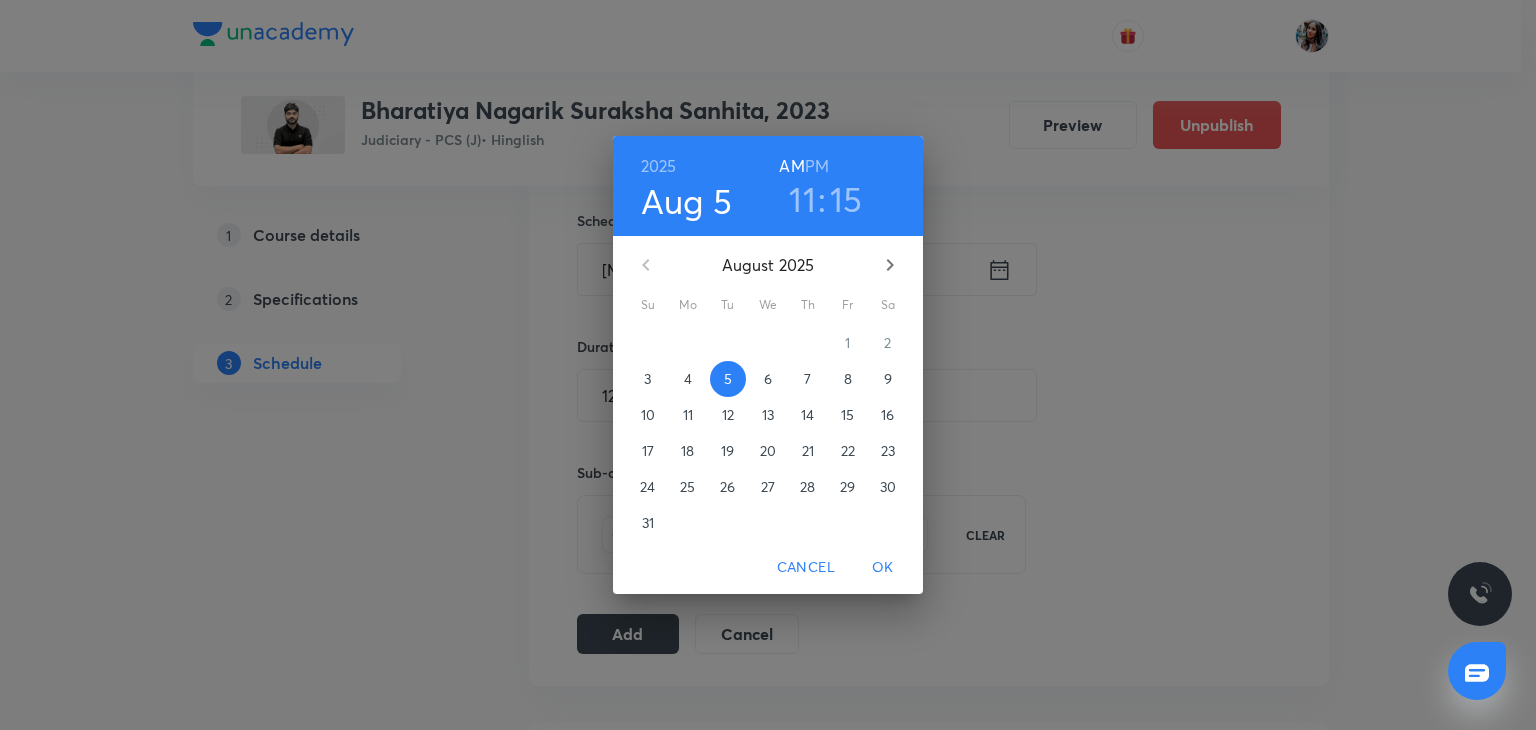 click on "PM" at bounding box center (817, 166) 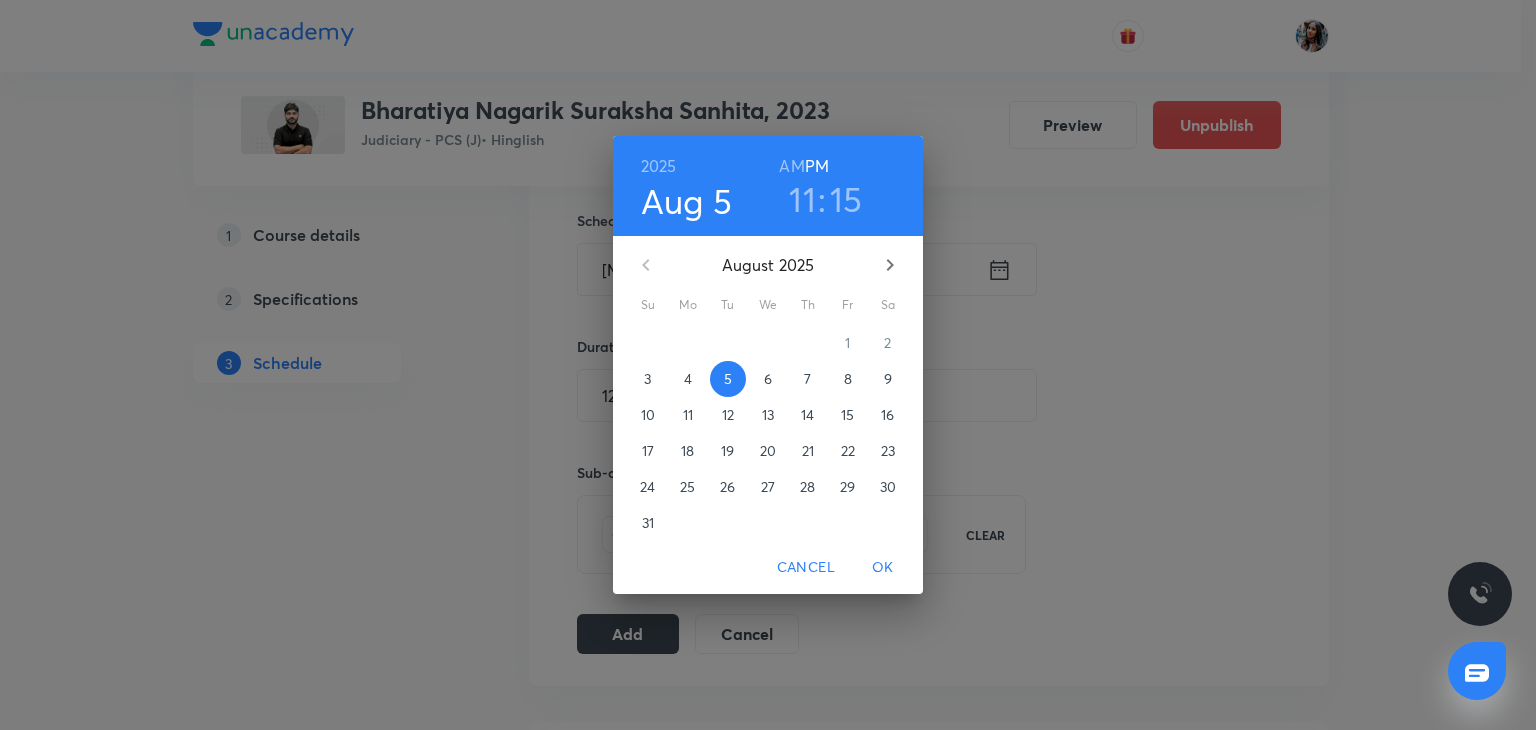 click on "11" at bounding box center (802, 199) 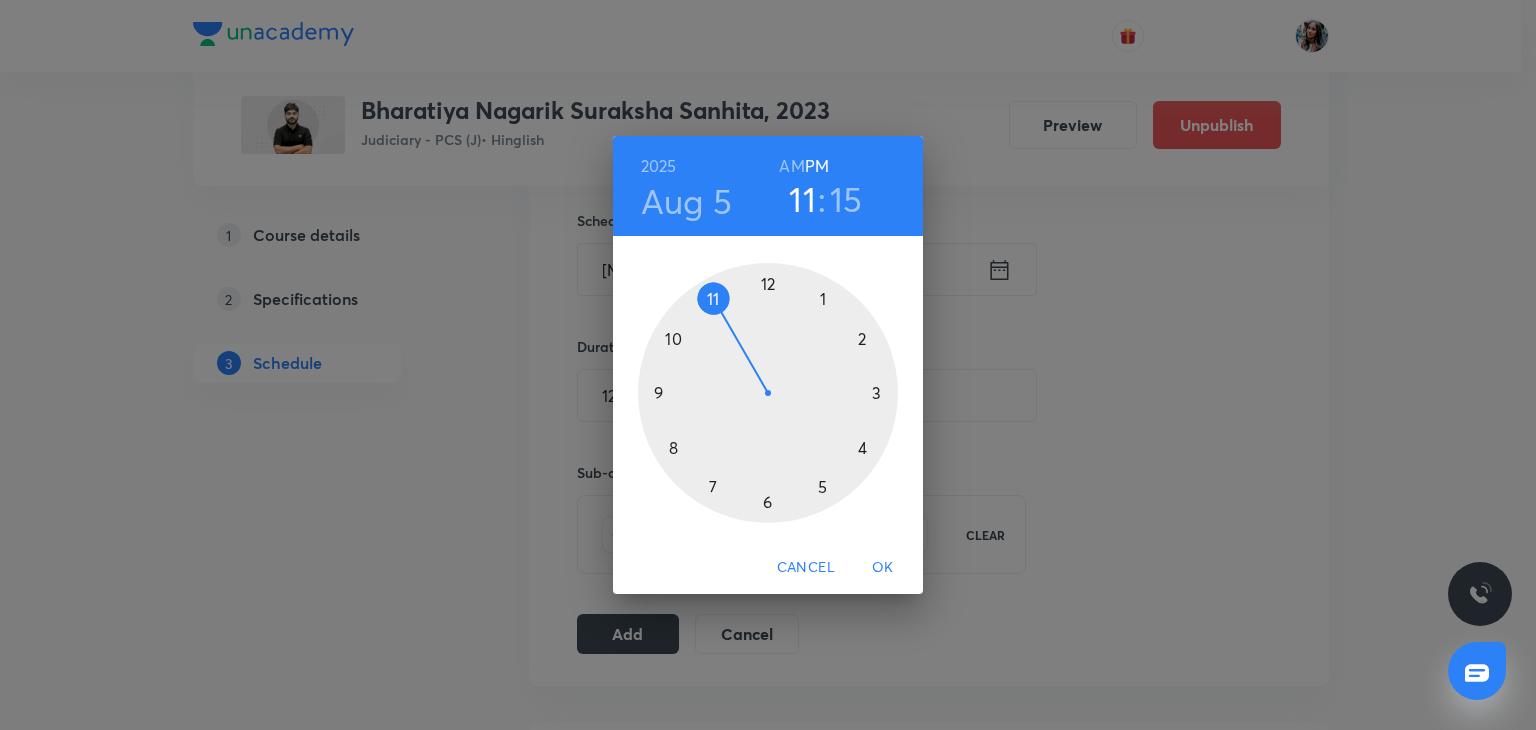 click at bounding box center (768, 393) 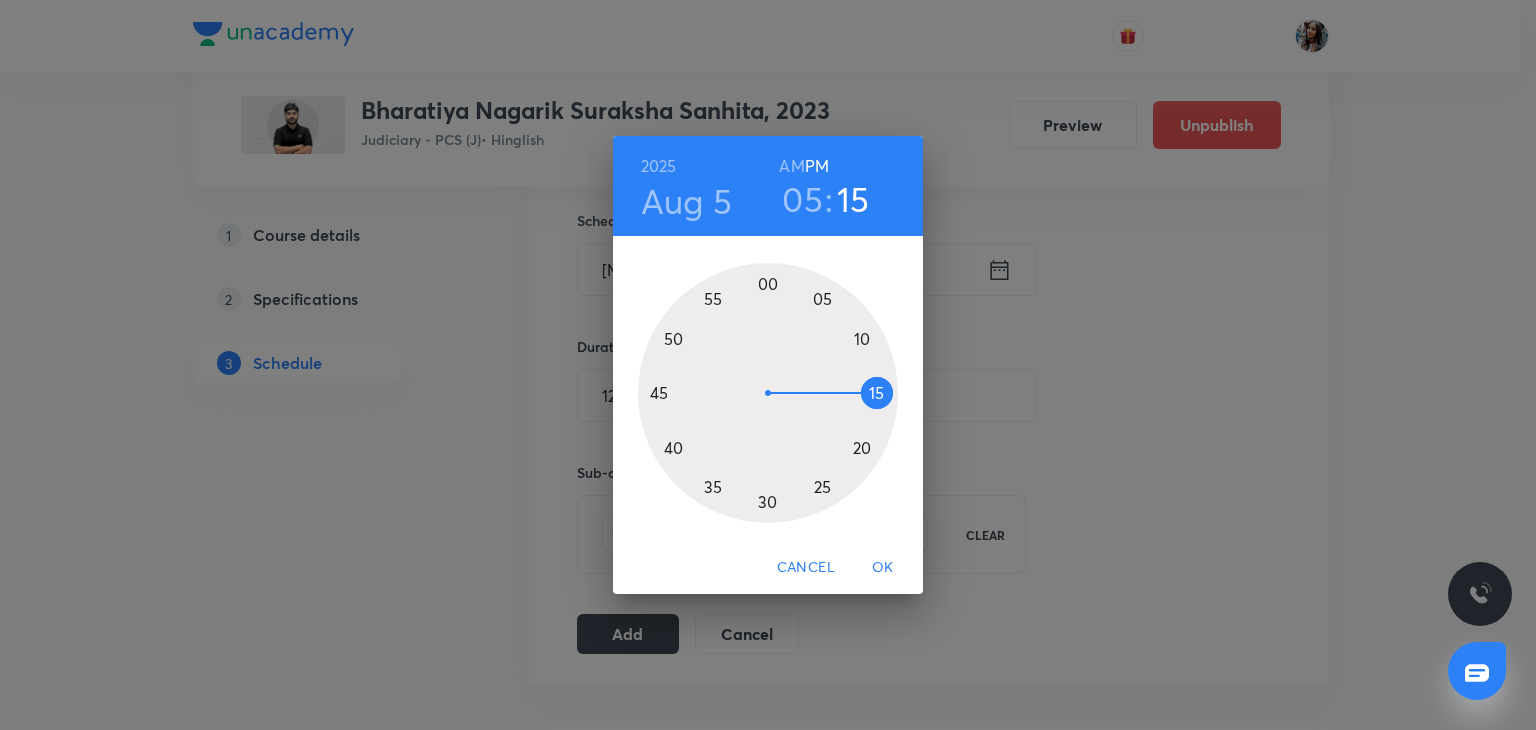 click on "OK" at bounding box center [883, 567] 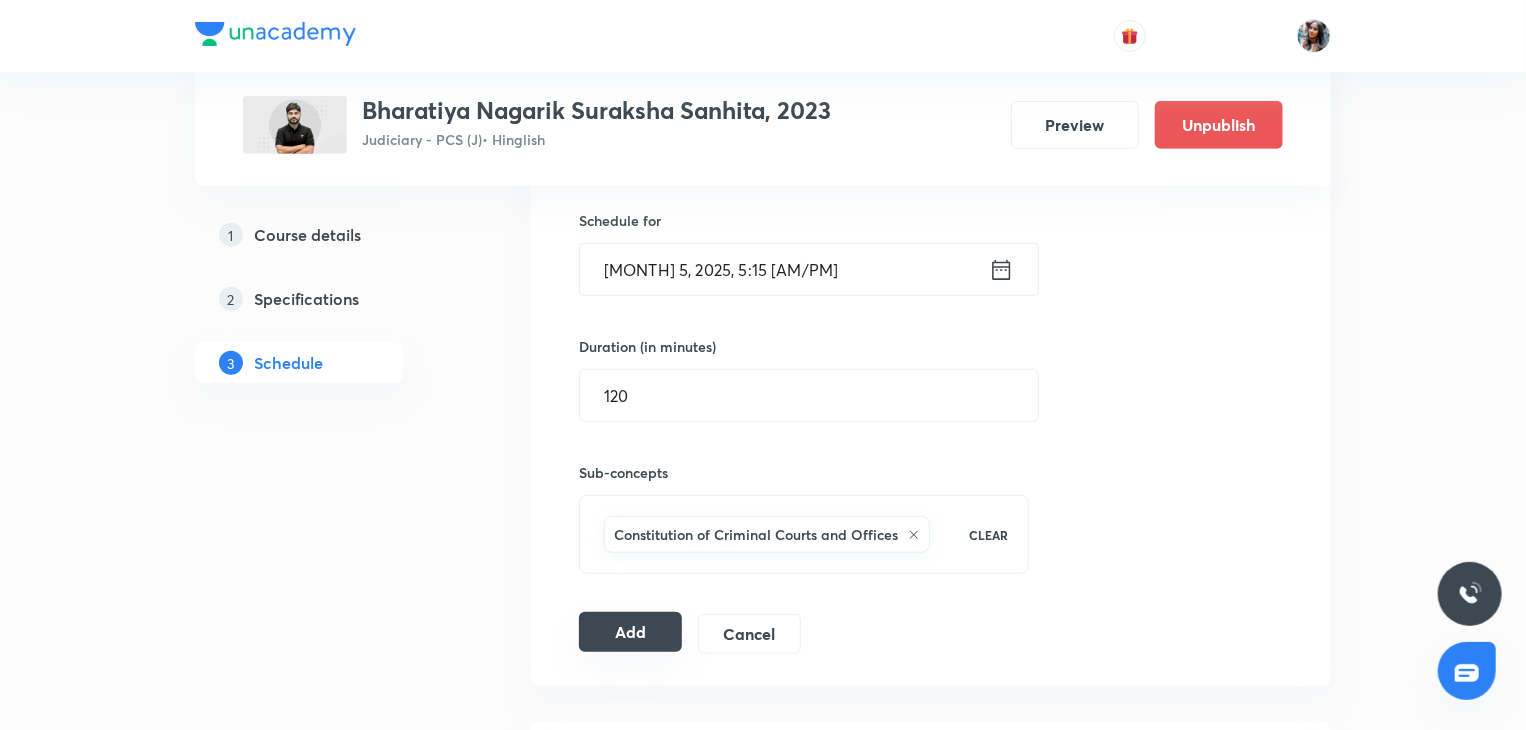 click on "Add" at bounding box center (630, 632) 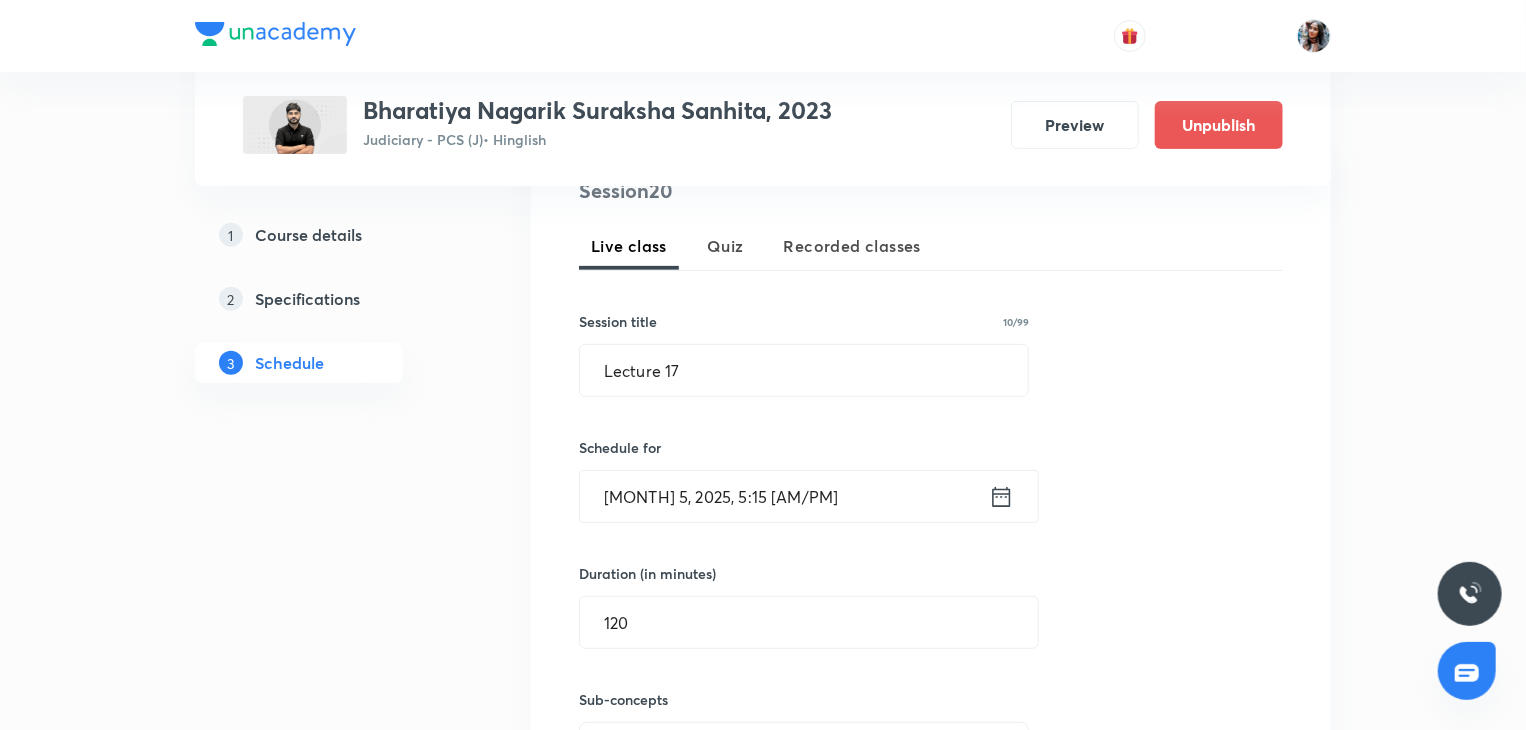 scroll, scrollTop: 251, scrollLeft: 0, axis: vertical 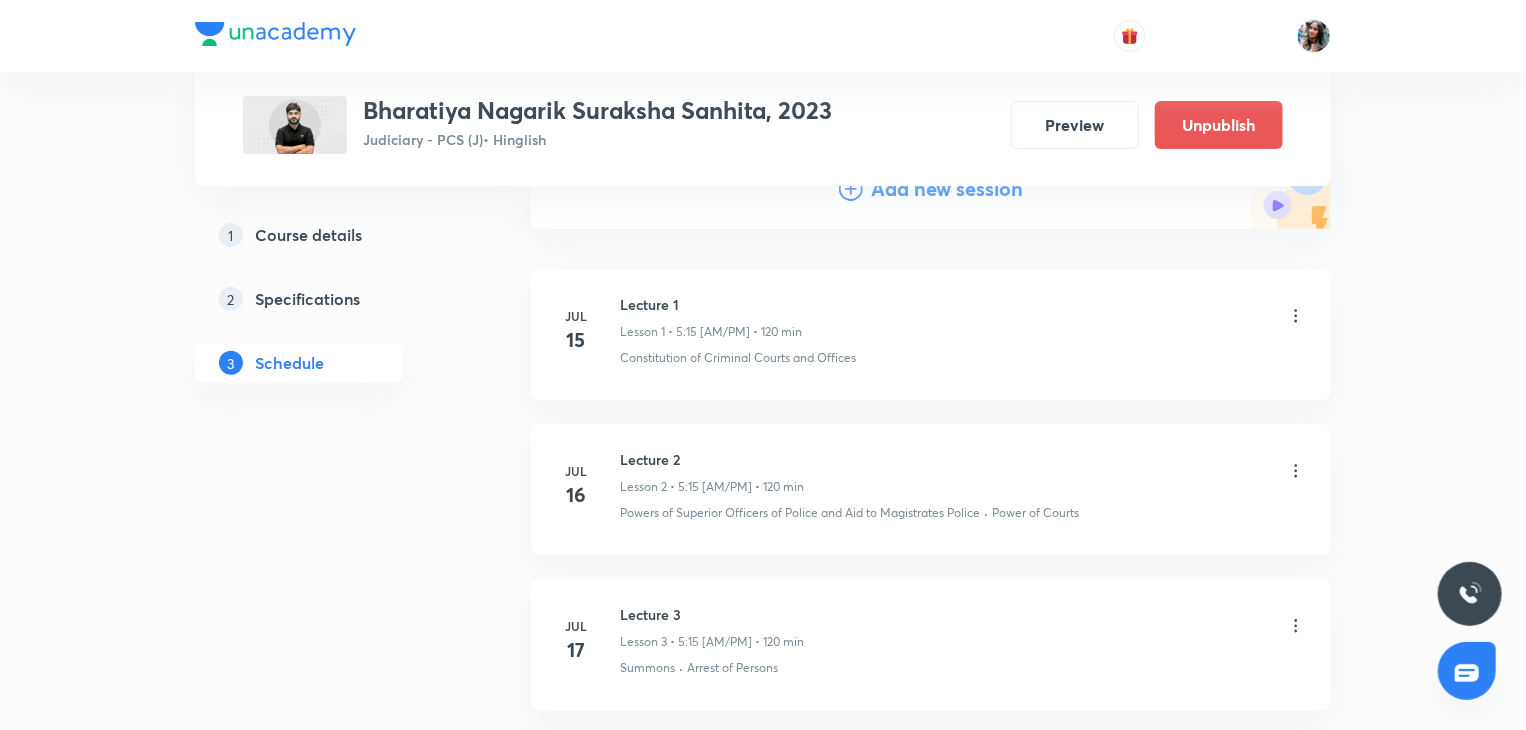drag, startPoint x: 842, startPoint y: 417, endPoint x: 726, endPoint y: 406, distance: 116.520386 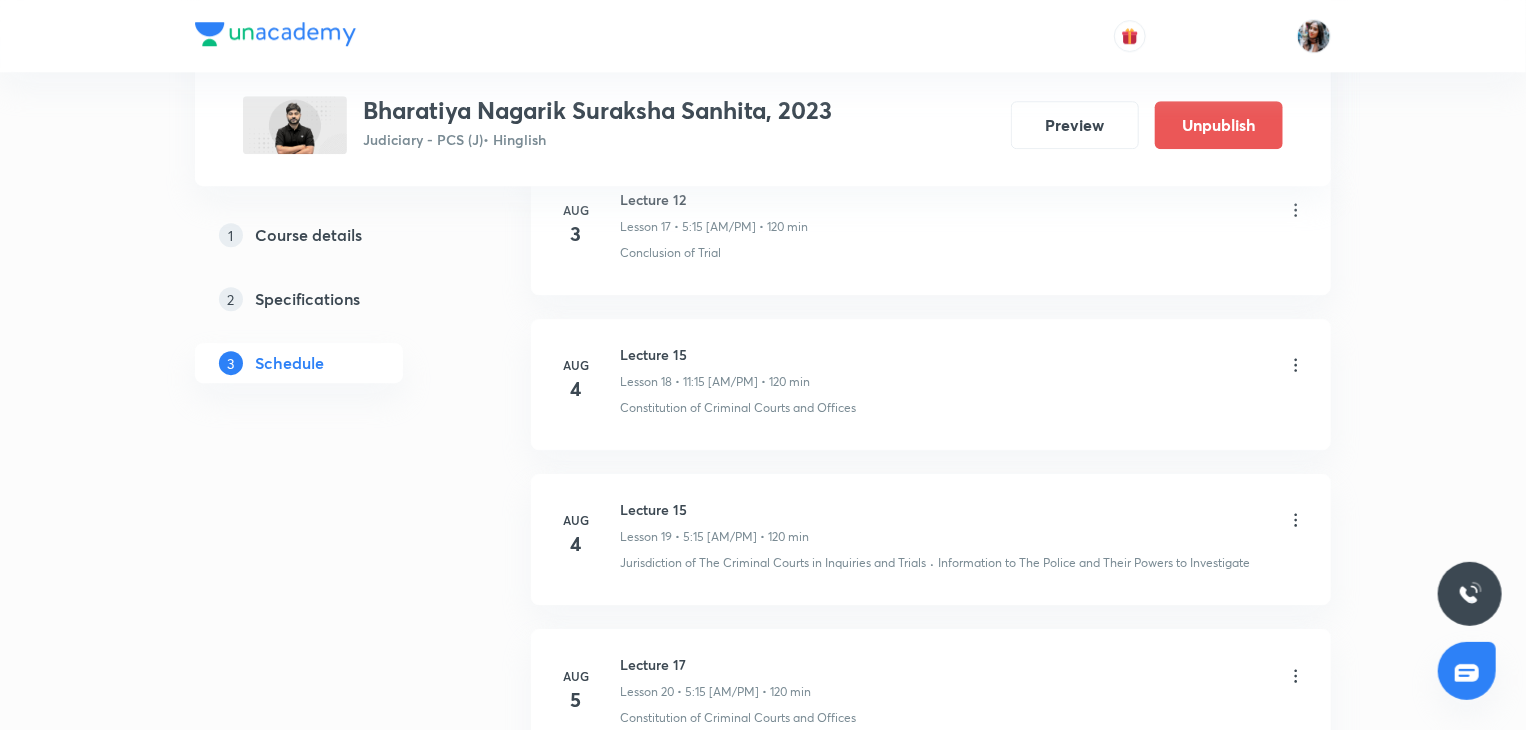 scroll, scrollTop: 3141, scrollLeft: 0, axis: vertical 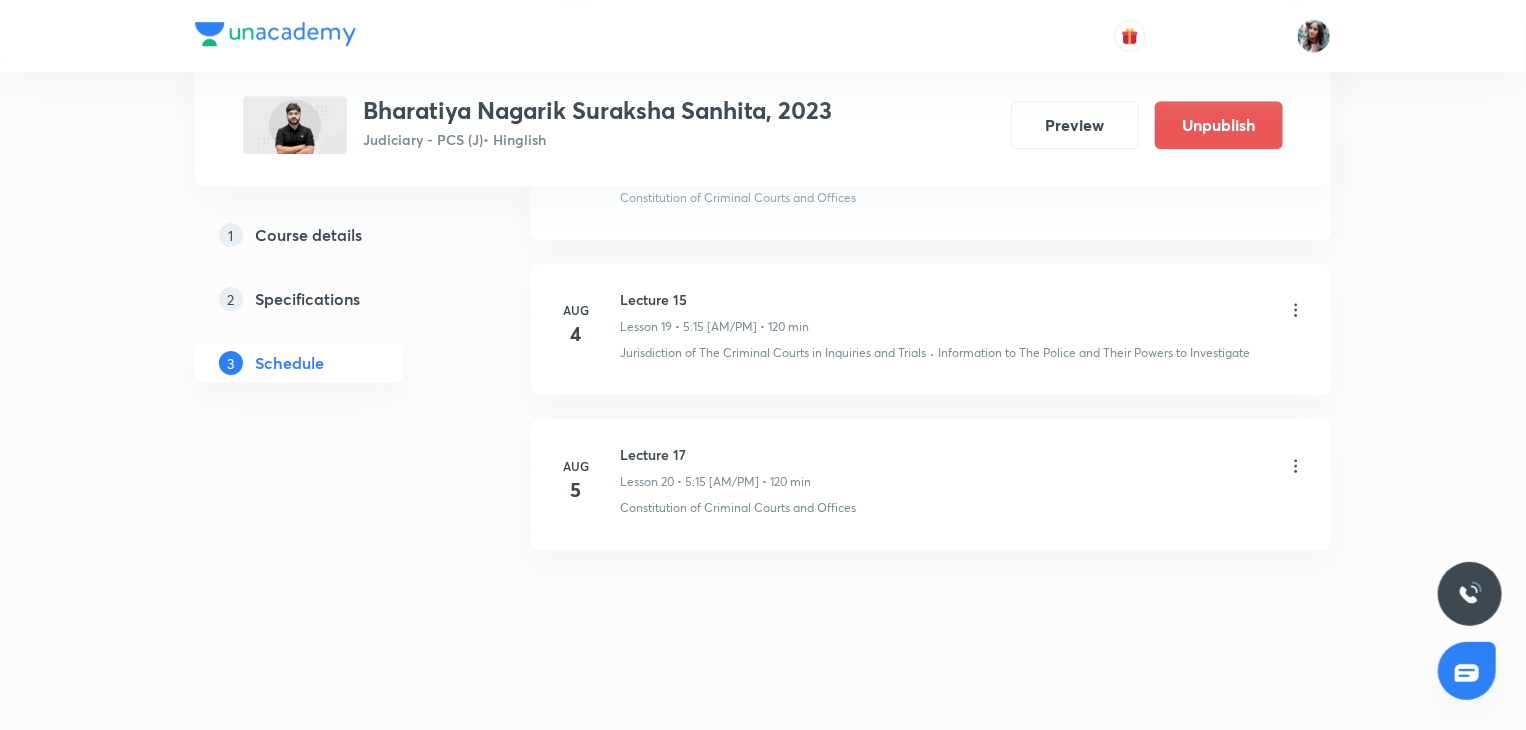 click on "Lecture 17" at bounding box center (715, 454) 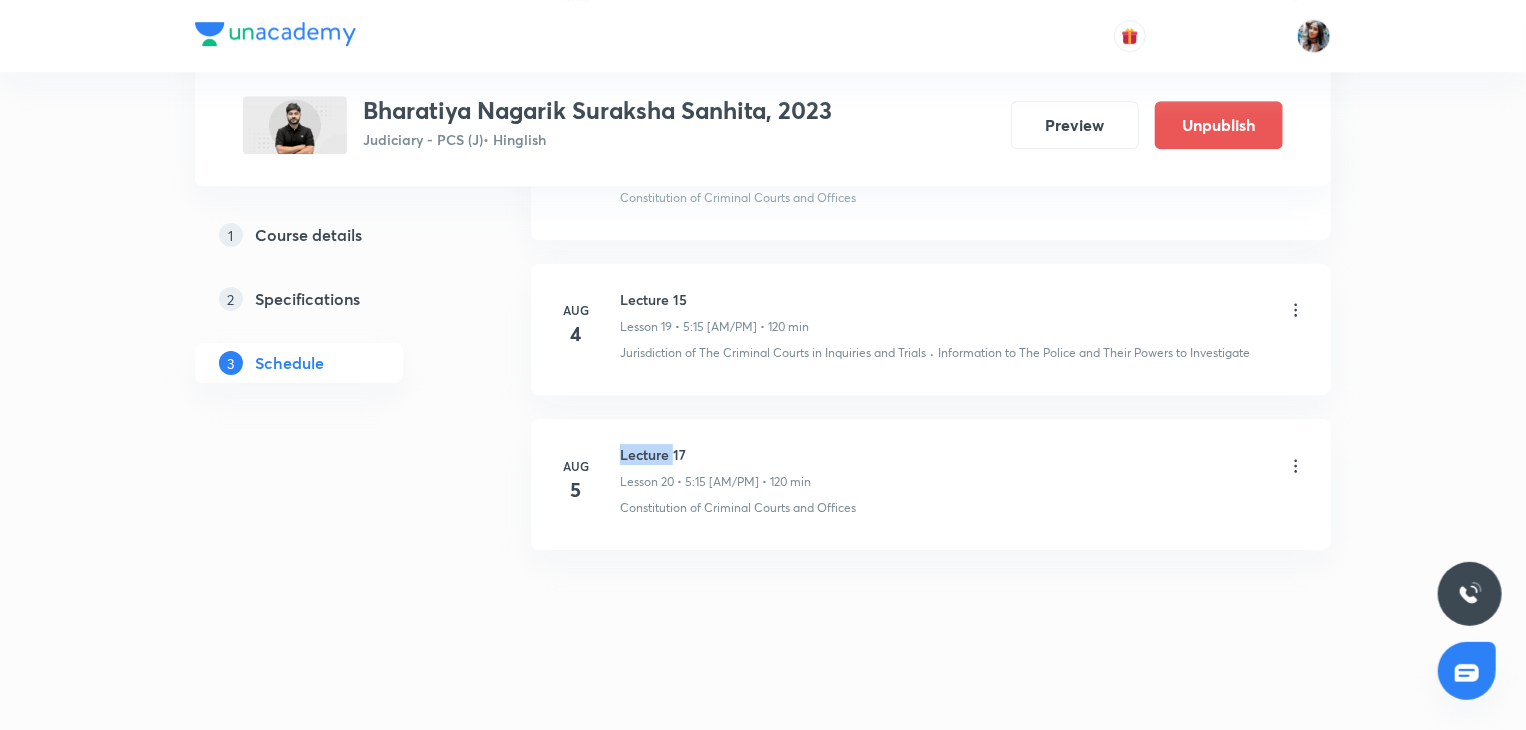 click on "Lecture 17" at bounding box center (715, 454) 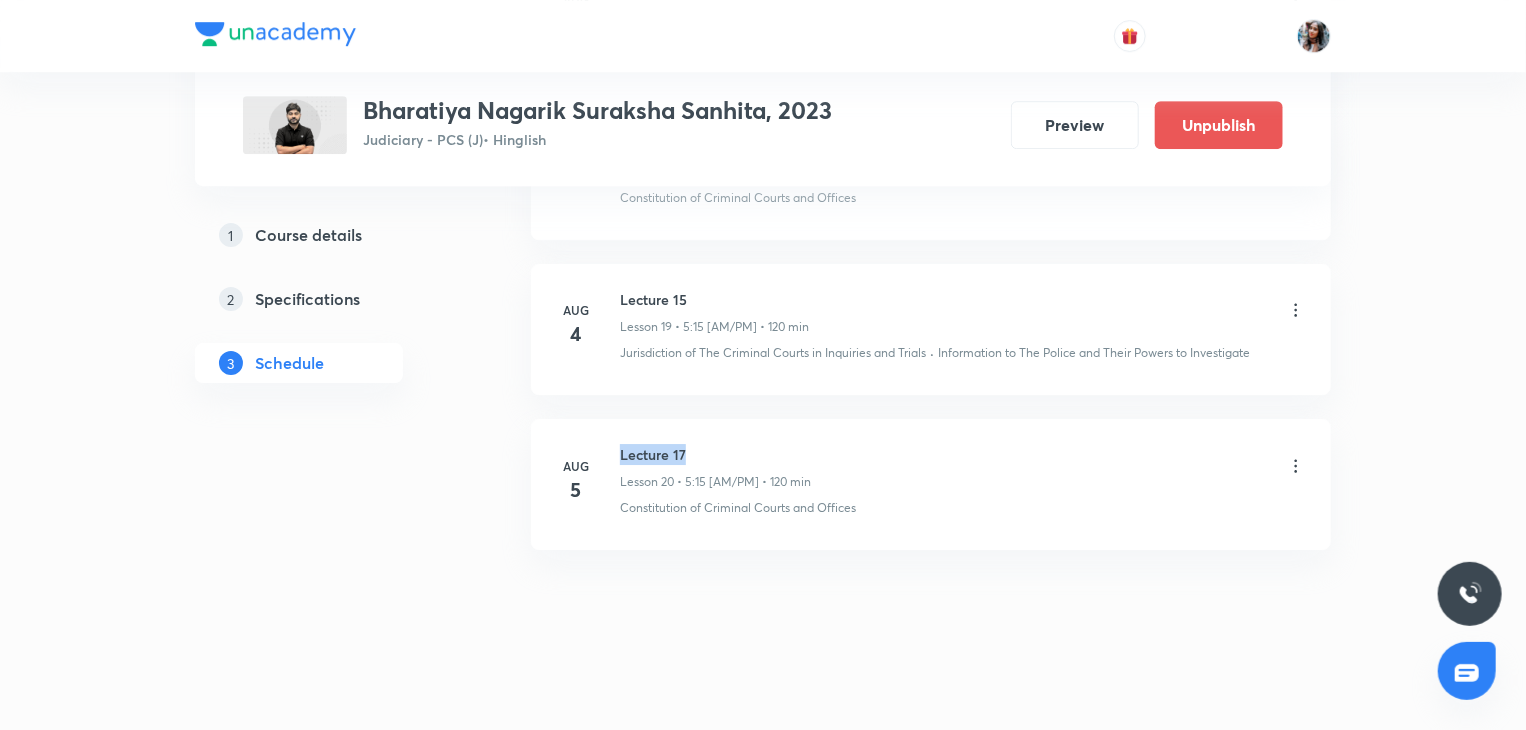 copy on "Lecture 17" 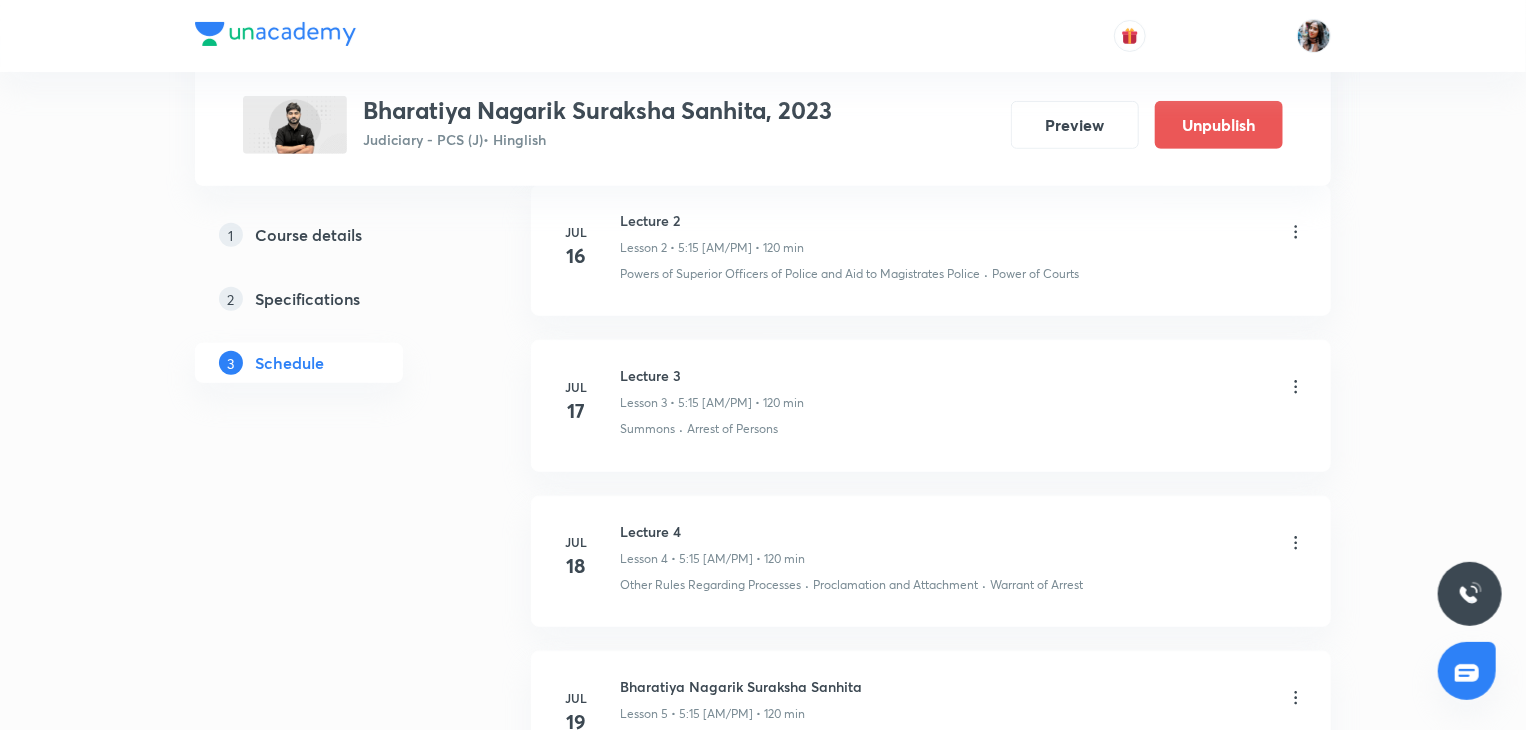 scroll, scrollTop: 0, scrollLeft: 0, axis: both 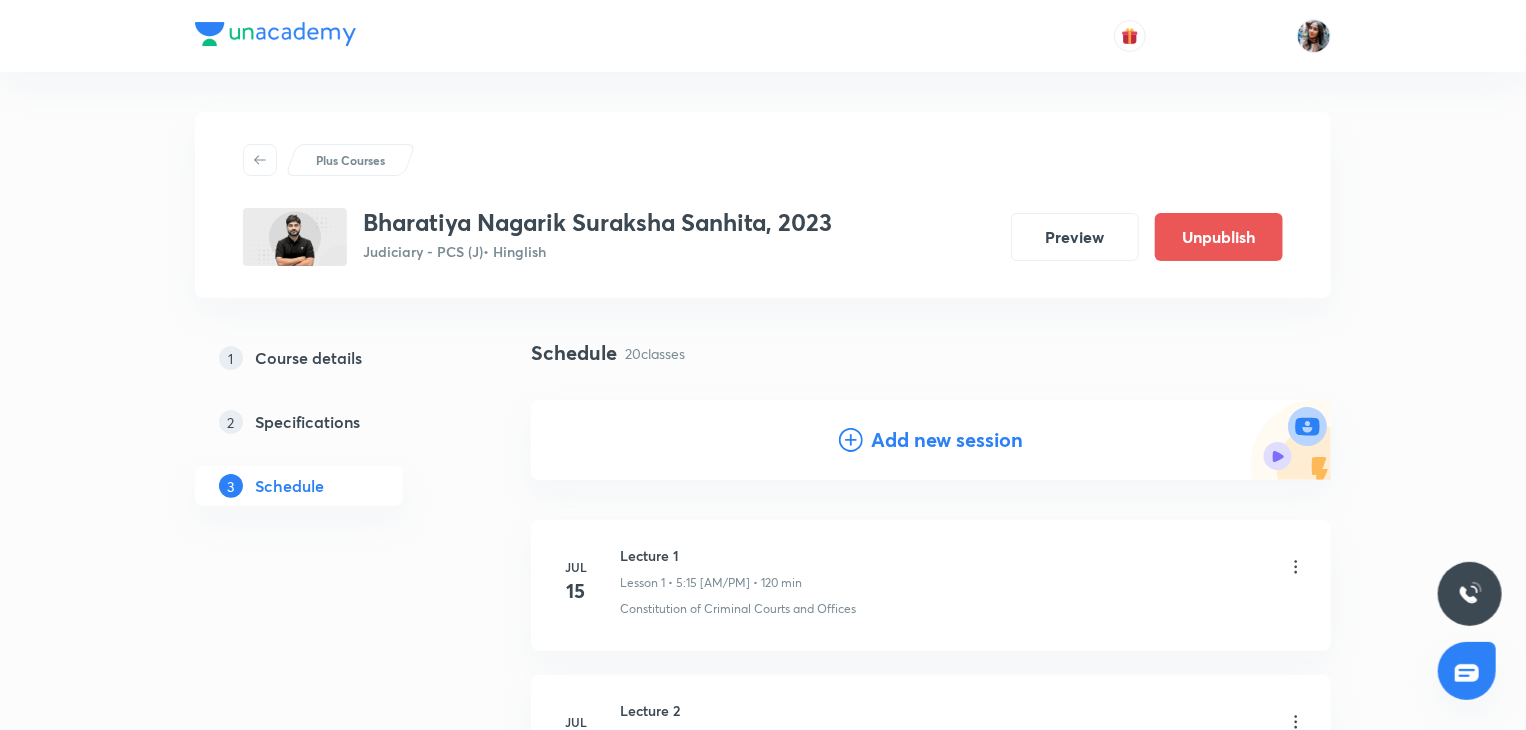 click on "Add new session" at bounding box center (947, 440) 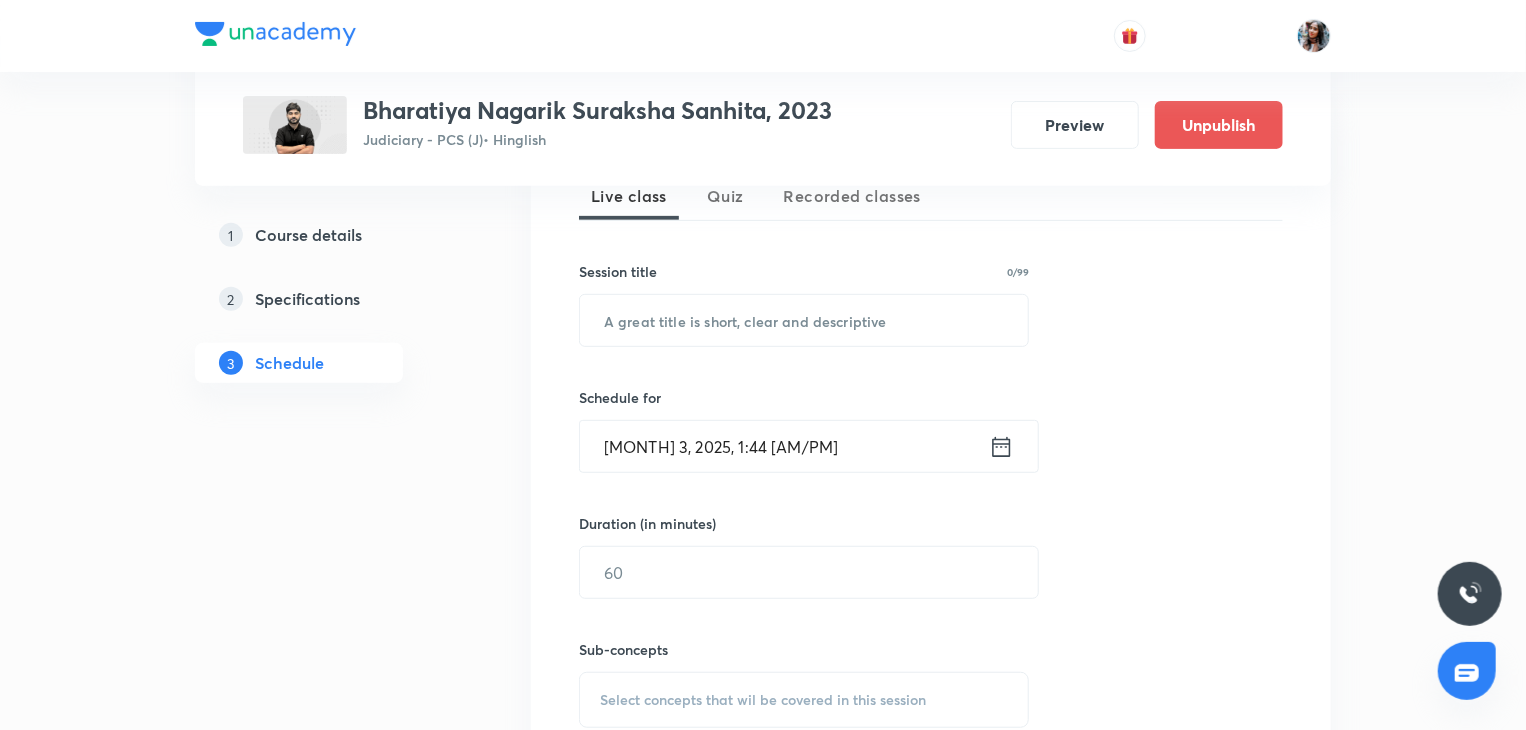 scroll, scrollTop: 308, scrollLeft: 0, axis: vertical 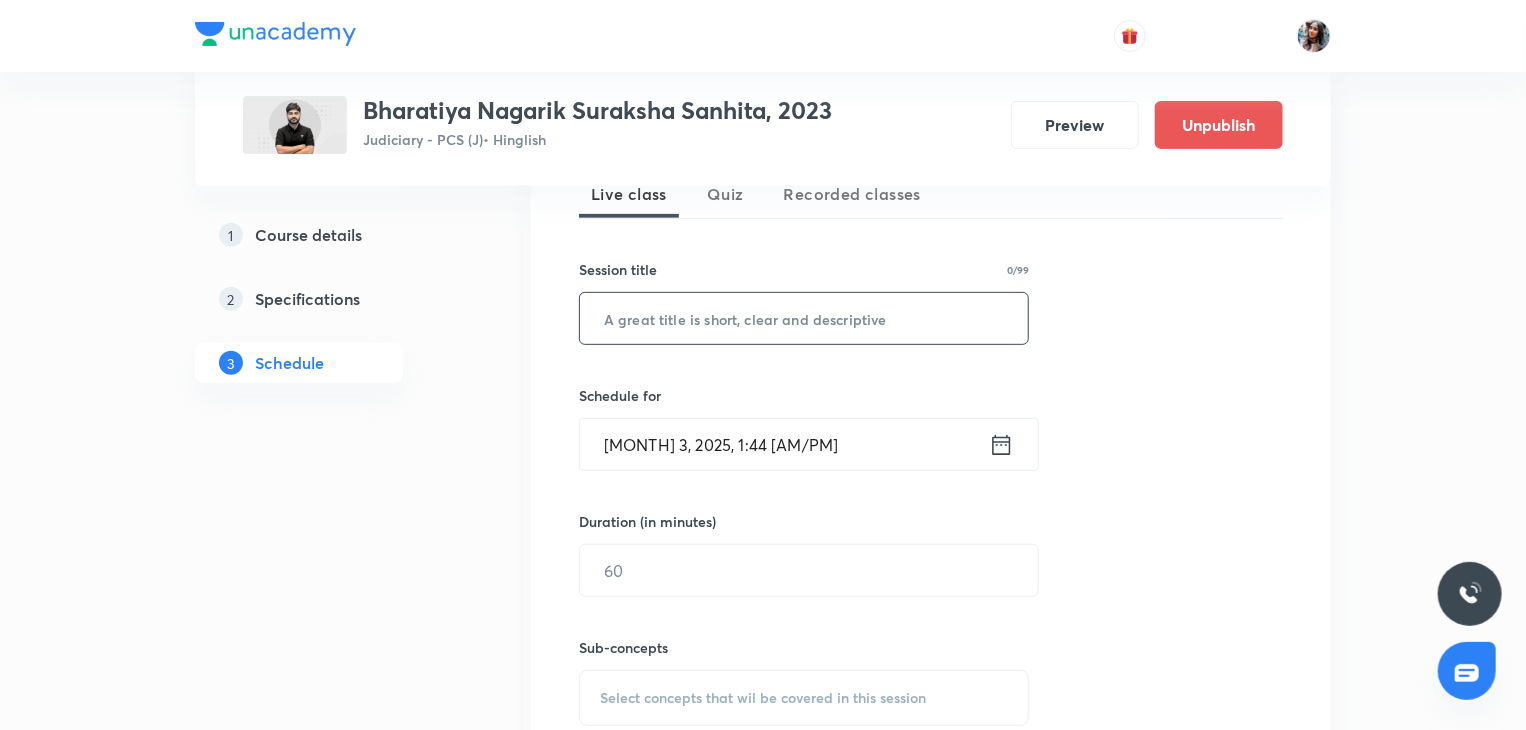 click at bounding box center [804, 318] 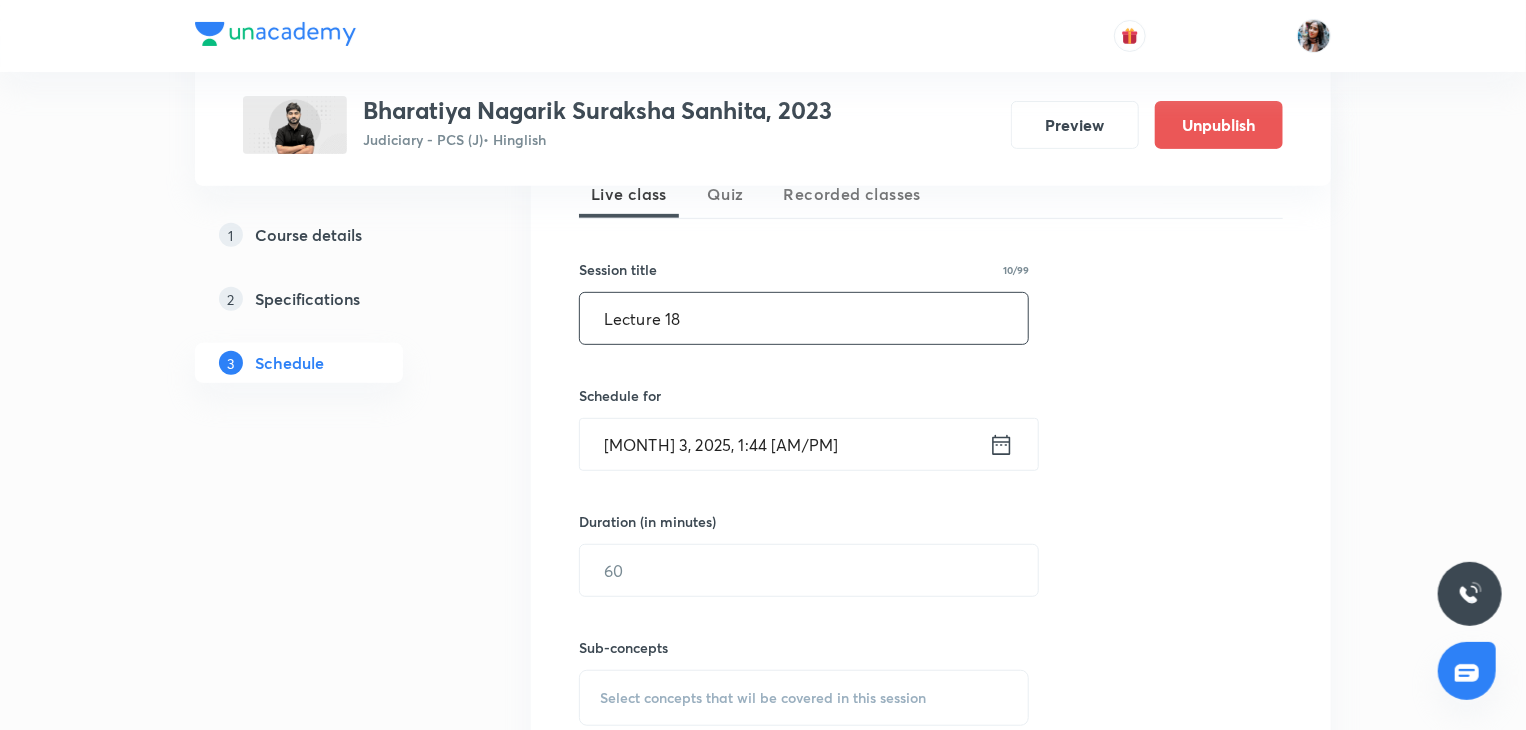 type on "Lecture 18" 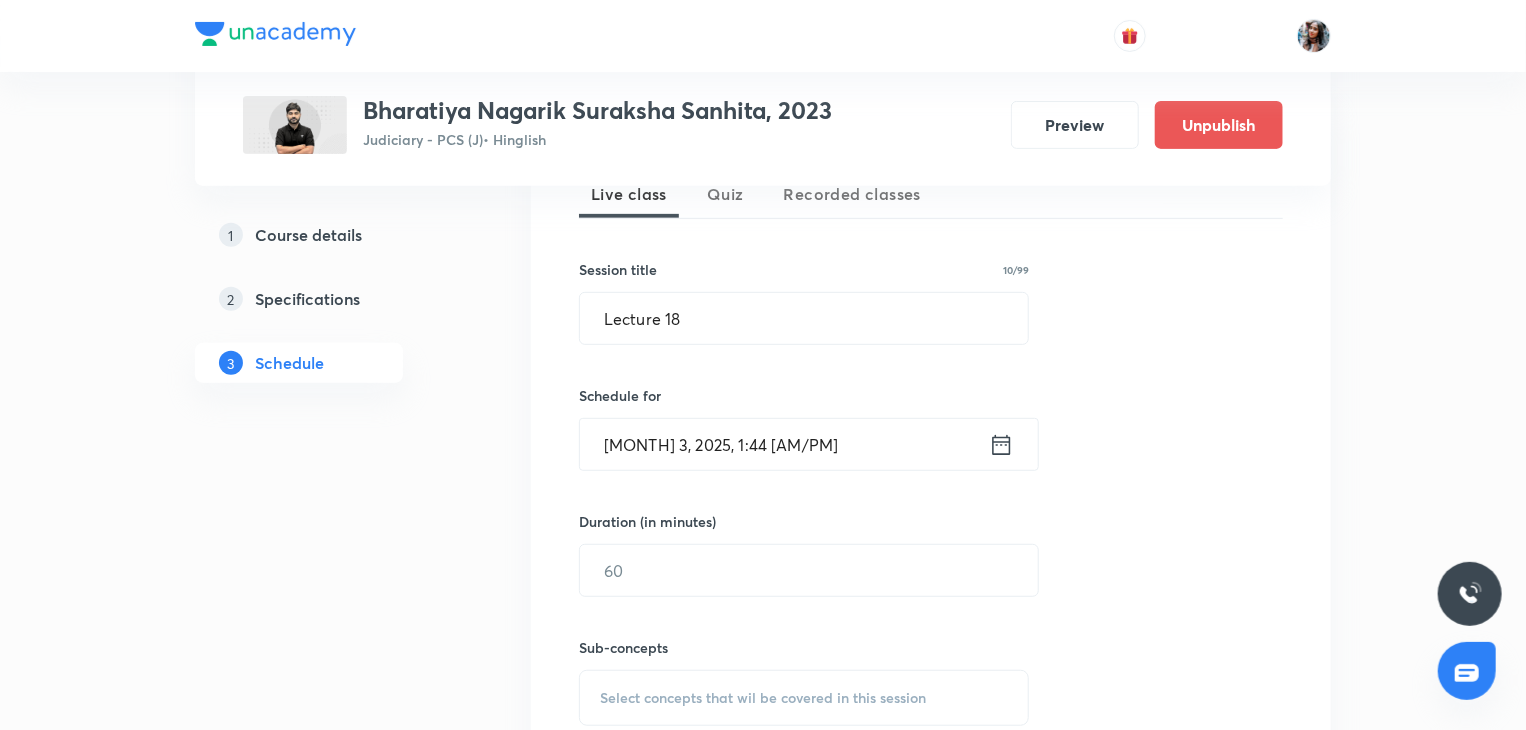 click on "Schedule for [MONTH] 3, 2025, 1:44 [AM/PM] ​" at bounding box center (804, 428) 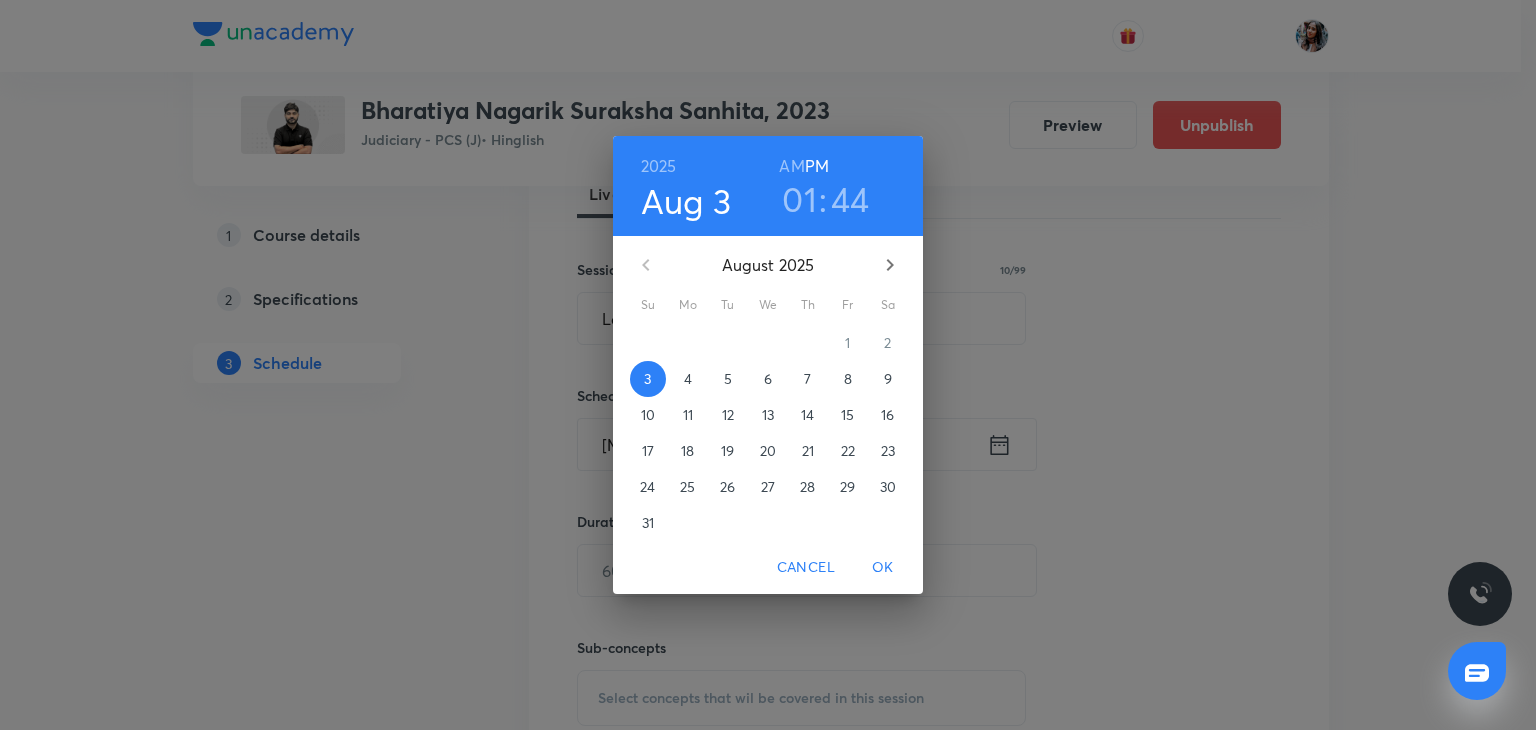 click on "5" at bounding box center (728, 379) 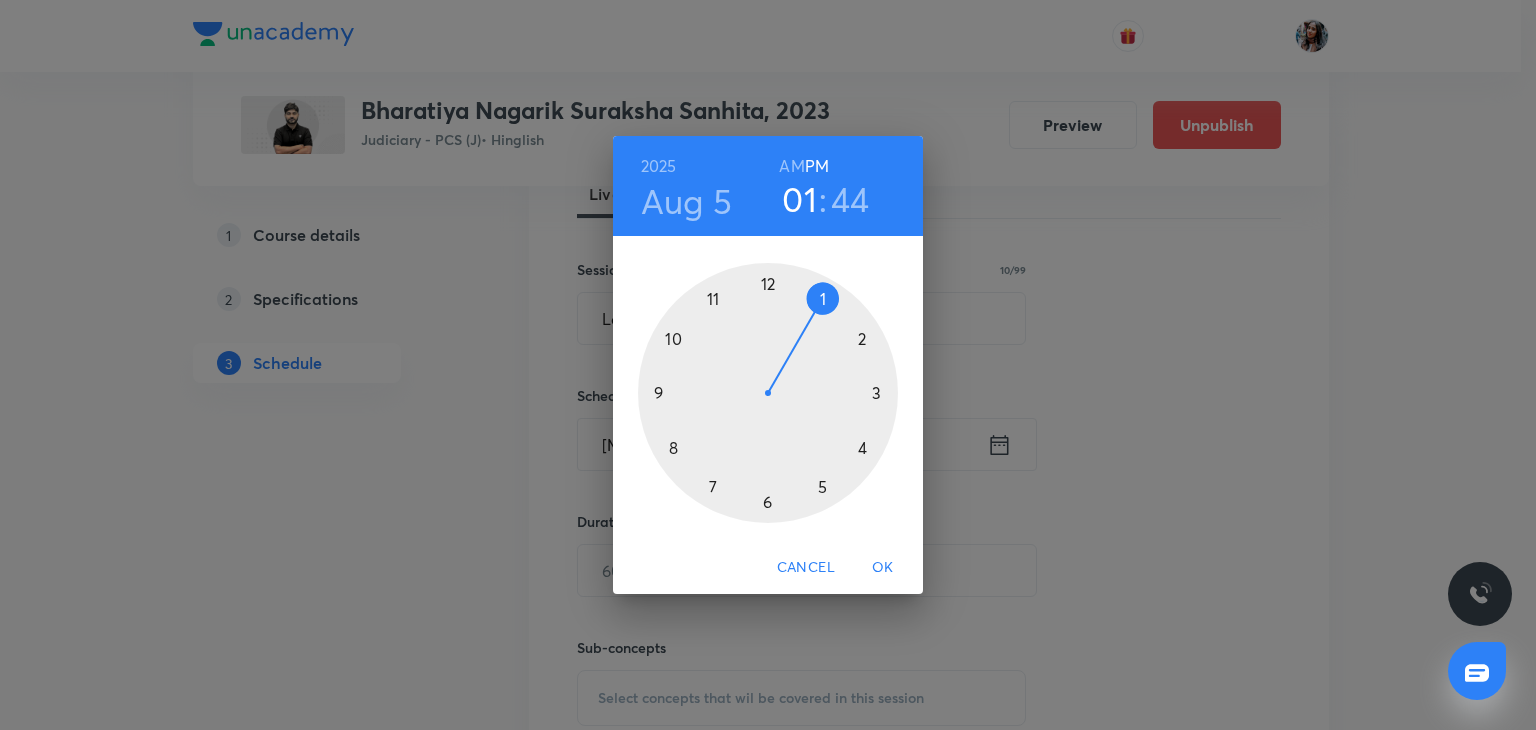 click at bounding box center (768, 393) 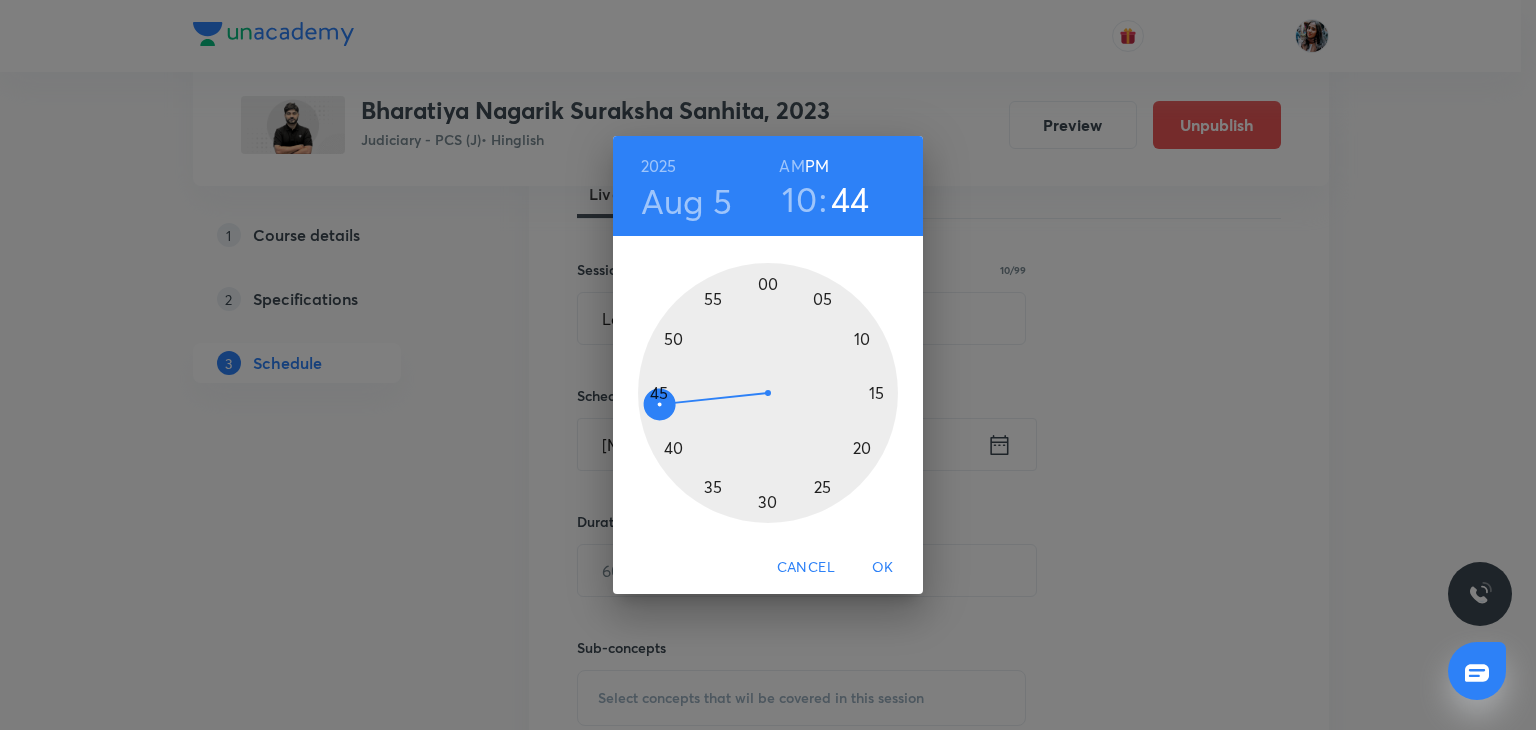 click at bounding box center [768, 393] 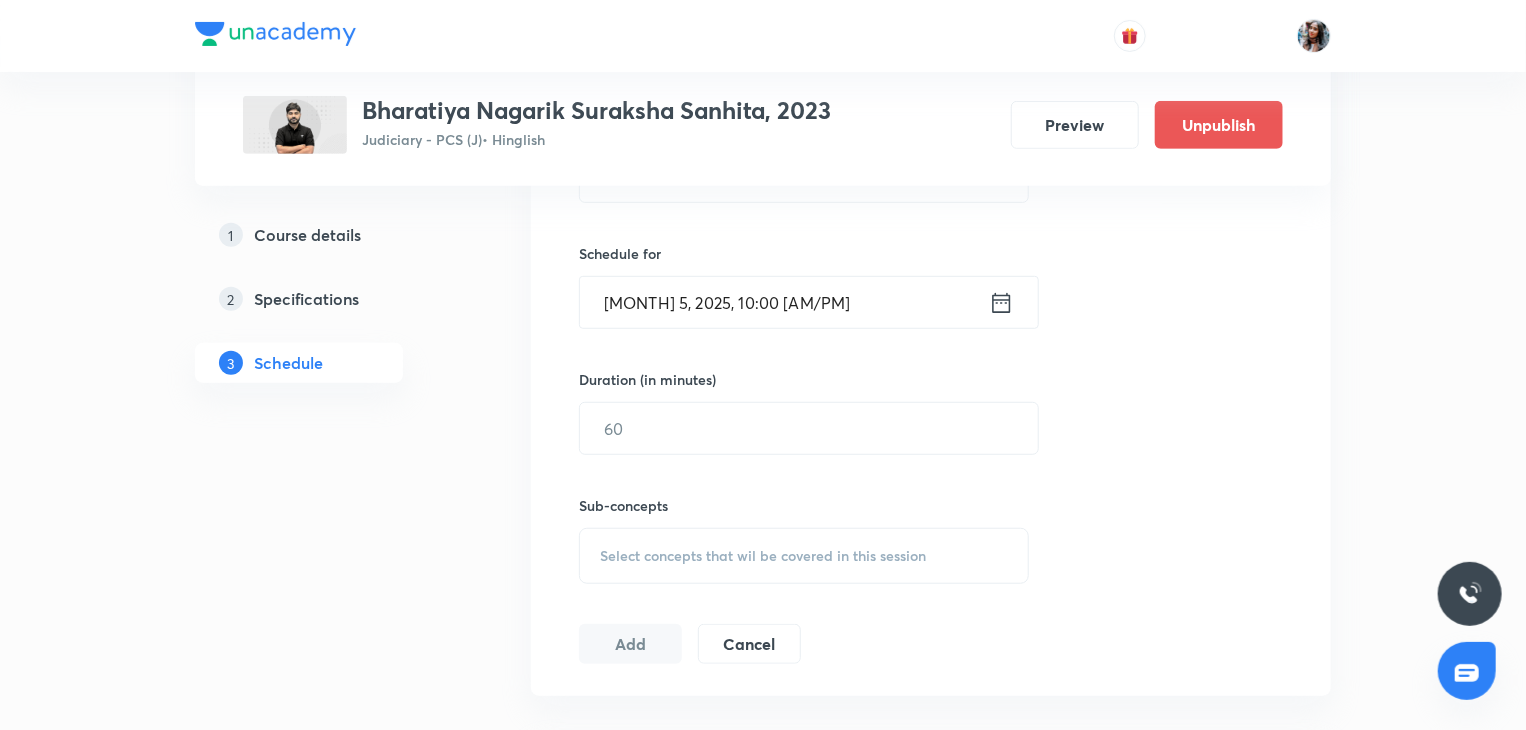 scroll, scrollTop: 452, scrollLeft: 0, axis: vertical 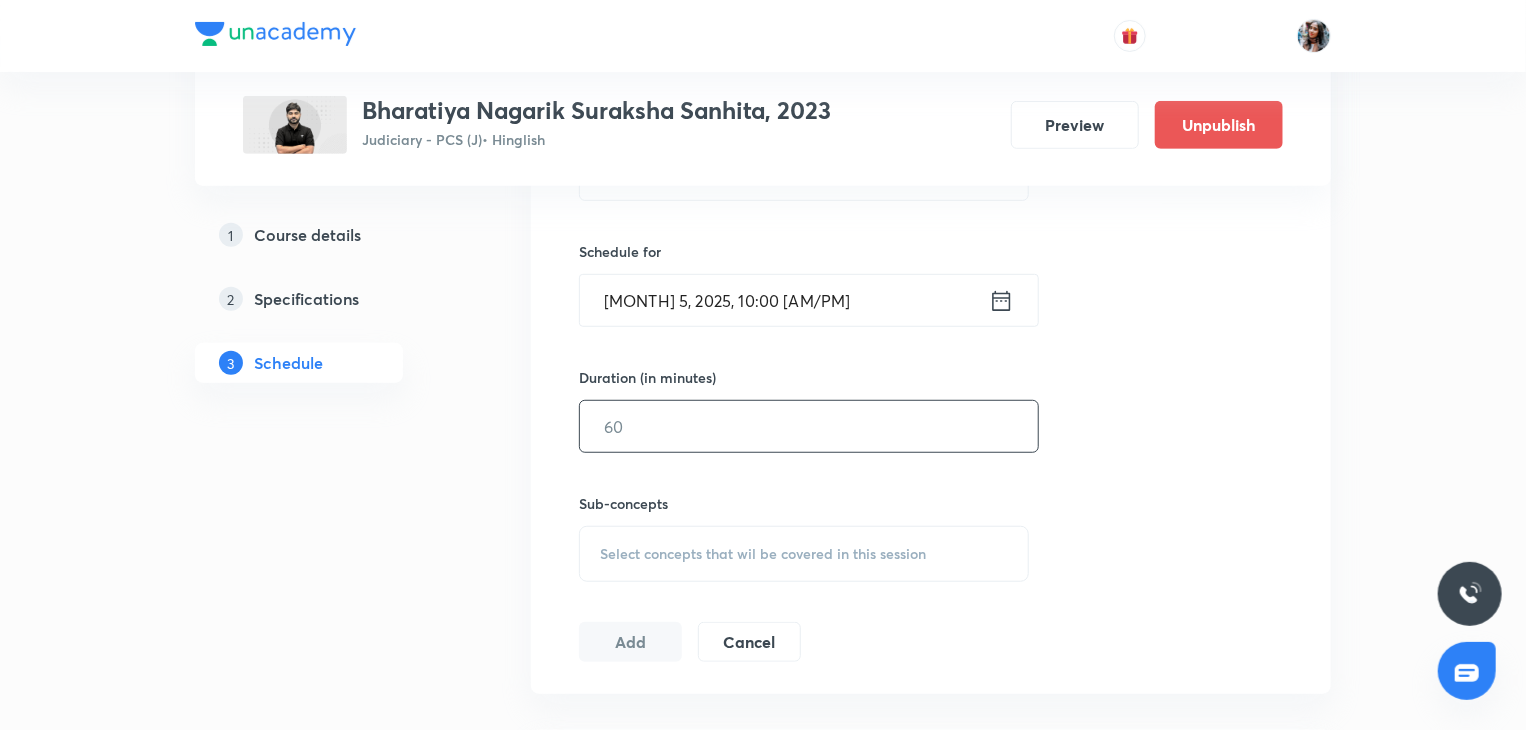 click at bounding box center (809, 426) 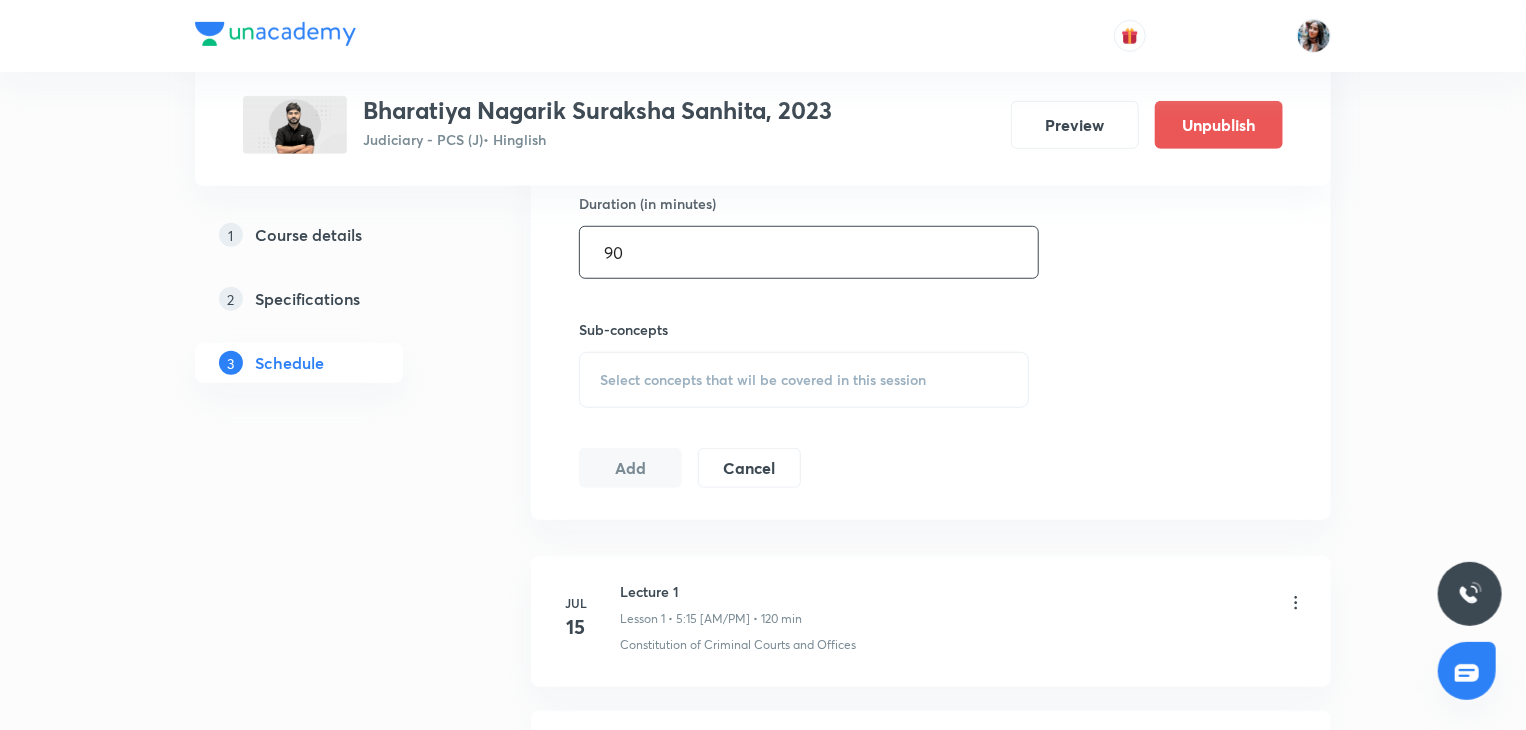 scroll, scrollTop: 627, scrollLeft: 0, axis: vertical 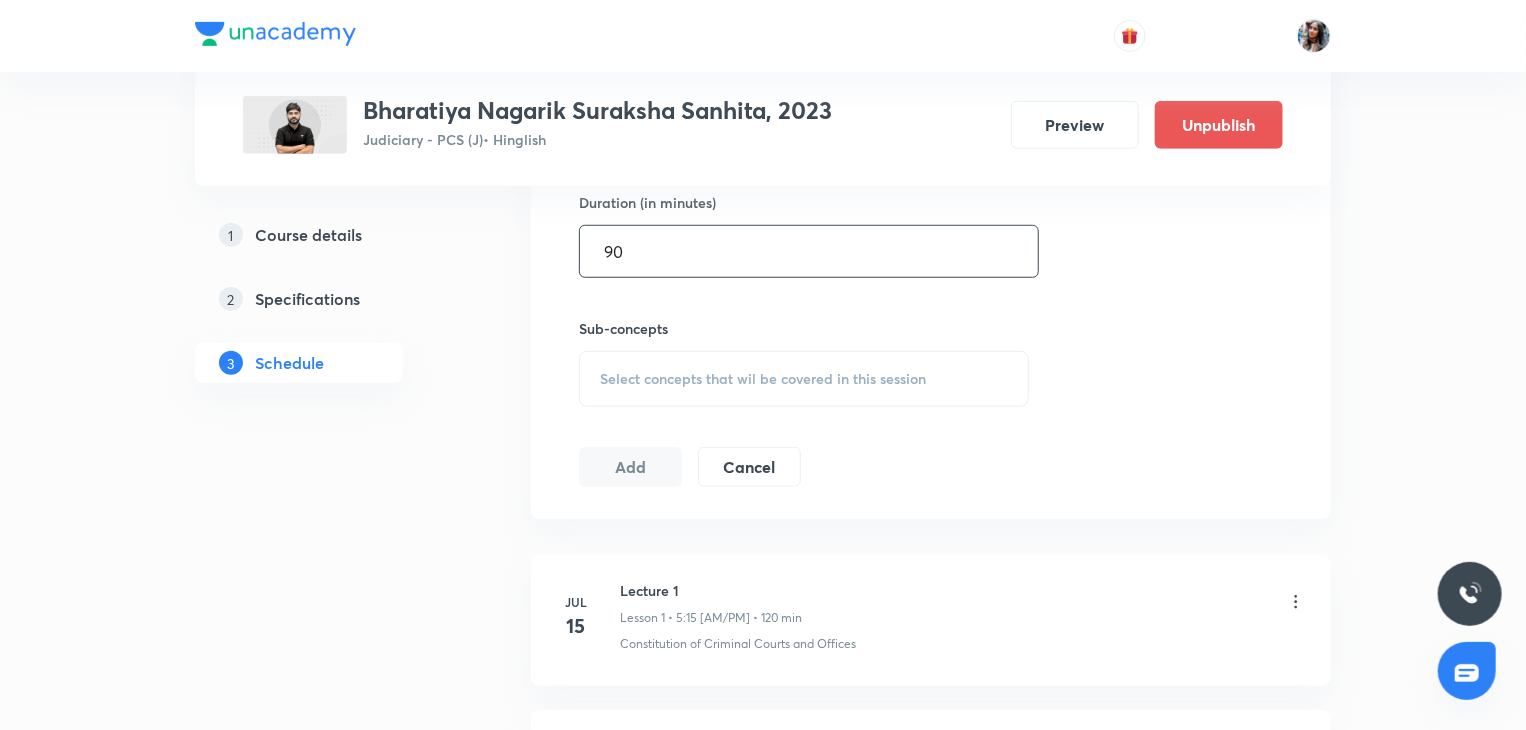 type on "90" 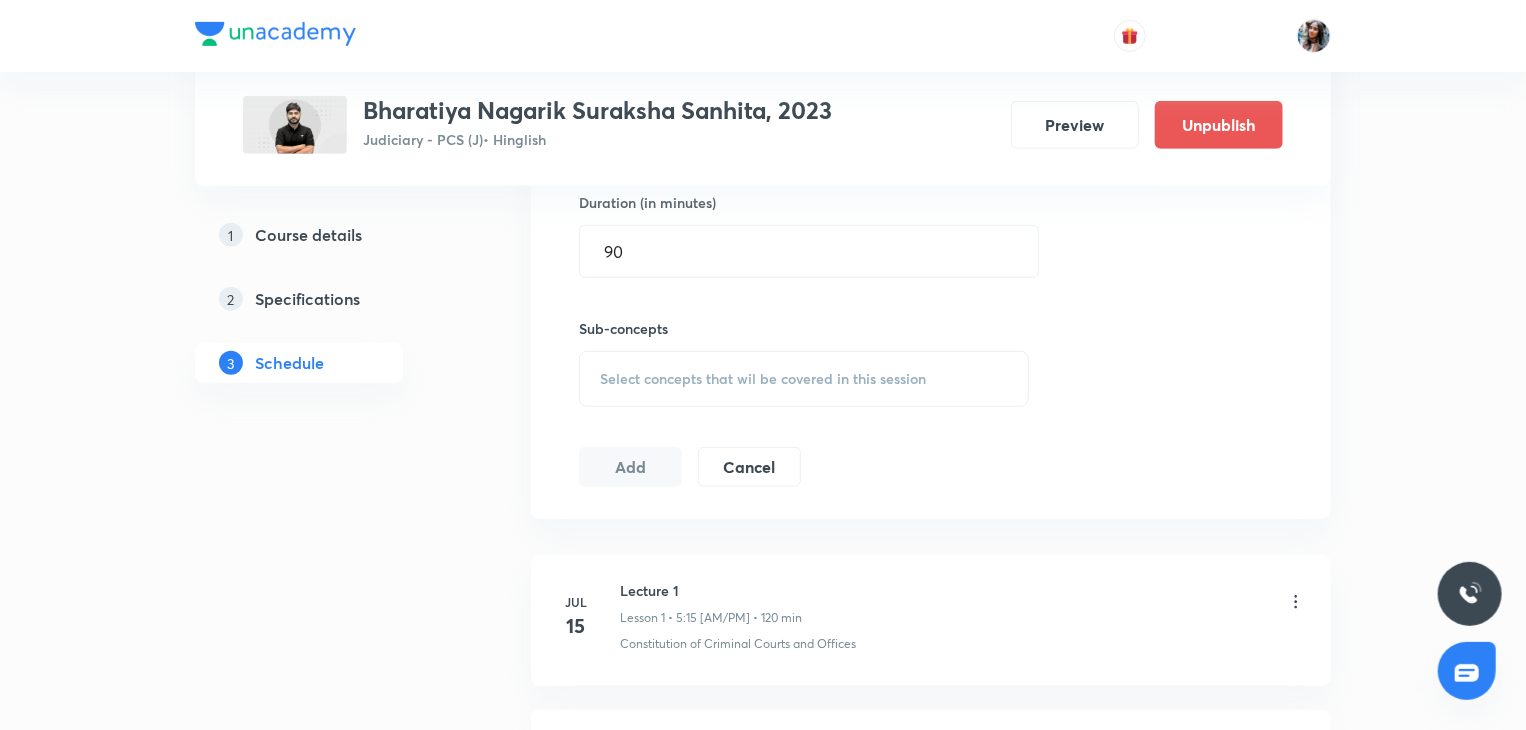 click on "Select concepts that wil be covered in this session" at bounding box center (763, 379) 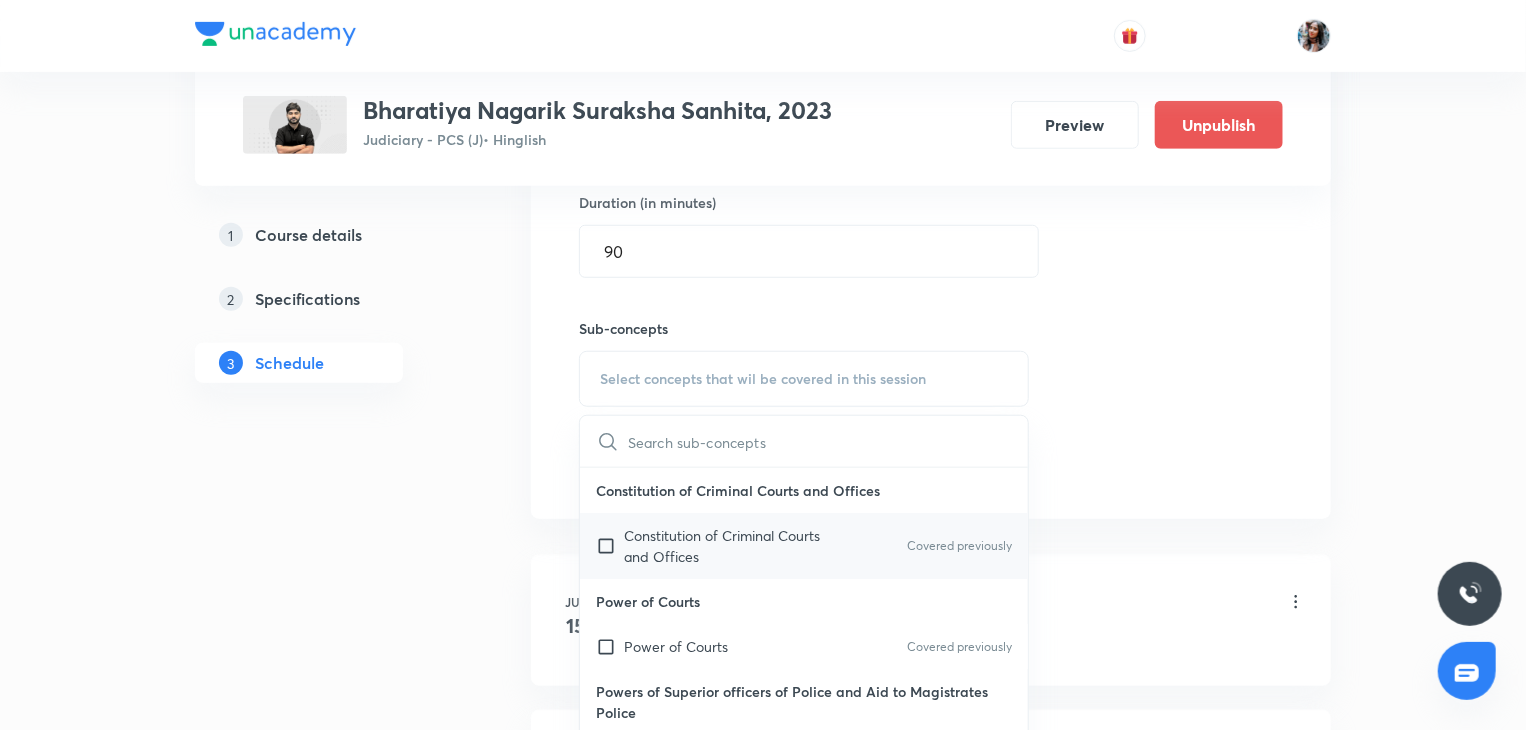 click on "Constitution of Criminal Courts and Offices" at bounding box center (725, 546) 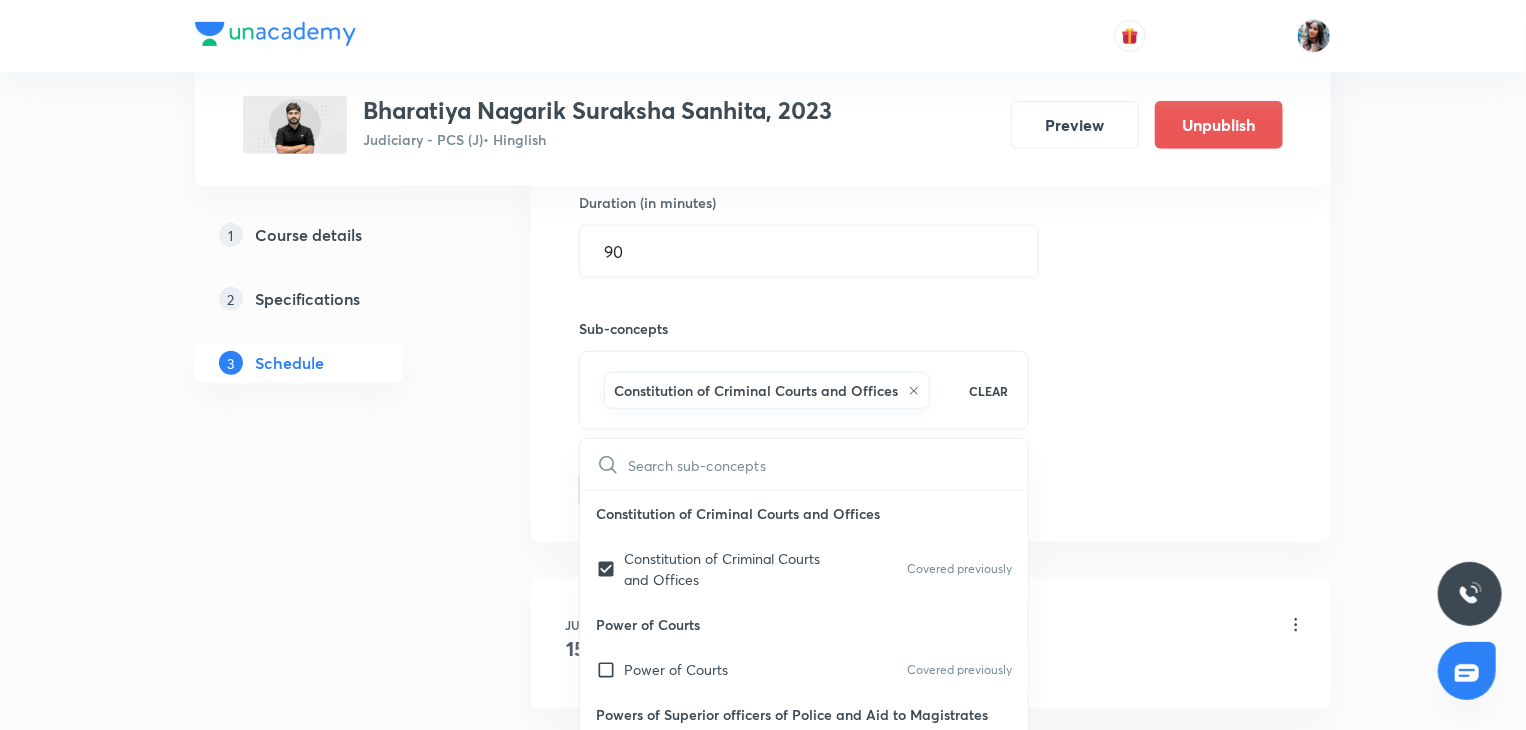 click on "Schedule for [MONTH] 5, 2025, 10:00 [AM/PM] Duration (in minutes) 90 Sub-concepts Constitution of Criminal Courts and Offices CLEAR Constitution of Criminal Courts and Offices Constitution of Criminal Courts and Offices Covered previously Power of Courts Power of Courts Covered previously Powers of Superior officers of Police and Aid to Magistrates Police Powers of Superior Officers of Police and Aid to Magistrates Police Covered previously Arrest of Persons Arrest of Persons Covered previously Processes to Compel Appearance Summons Covered previously Warrant of Arrest Covered previously Proclamation and Attachment Covered previously Other Rules Regarding Processes Covered previously Preliminary Preliminary Covered previously Summons To Produce Miscellaneous" at bounding box center (763, 1693) 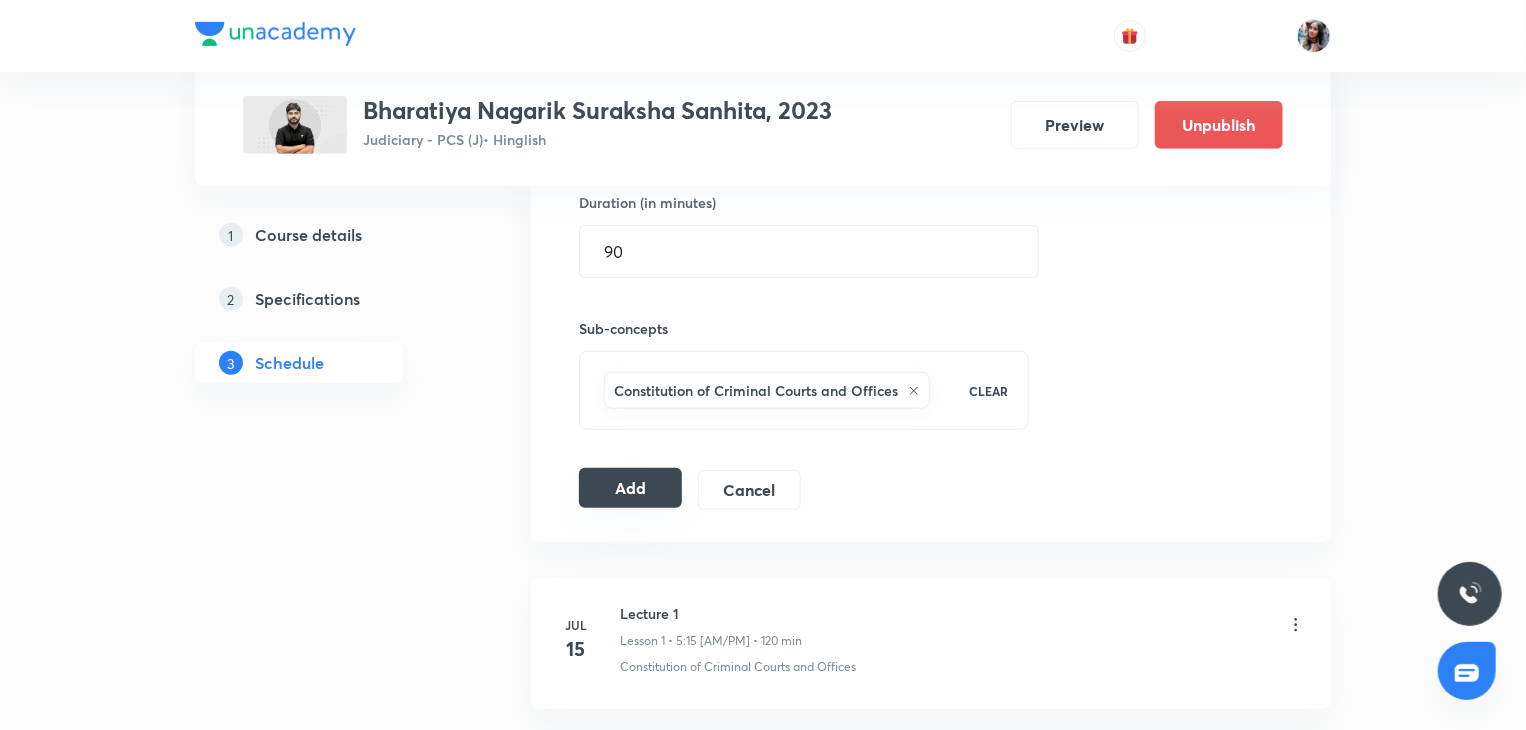 click on "Add" at bounding box center (630, 488) 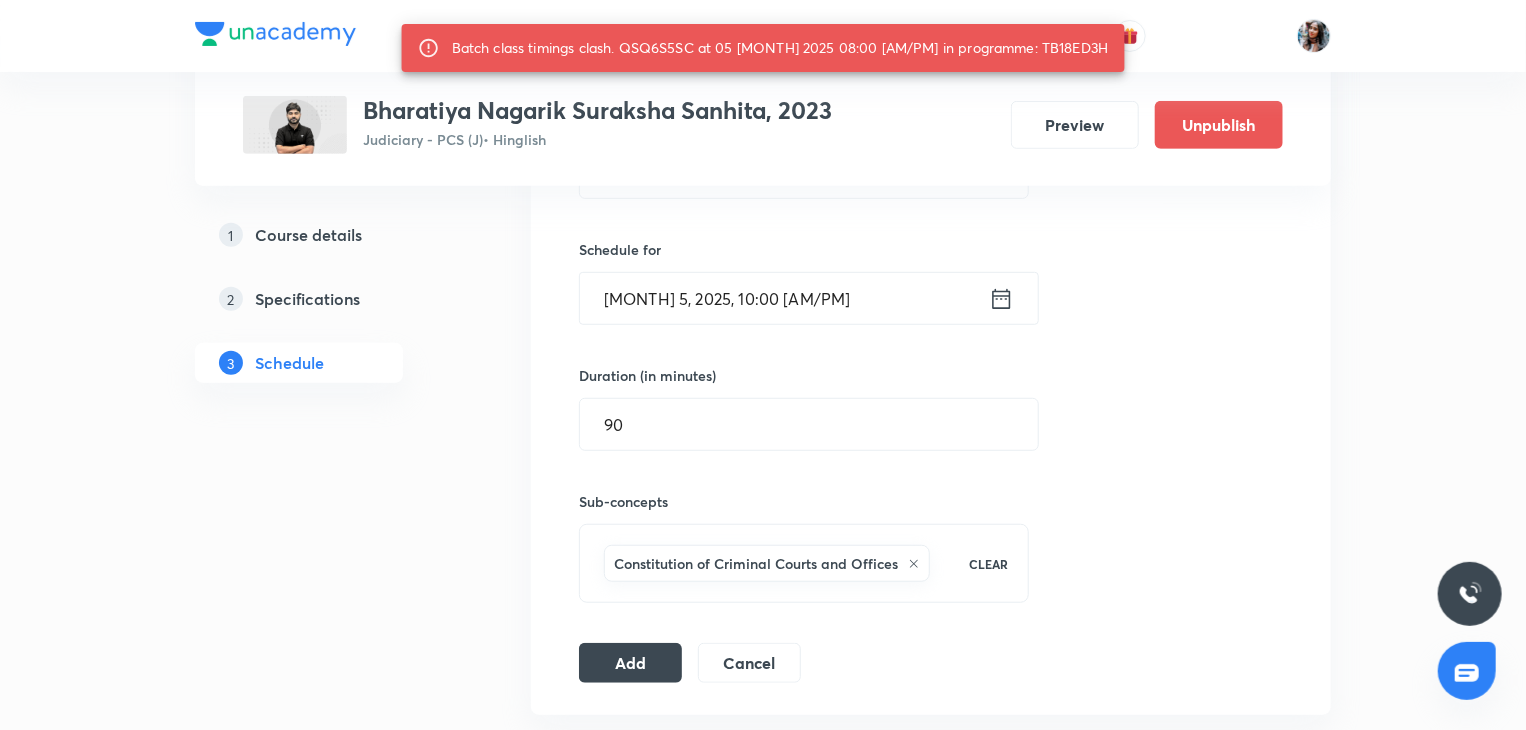 scroll, scrollTop: 452, scrollLeft: 0, axis: vertical 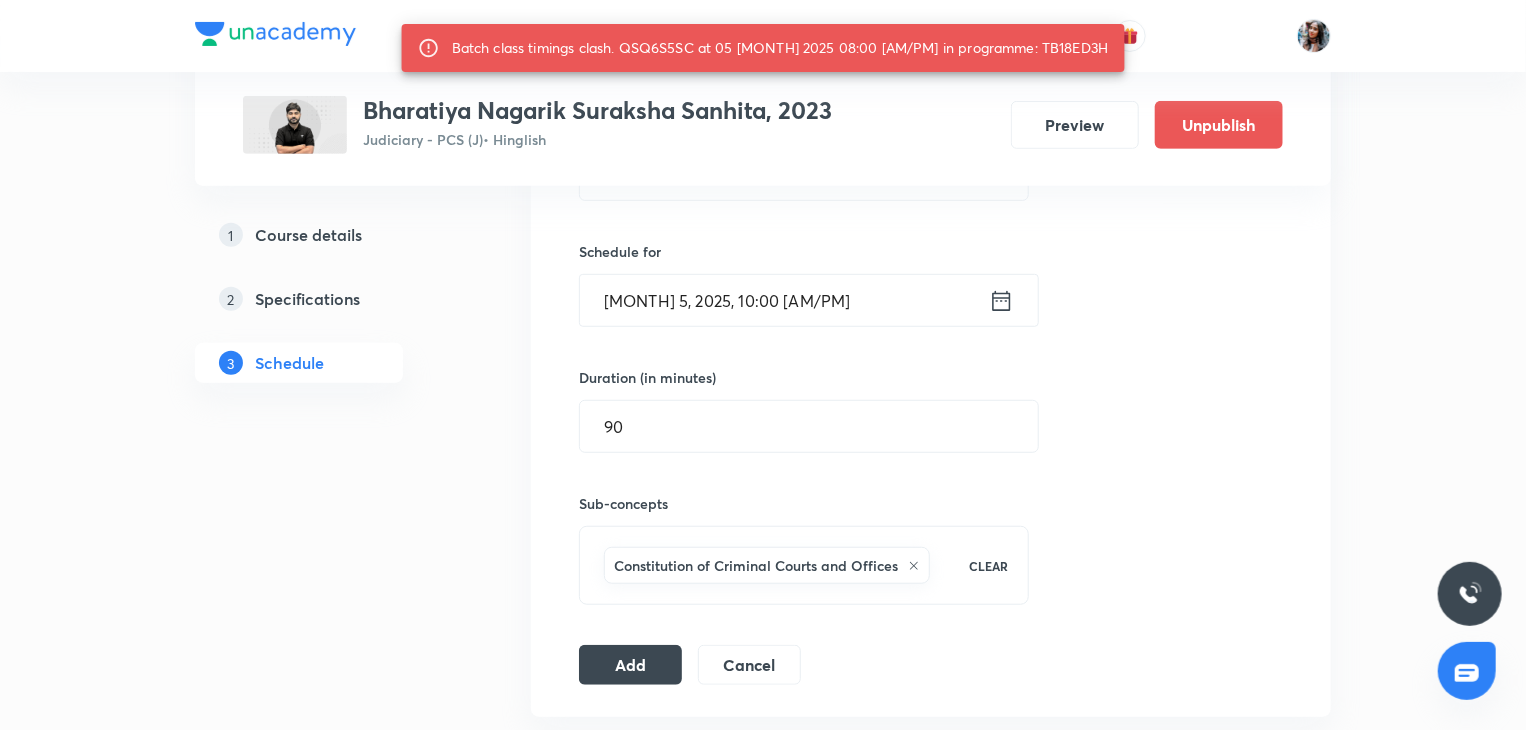 click on "[MONTH] 5, 2025, 10:00 [AM/PM]" at bounding box center (784, 300) 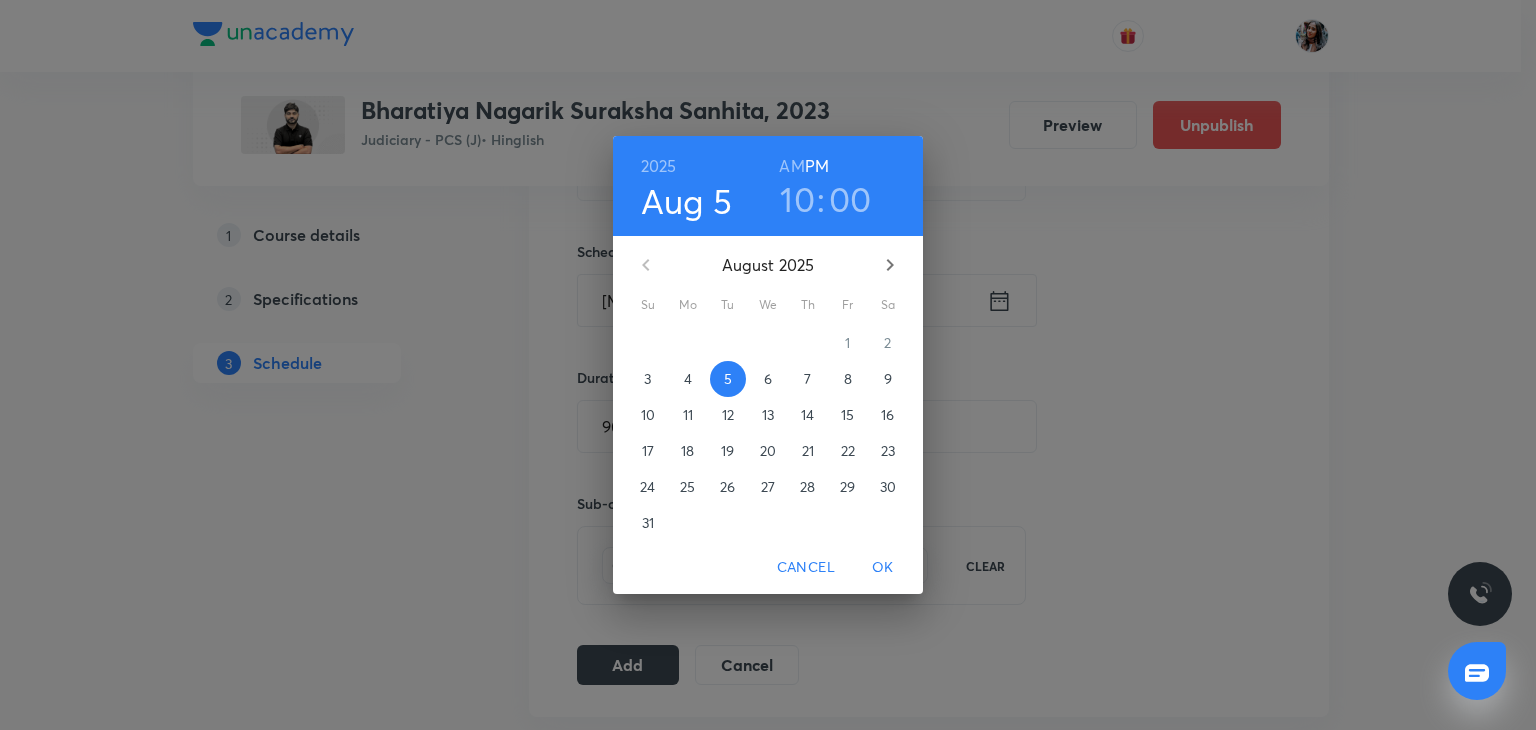 click on "00" at bounding box center [850, 199] 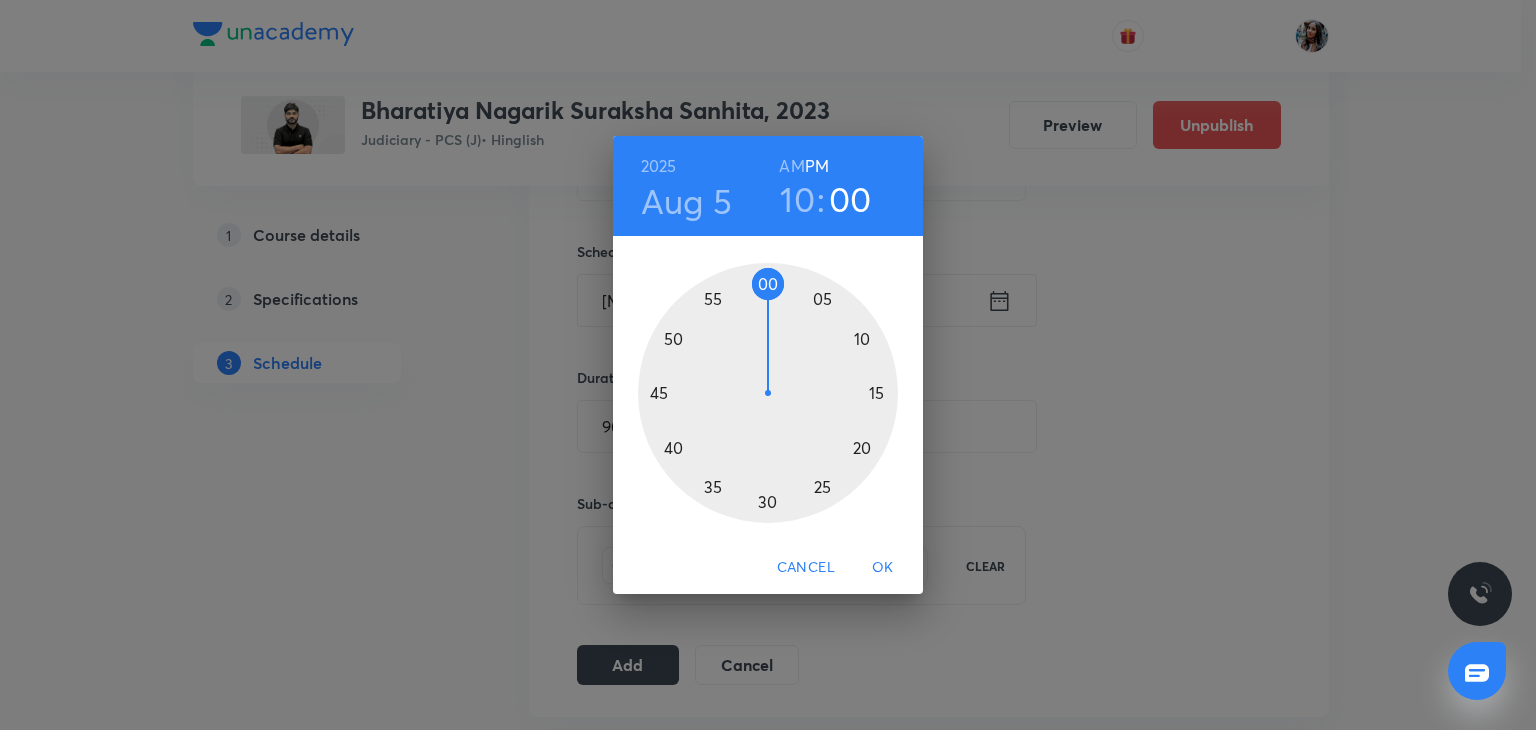 click at bounding box center (768, 393) 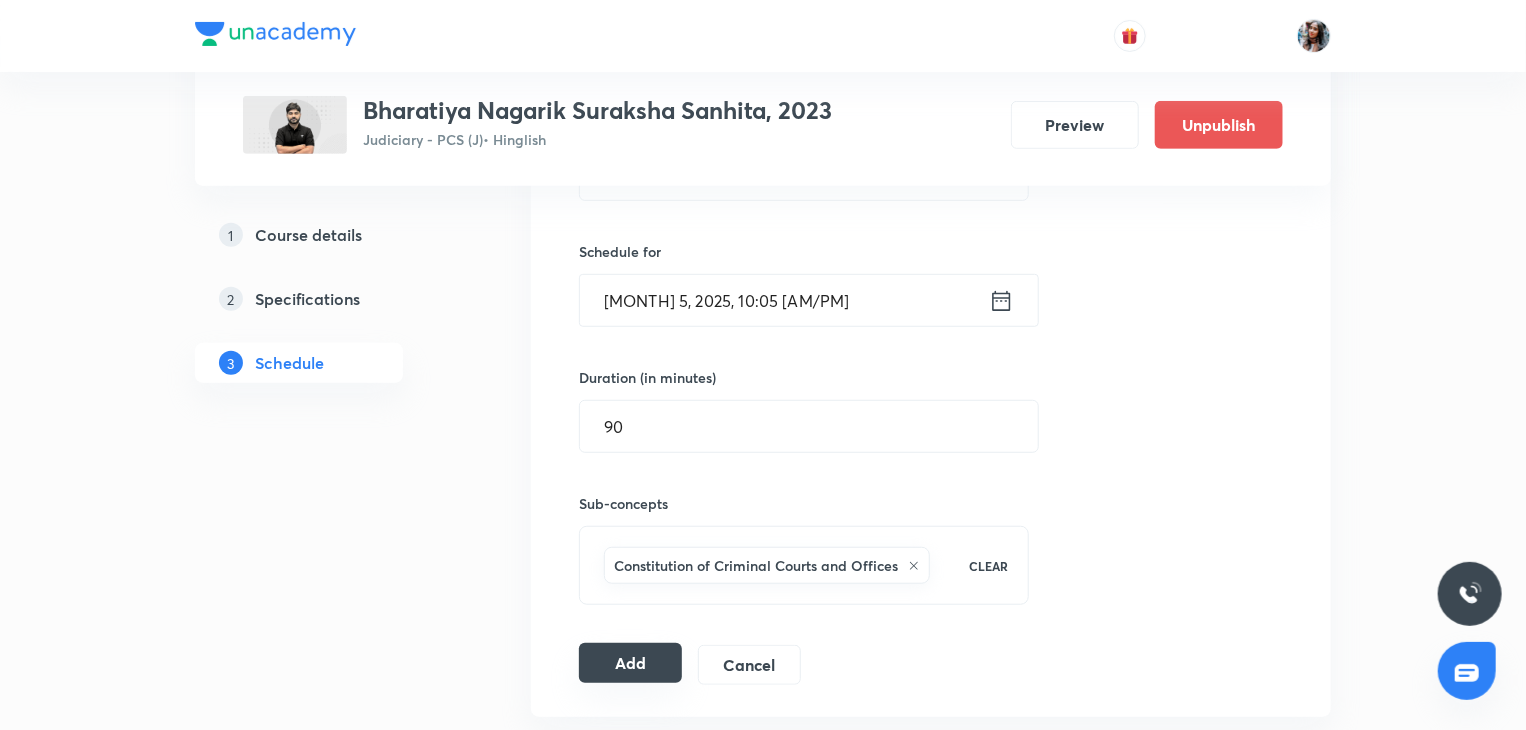 click on "Add" at bounding box center (630, 663) 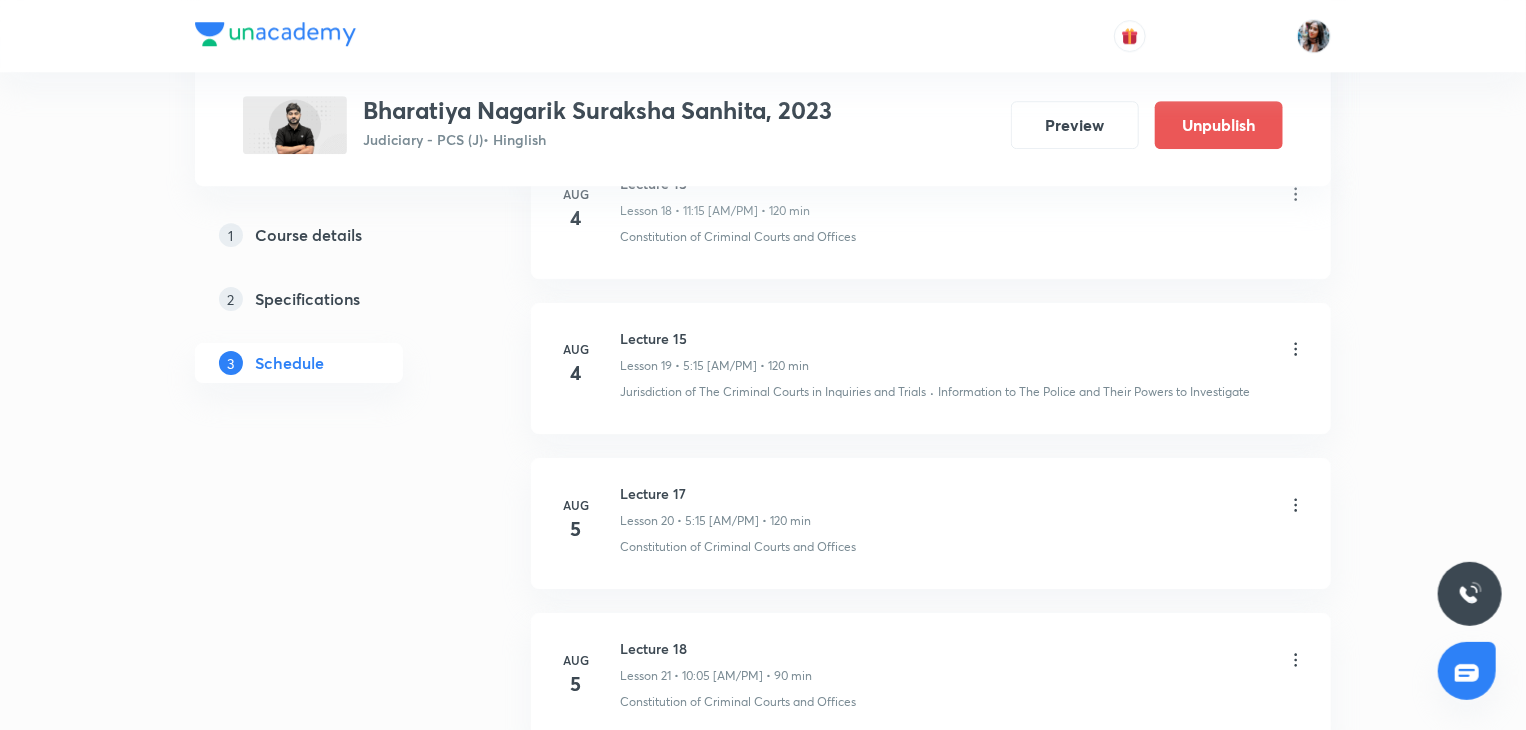 scroll, scrollTop: 3152, scrollLeft: 0, axis: vertical 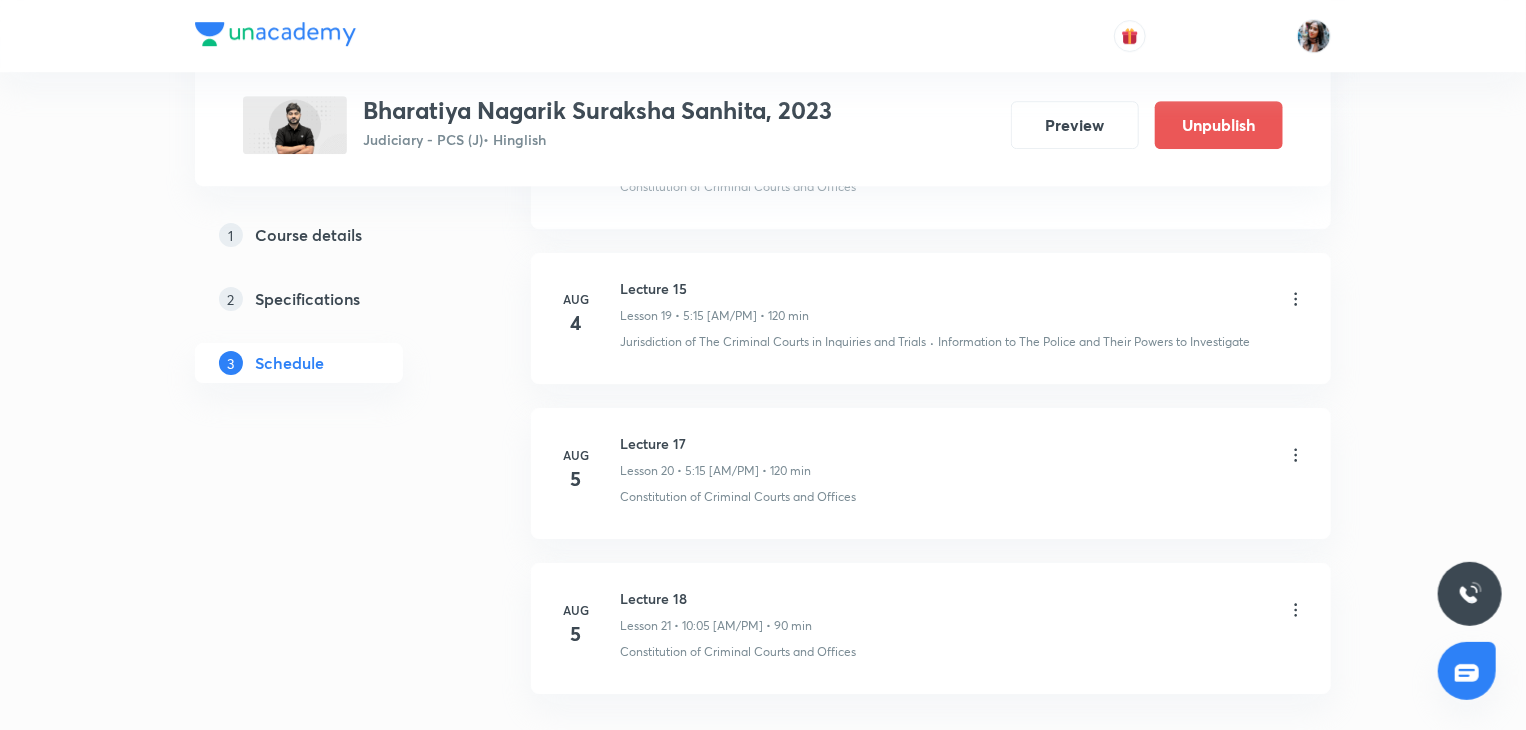 click 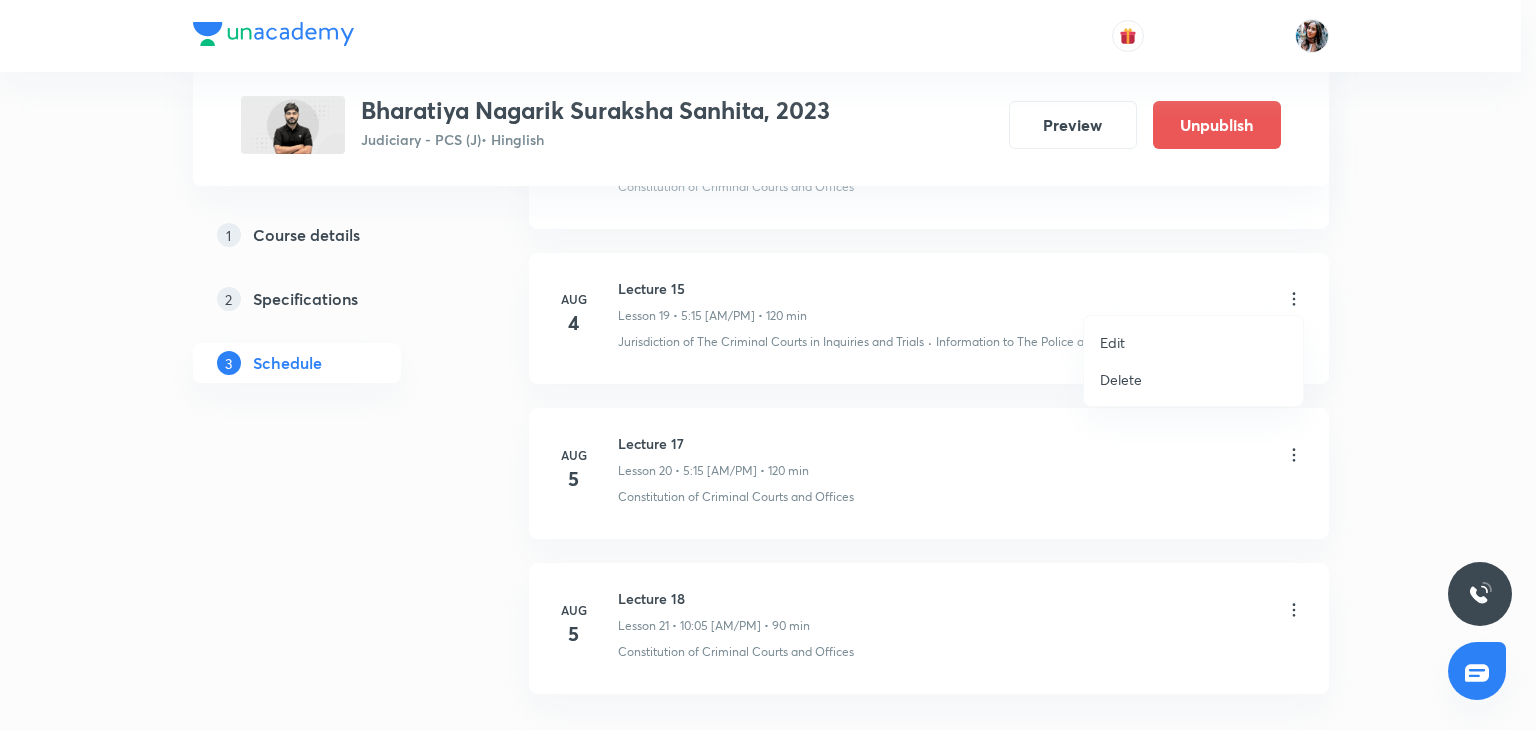 click on "Edit" at bounding box center (1193, 342) 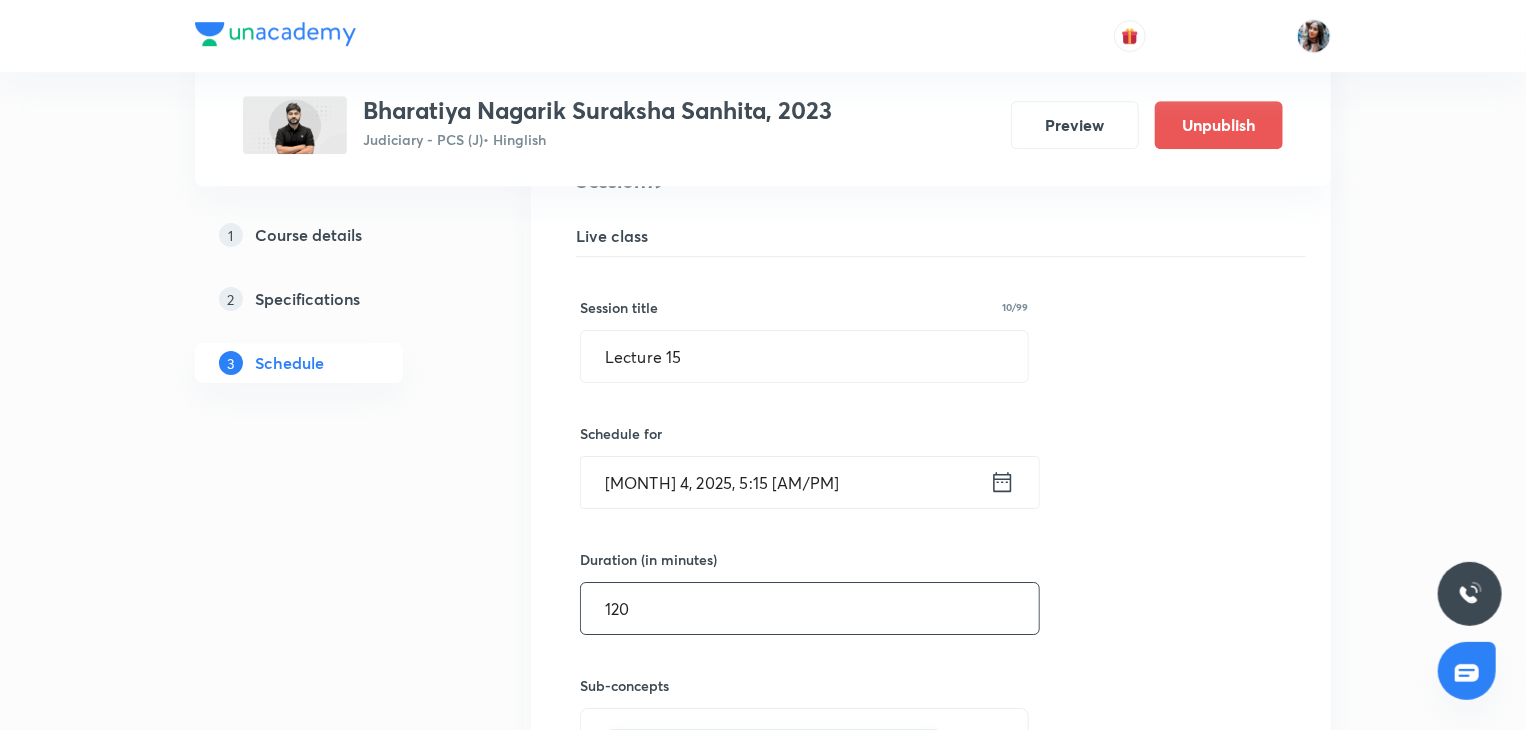 click on "120" at bounding box center [810, 608] 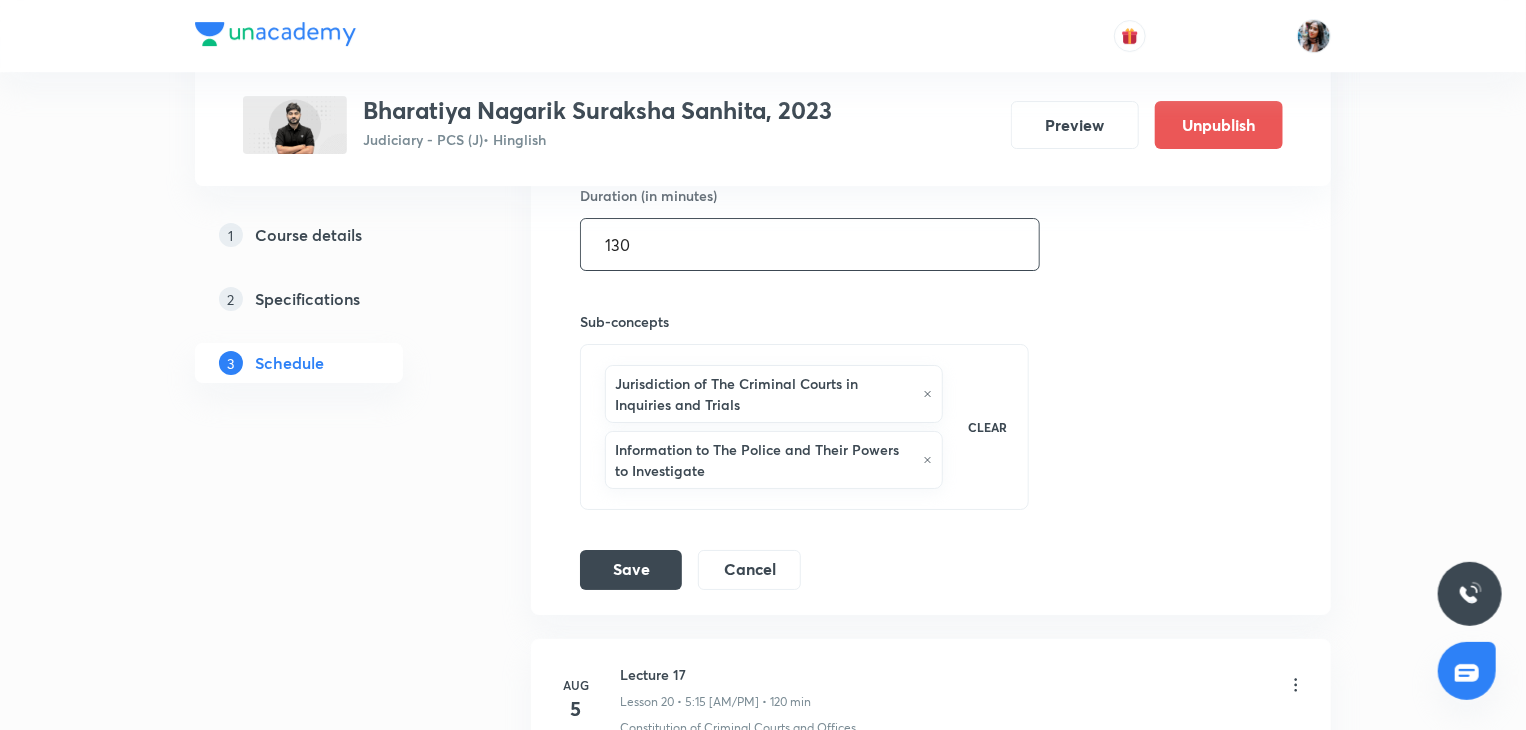 scroll, scrollTop: 3518, scrollLeft: 0, axis: vertical 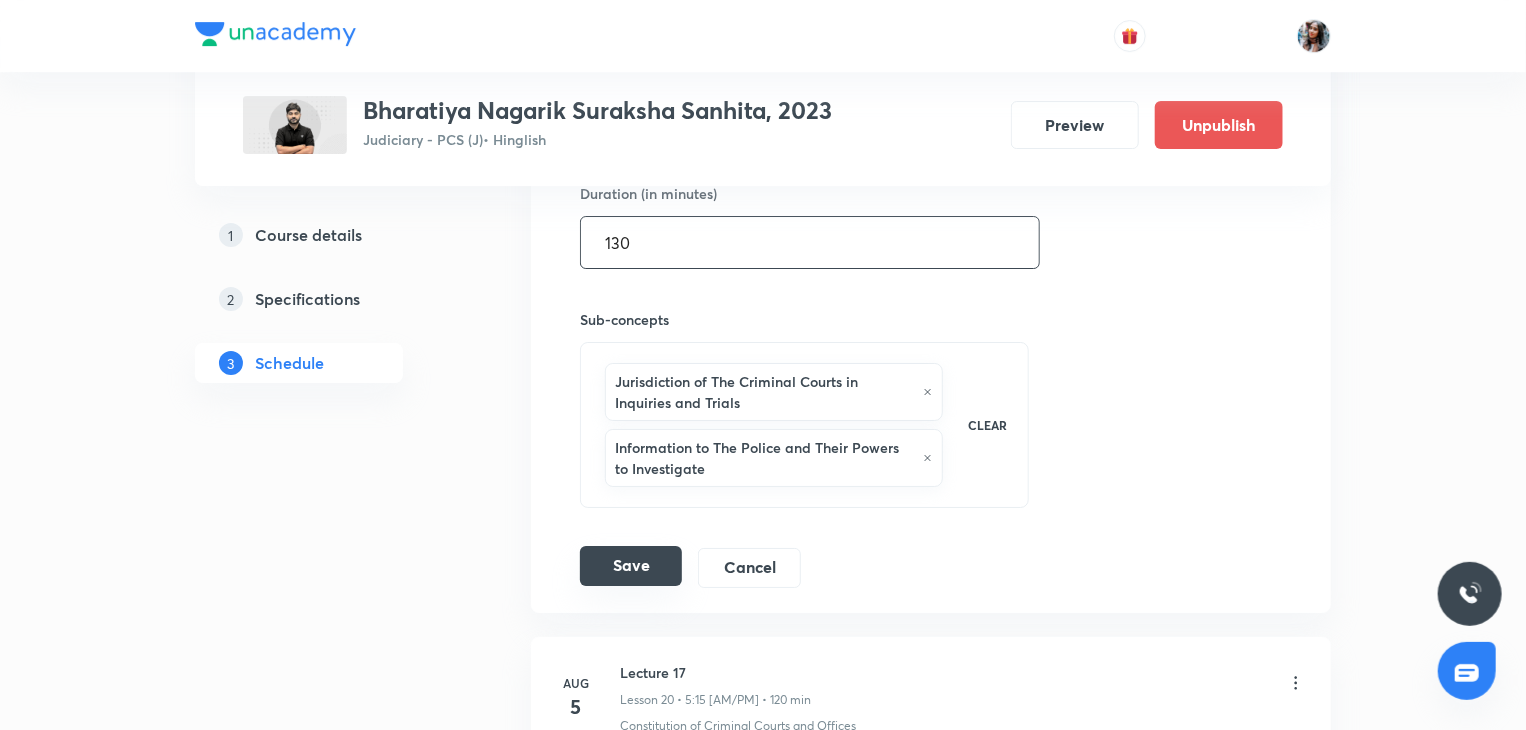 type on "130" 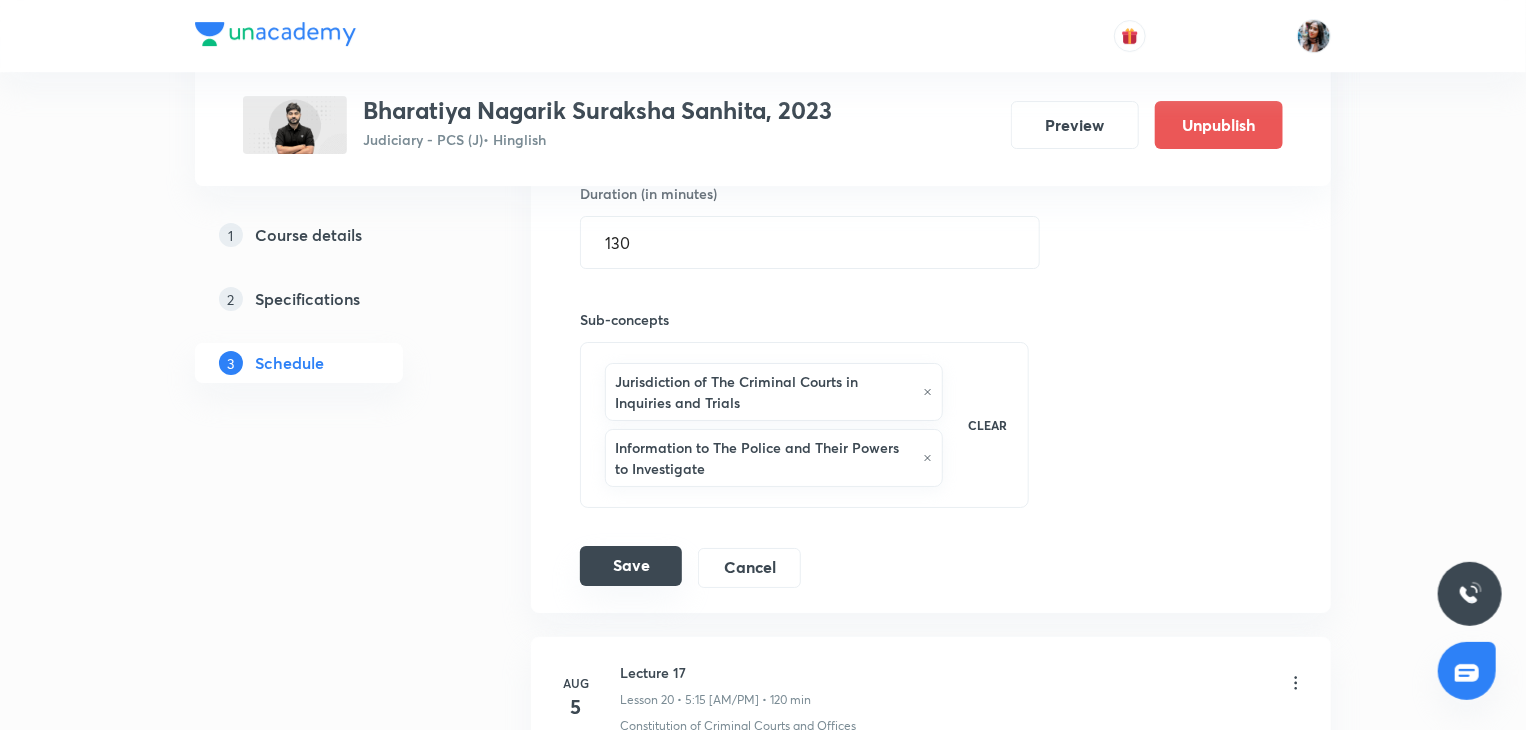click on "Save" at bounding box center (631, 566) 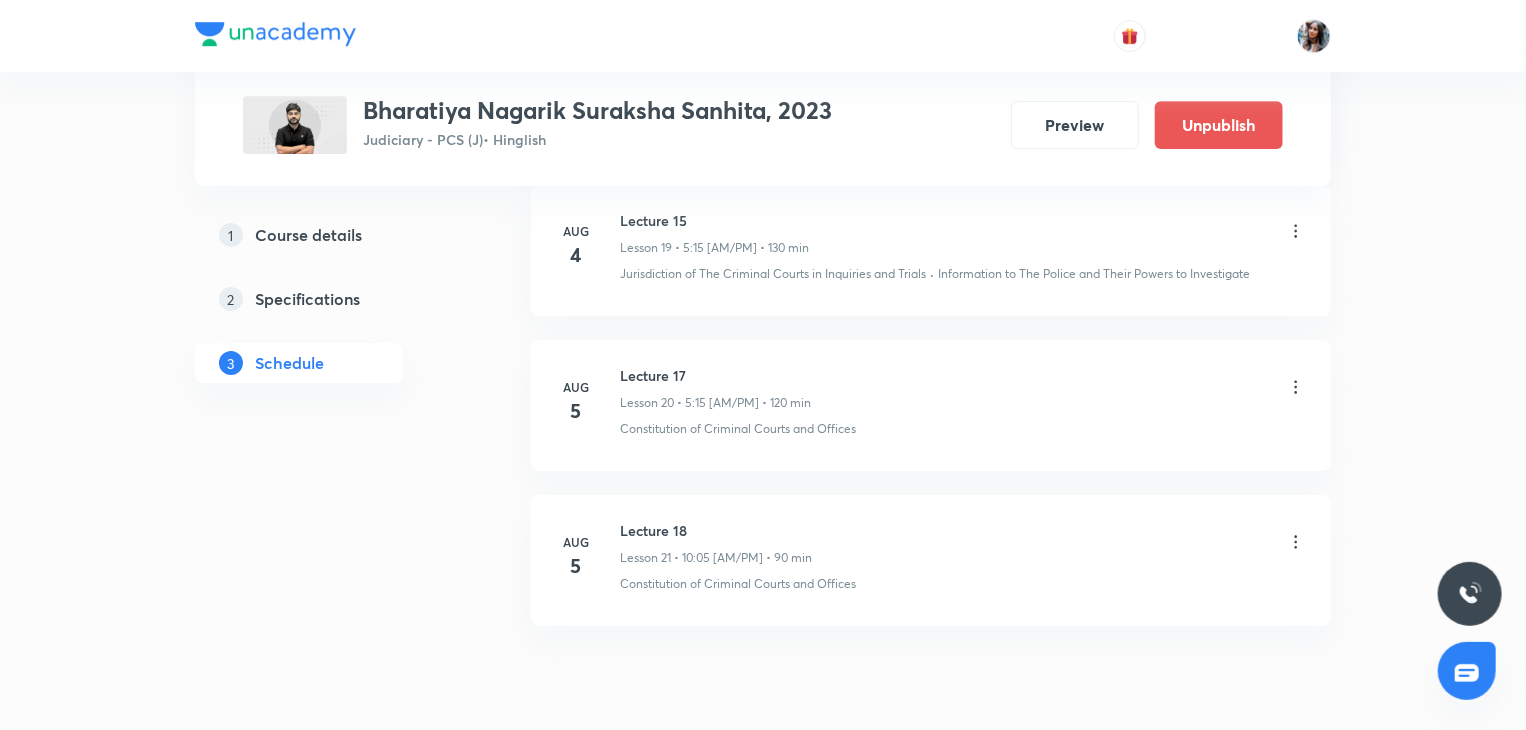 scroll, scrollTop: 3228, scrollLeft: 0, axis: vertical 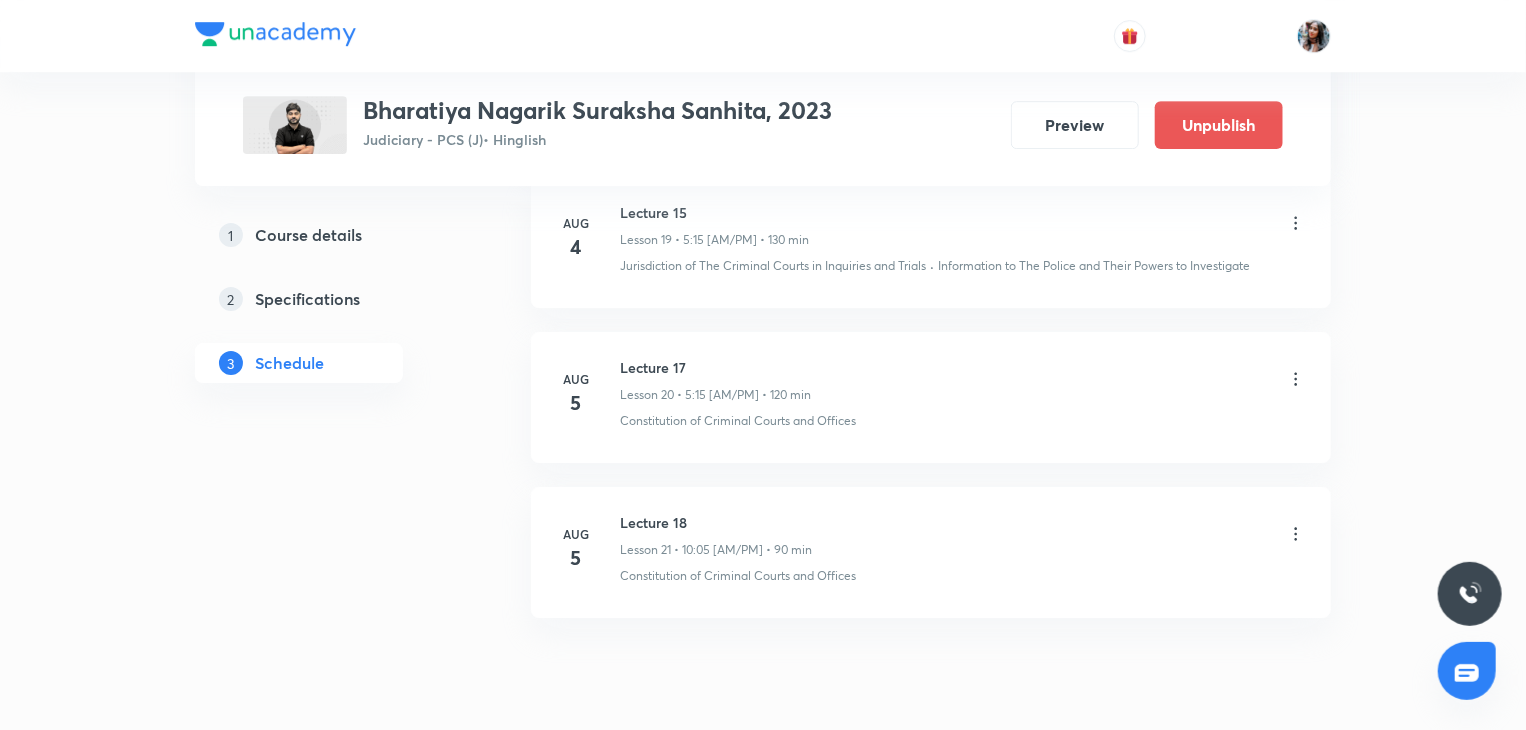 click 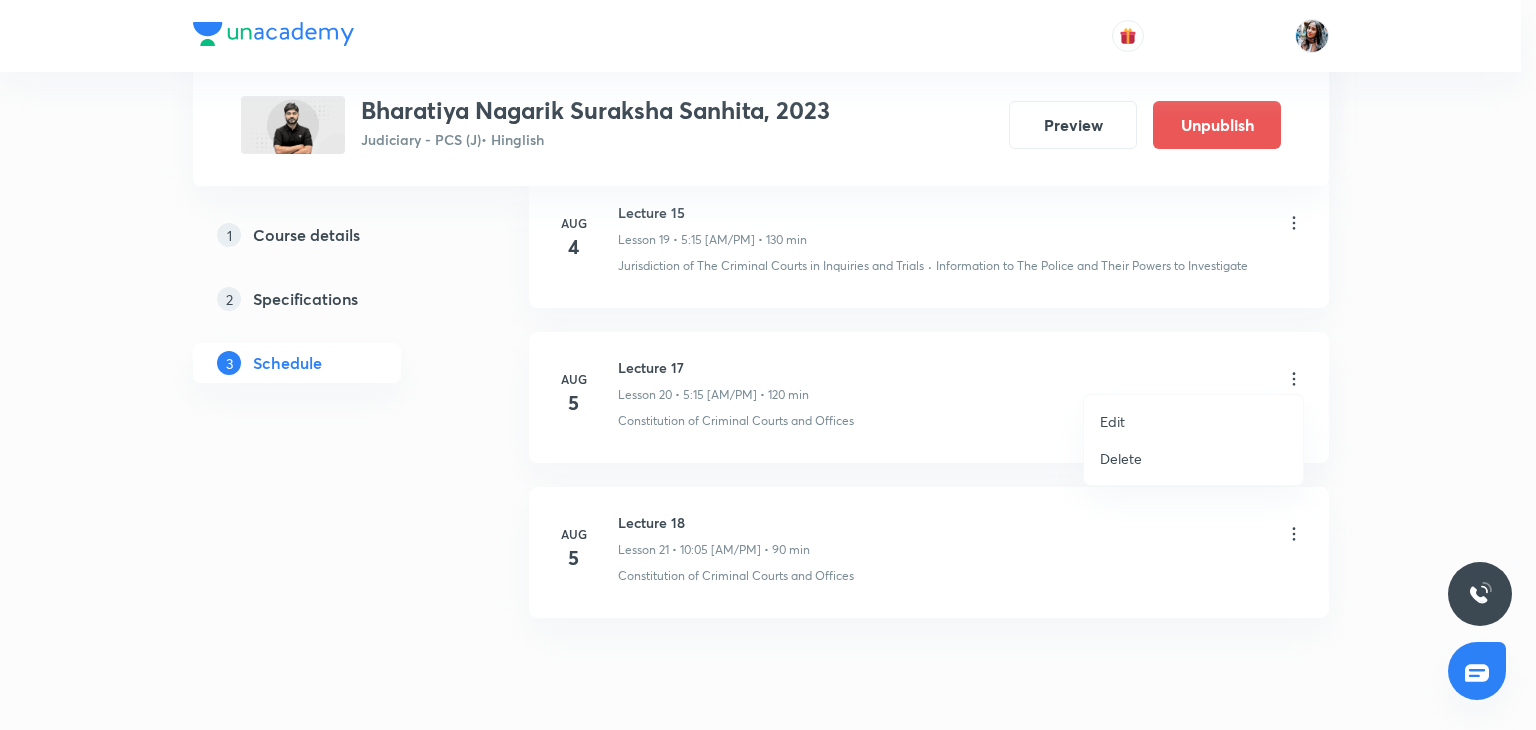 click on "Edit" at bounding box center [1193, 421] 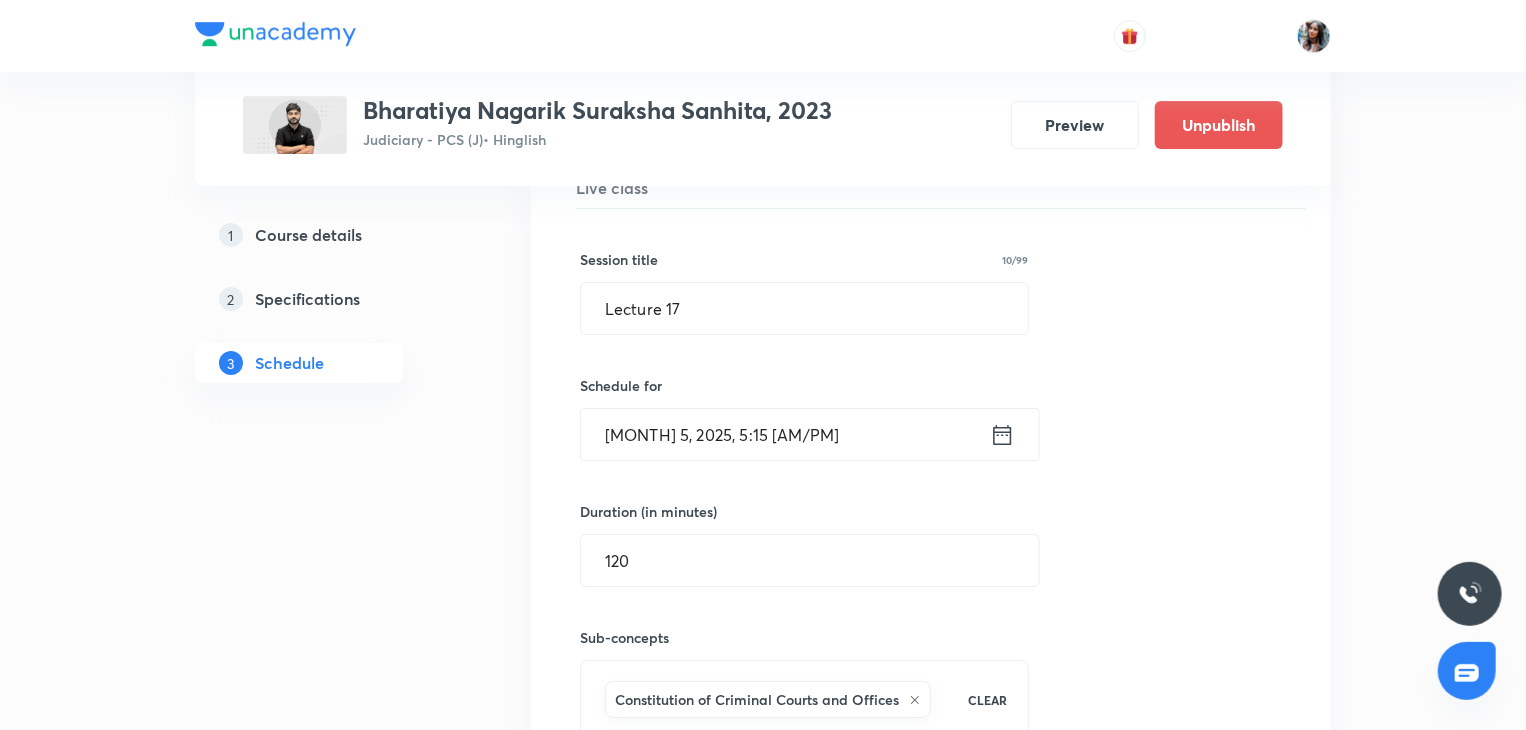 scroll, scrollTop: 3356, scrollLeft: 0, axis: vertical 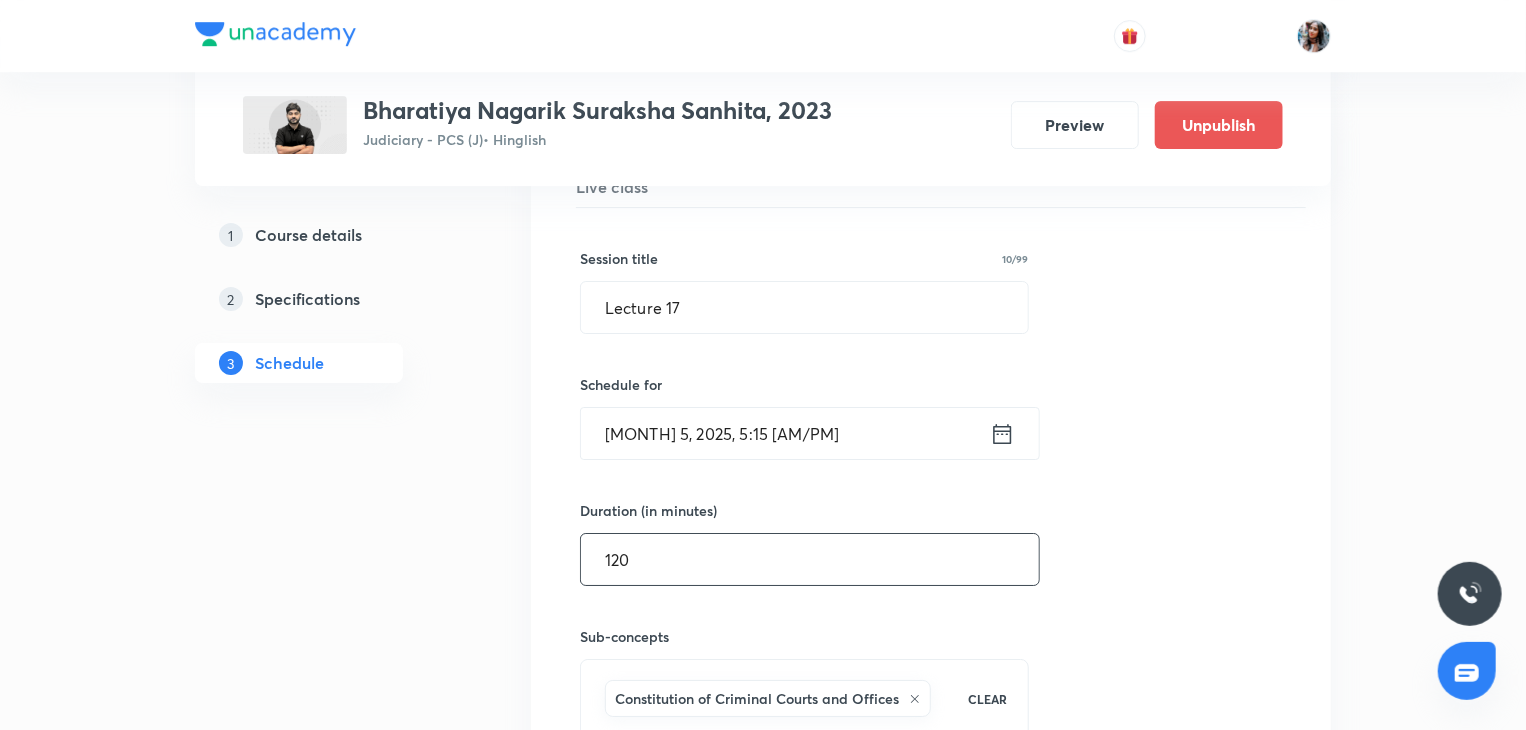 click on "120" at bounding box center (810, 559) 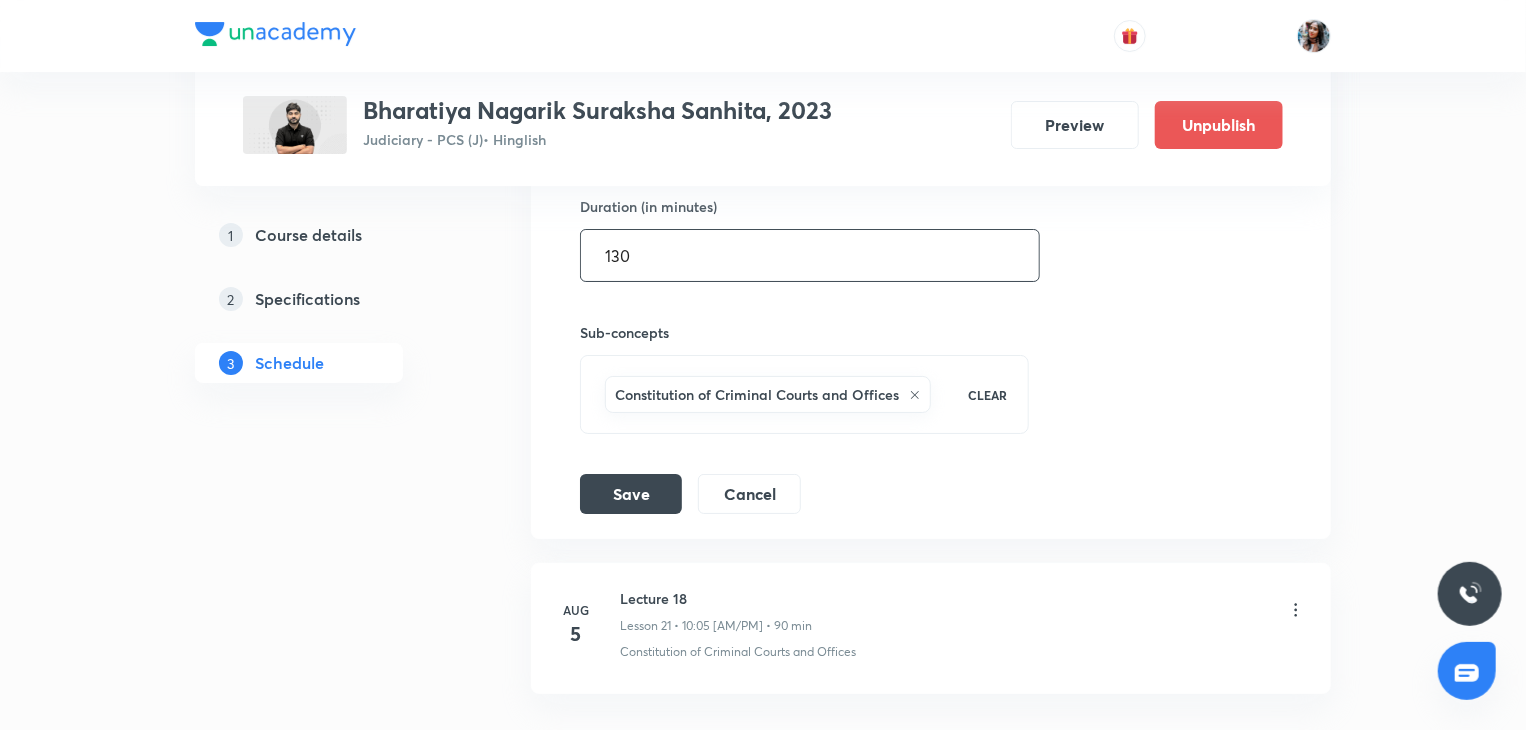 scroll, scrollTop: 3664, scrollLeft: 0, axis: vertical 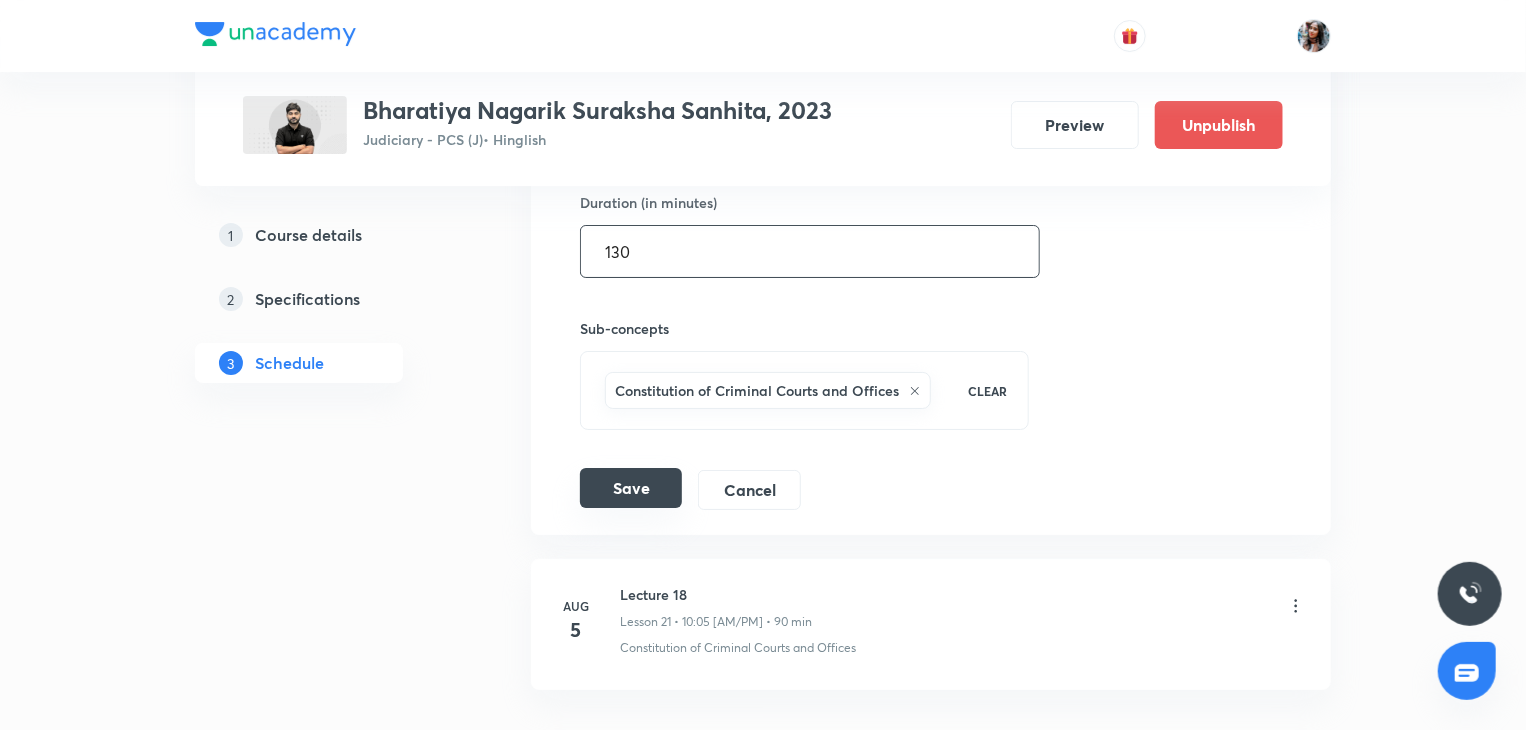 type on "130" 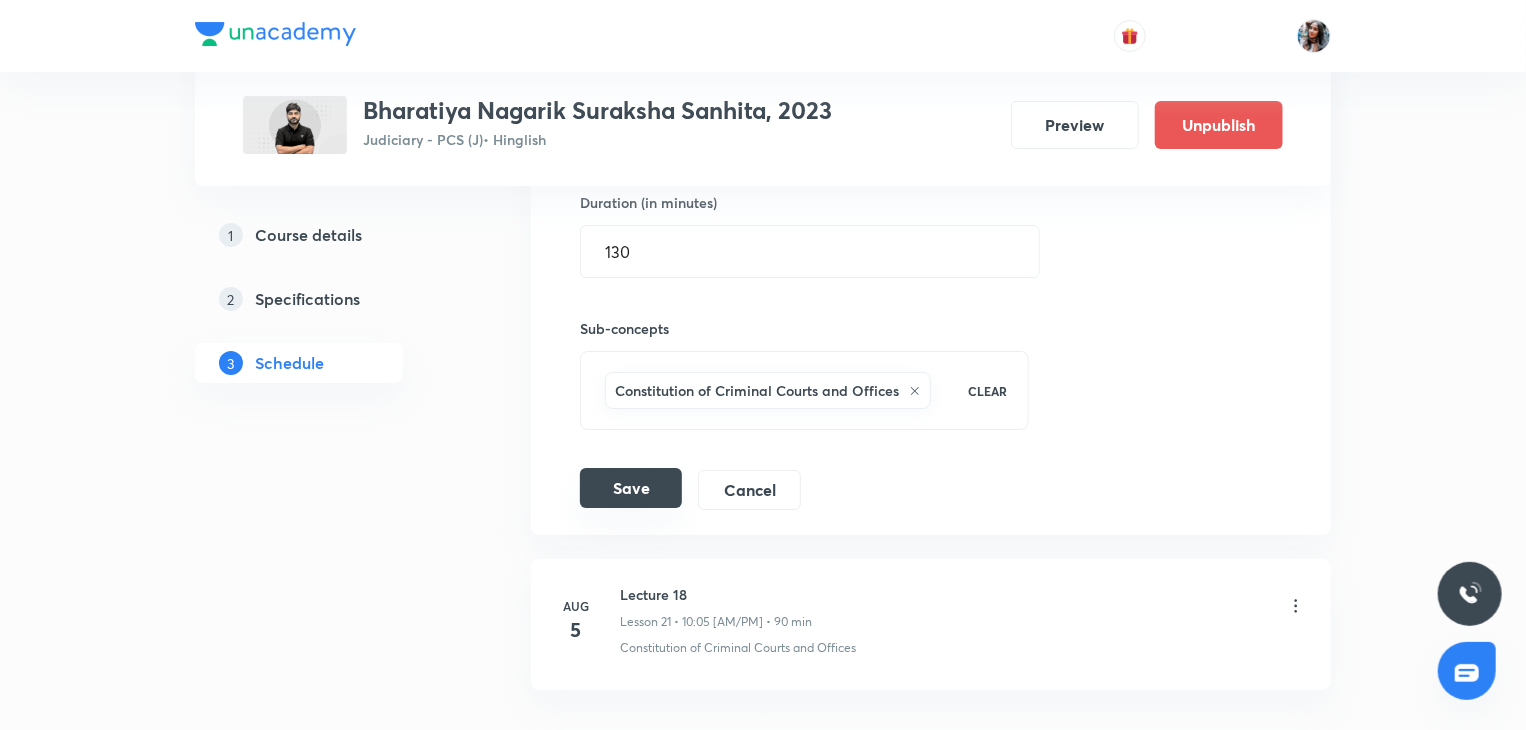 click on "Save" at bounding box center (631, 488) 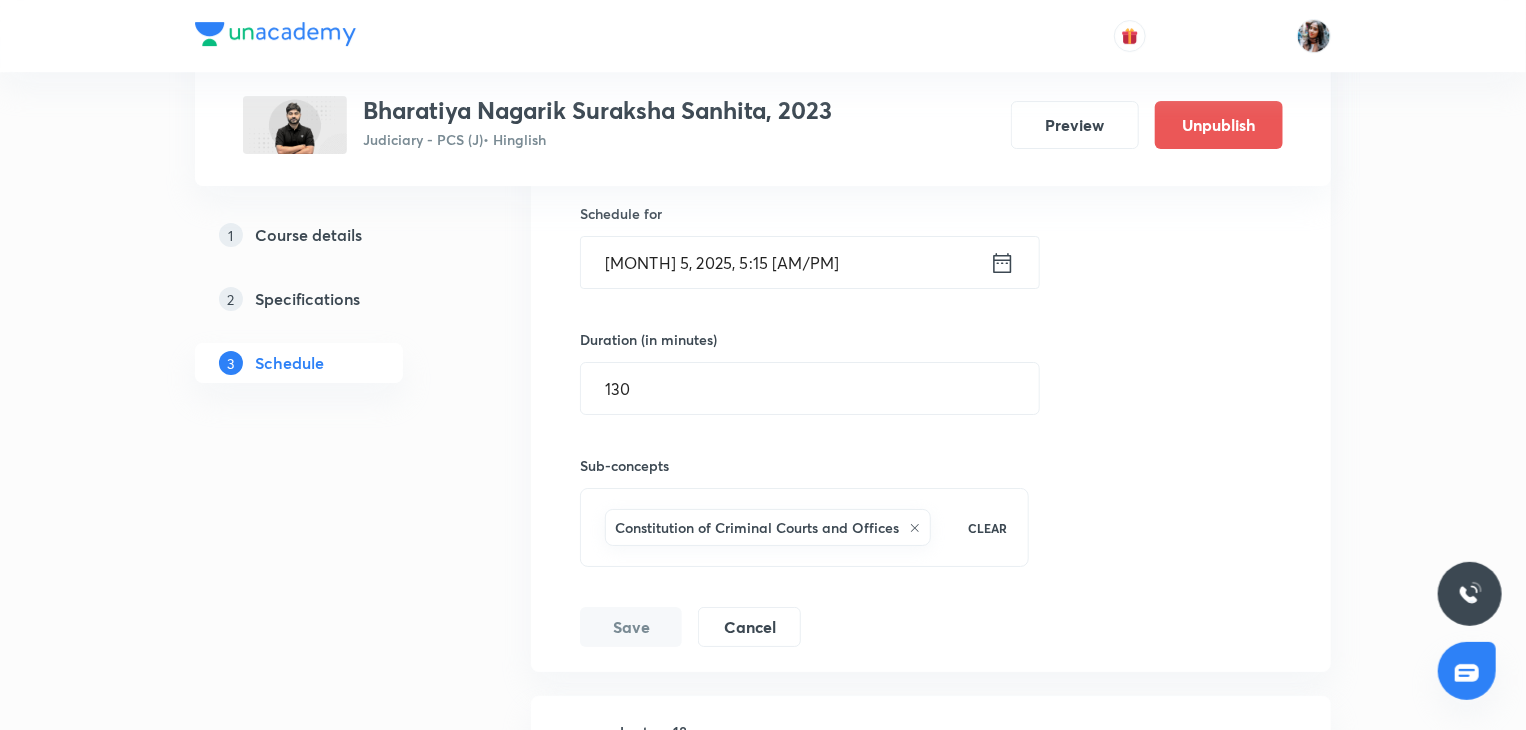scroll, scrollTop: 3802, scrollLeft: 0, axis: vertical 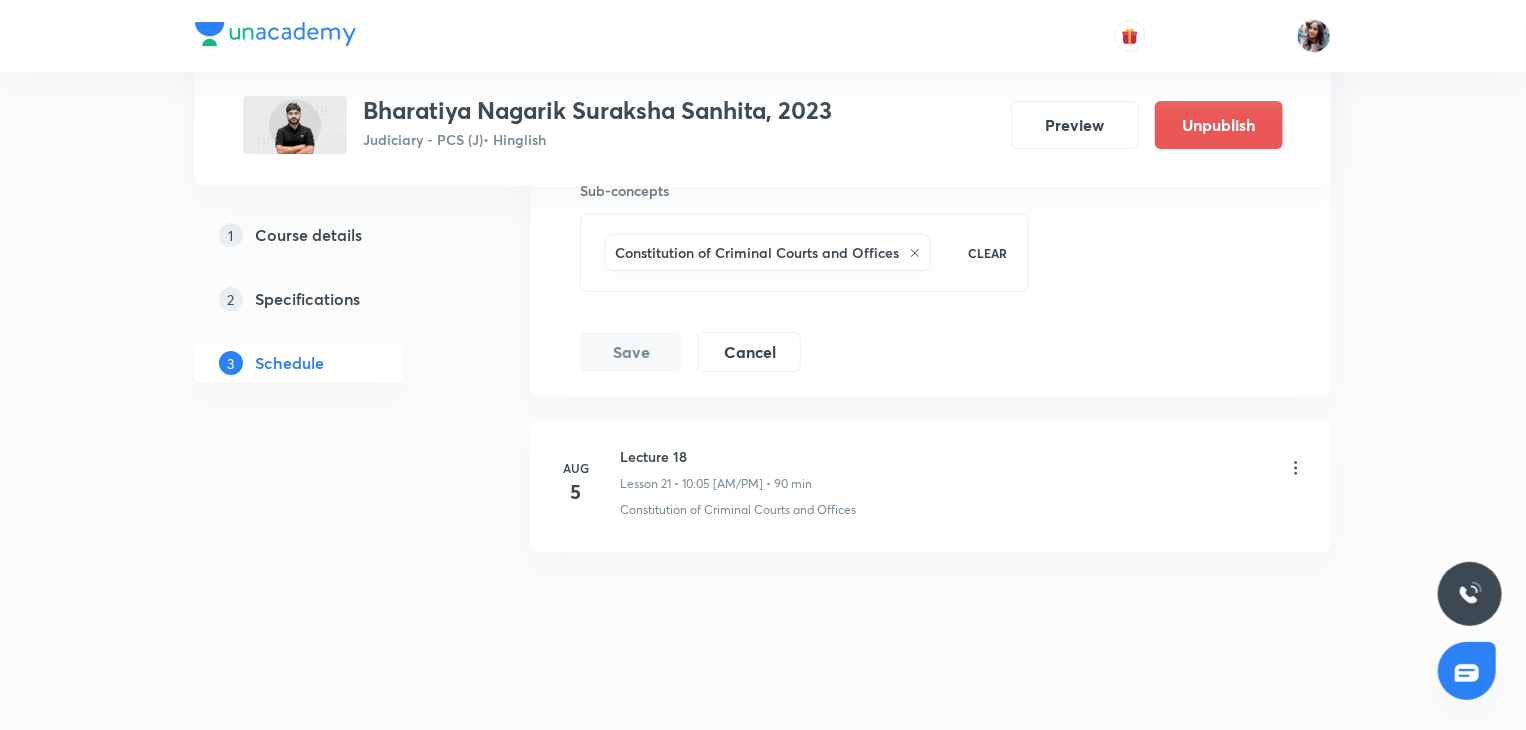 click on "Lecture 18" at bounding box center [716, 456] 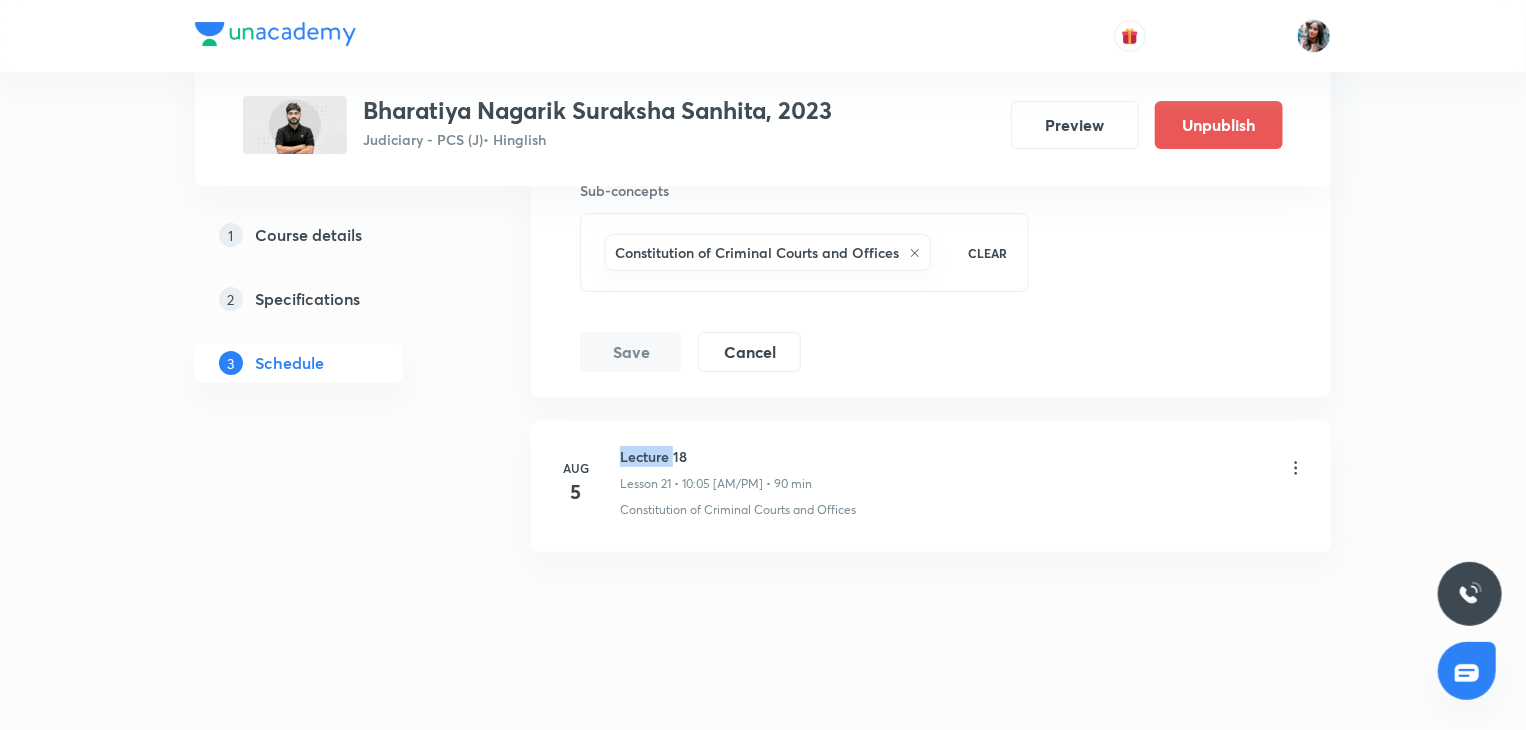 click on "Lecture 18" at bounding box center [716, 456] 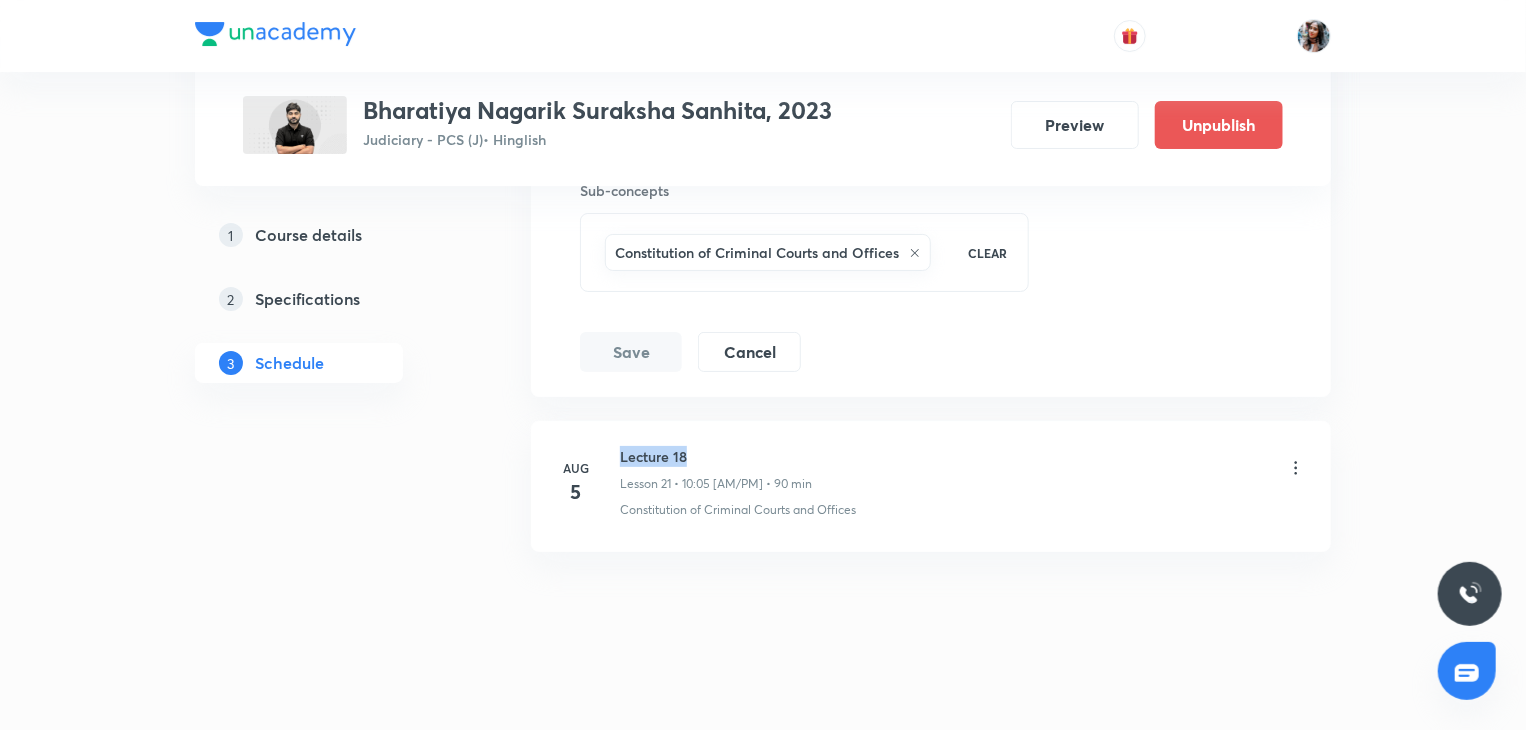 copy on "Lecture 18" 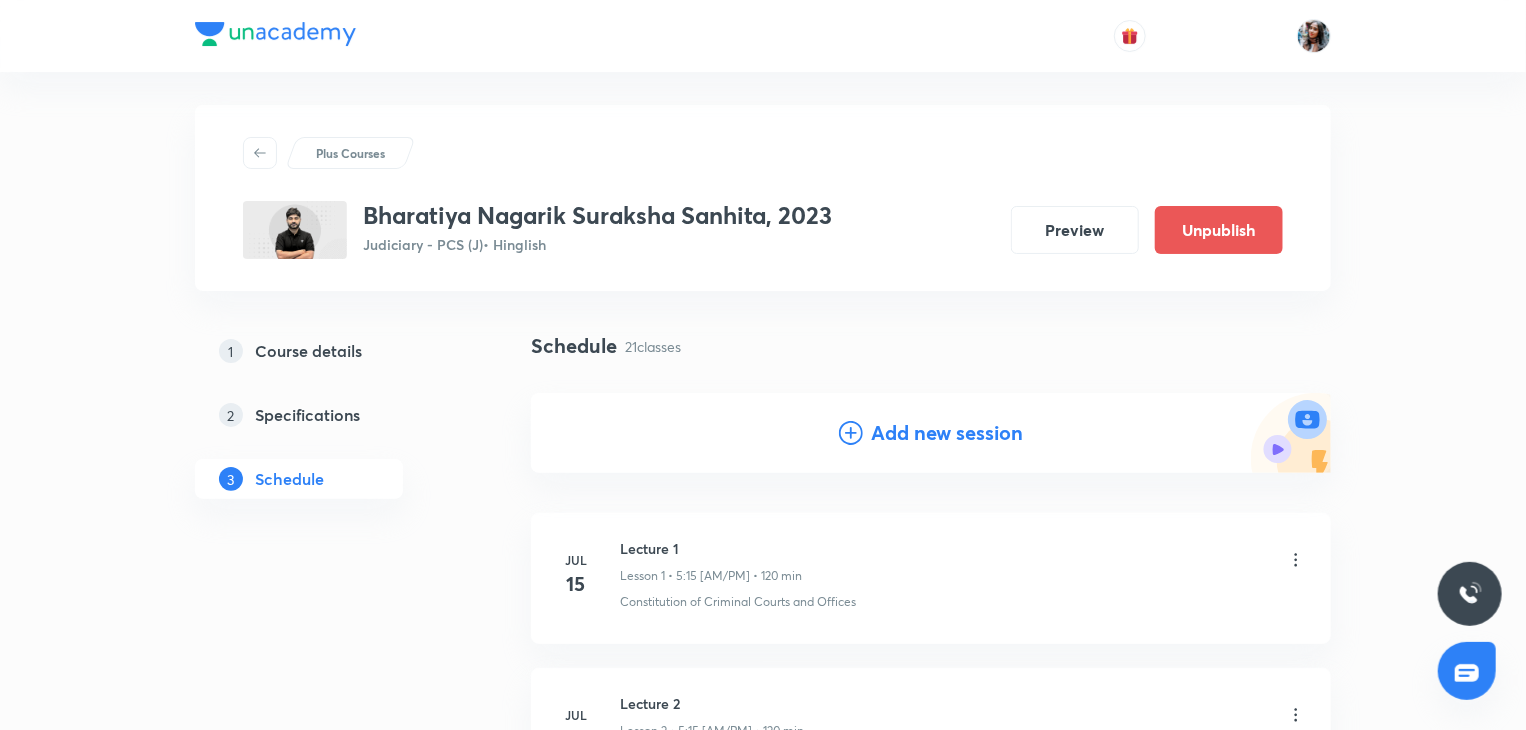 scroll, scrollTop: 0, scrollLeft: 0, axis: both 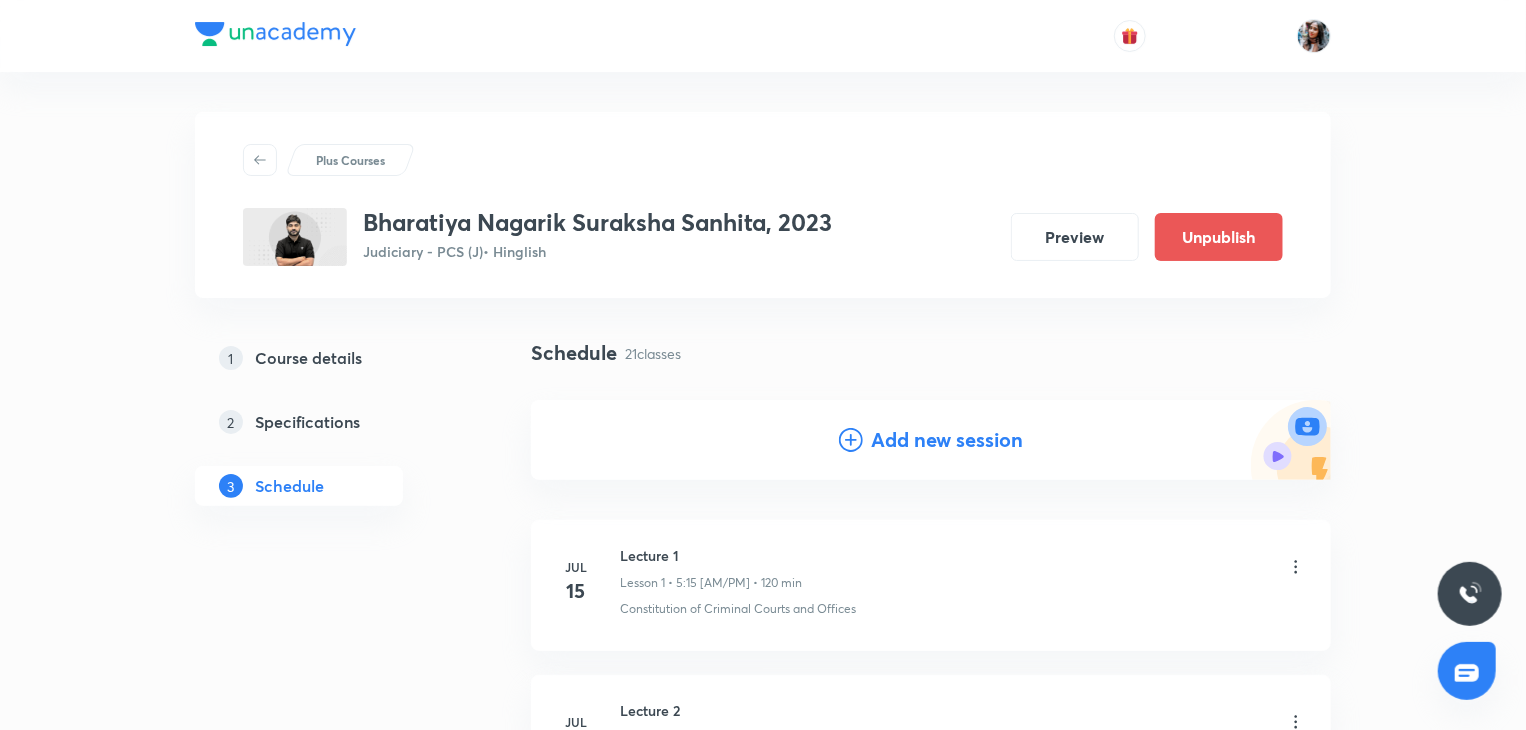 click on "Add new session" at bounding box center (947, 440) 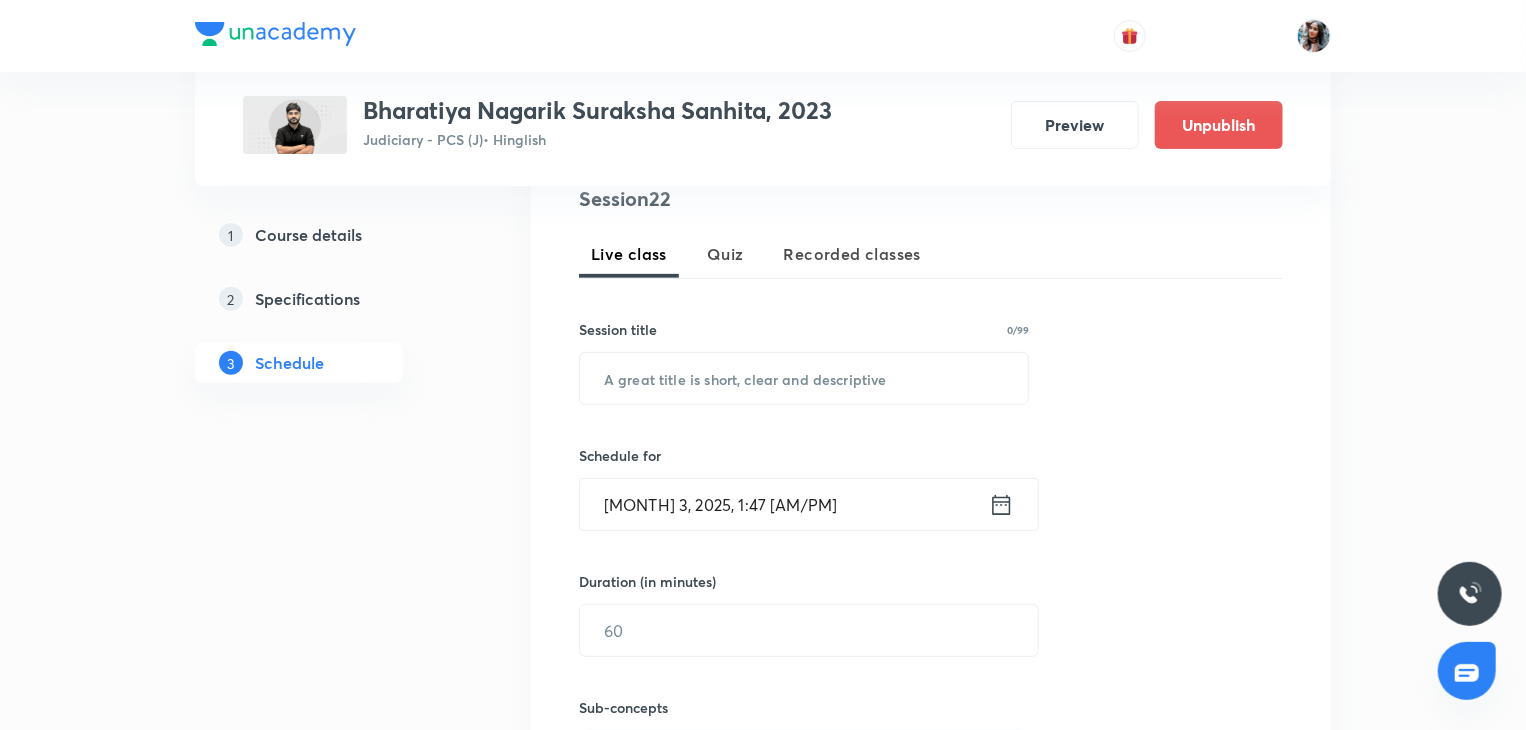 scroll, scrollTop: 248, scrollLeft: 0, axis: vertical 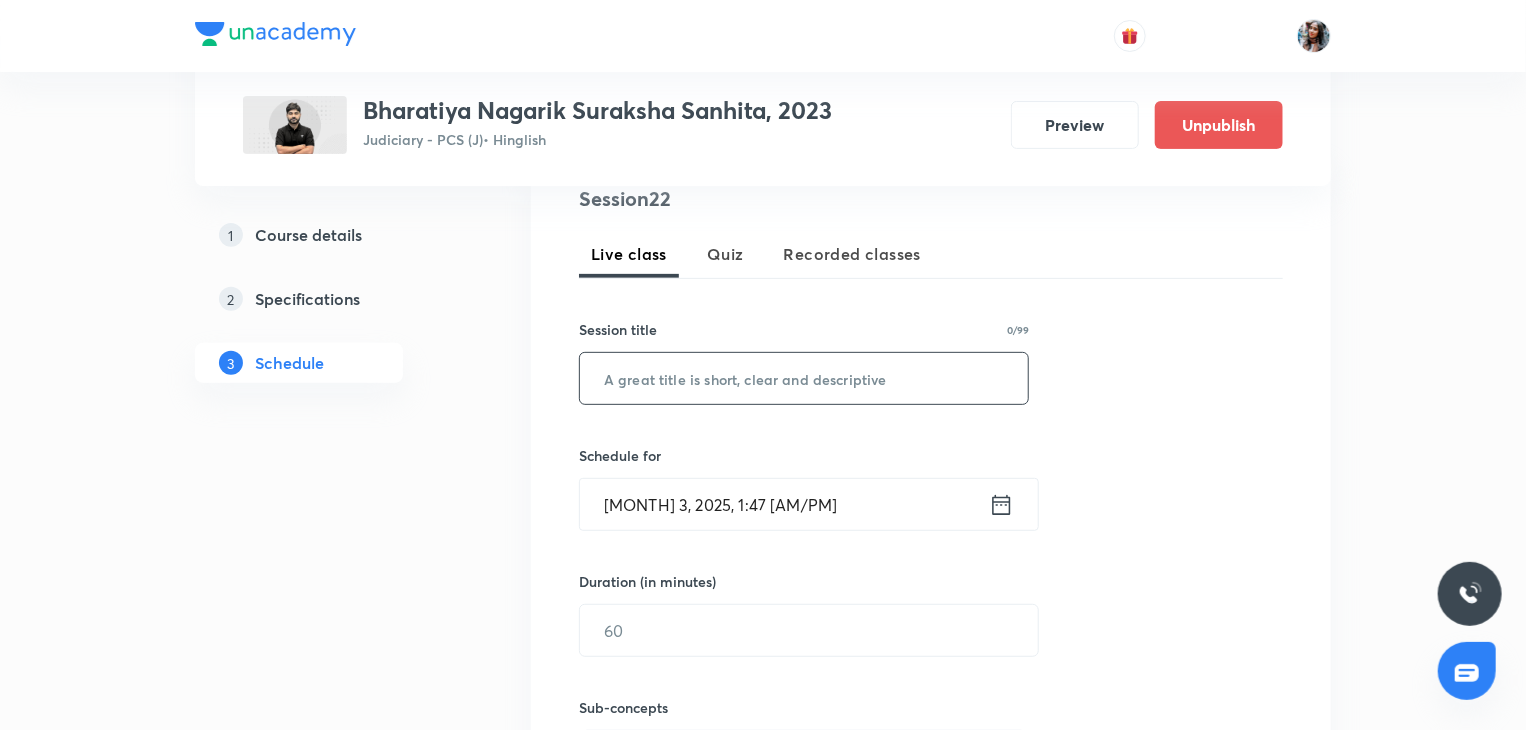 click at bounding box center (804, 378) 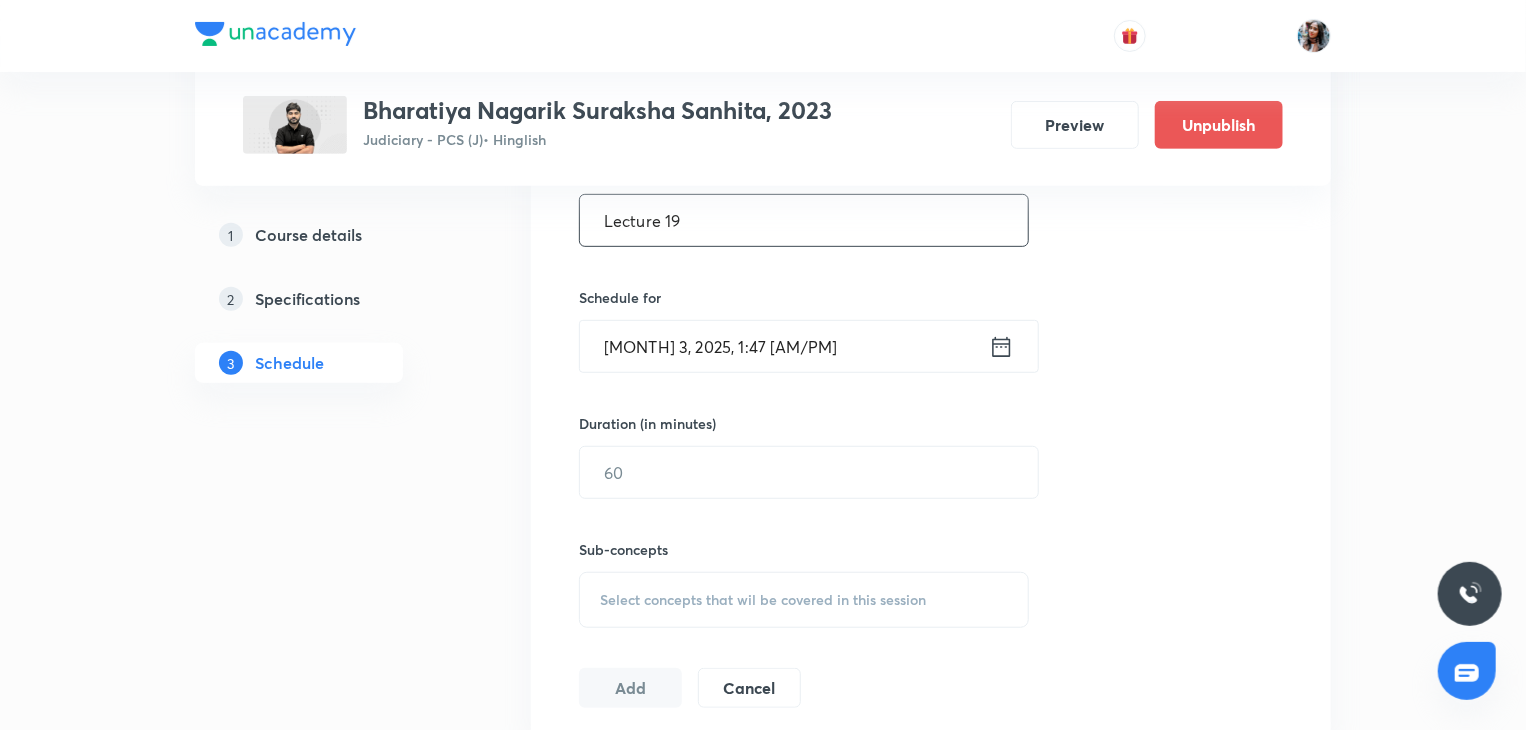 scroll, scrollTop: 408, scrollLeft: 0, axis: vertical 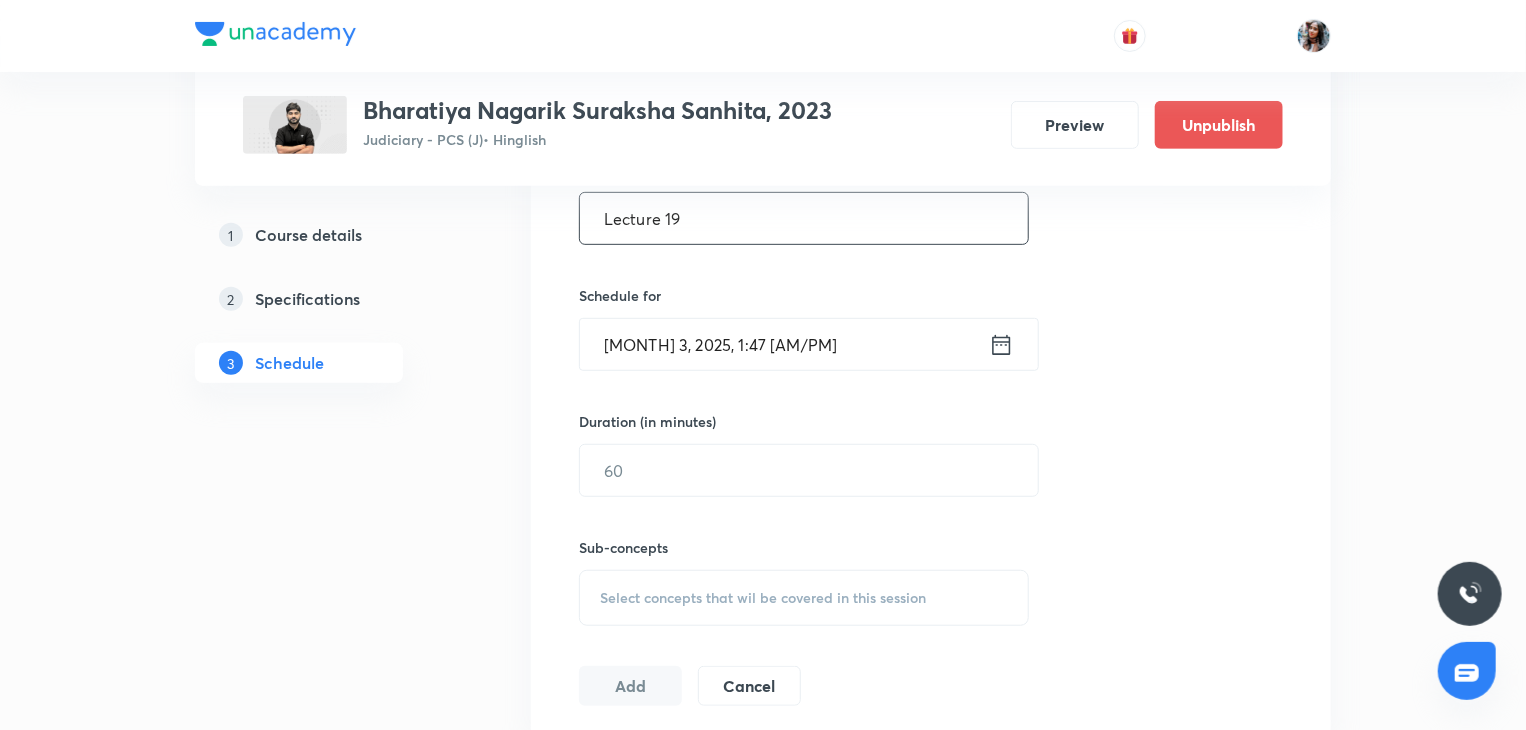 type on "Lecture 19" 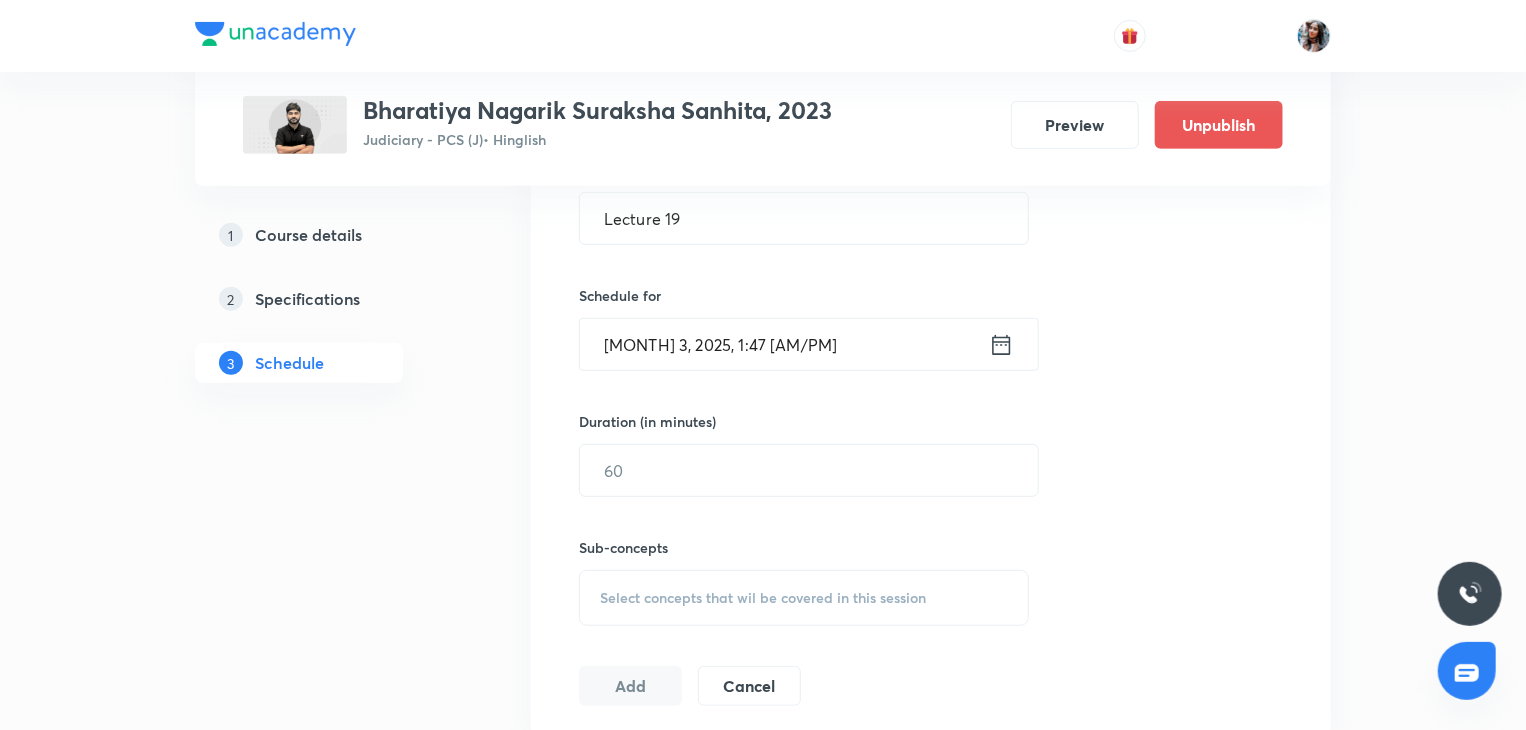 click on "[MONTH] 3, 2025, 1:47 [AM/PM]" at bounding box center [784, 344] 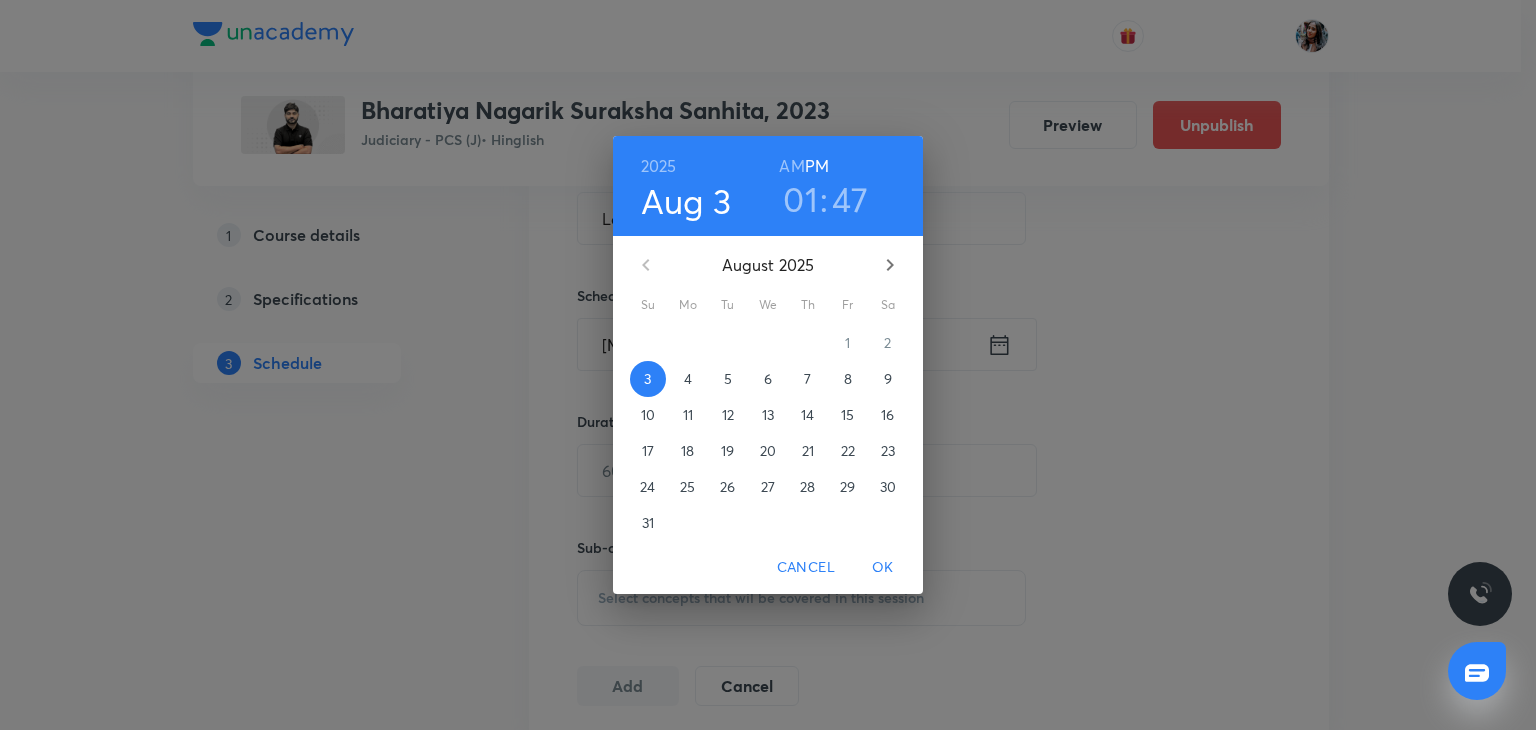 click on "6" at bounding box center [768, 379] 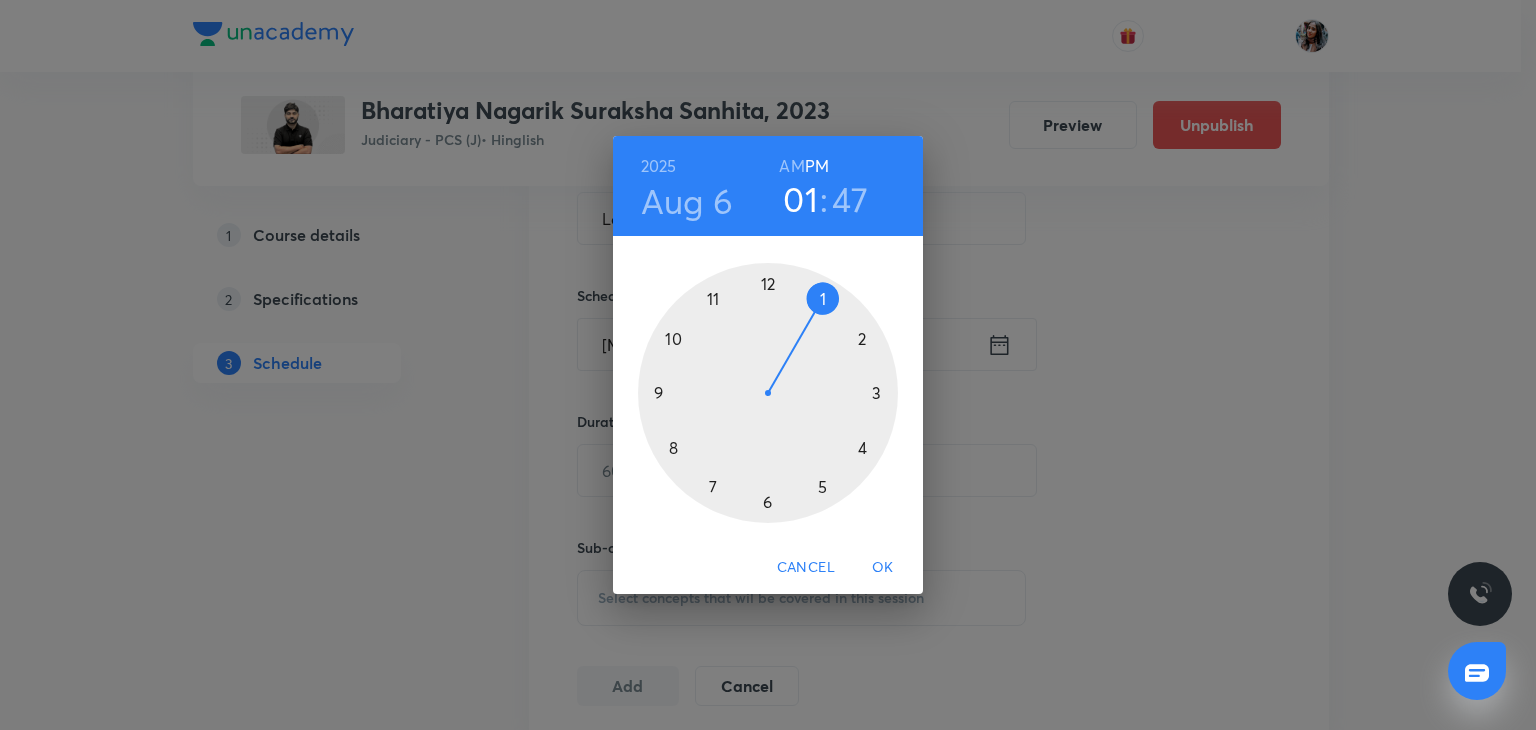 click at bounding box center (768, 393) 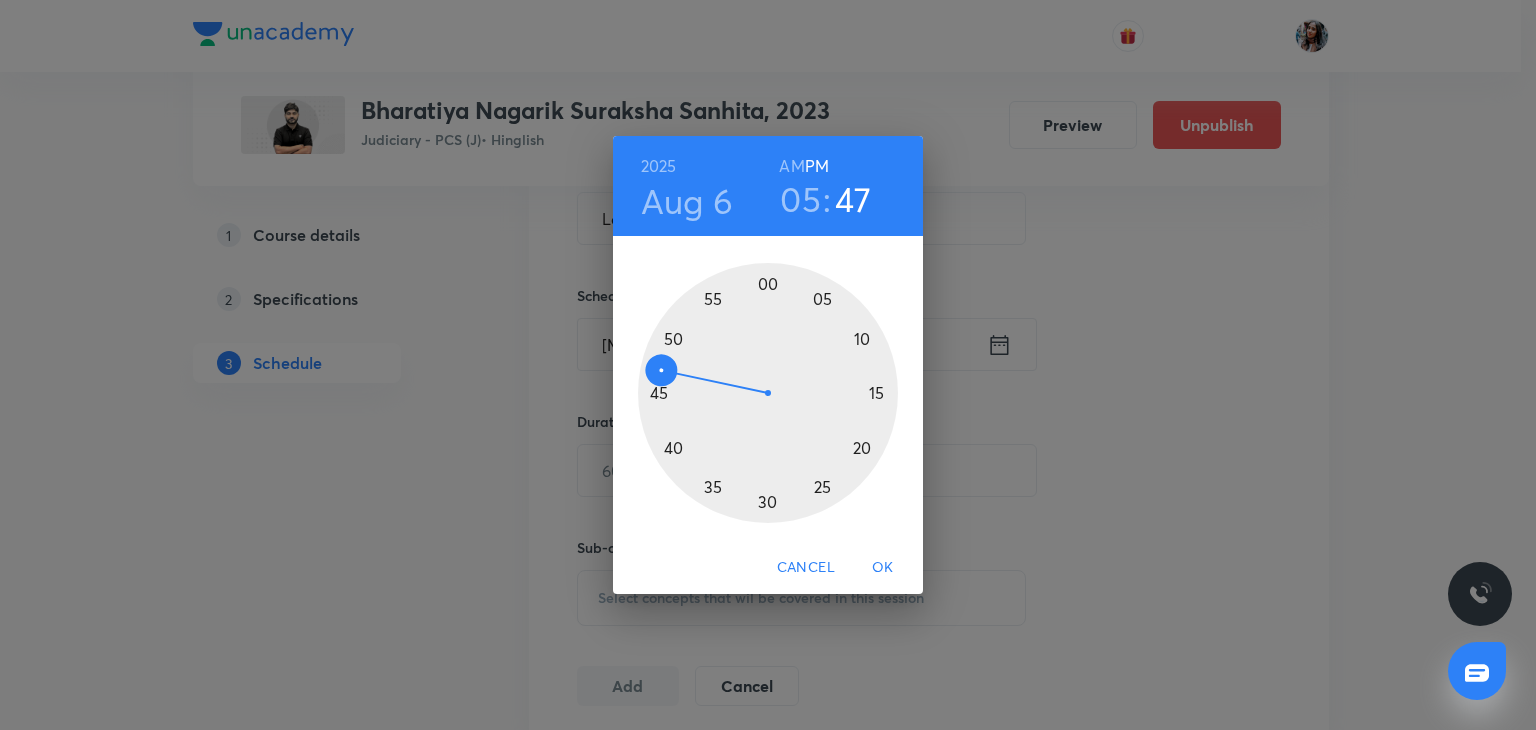 click at bounding box center (768, 393) 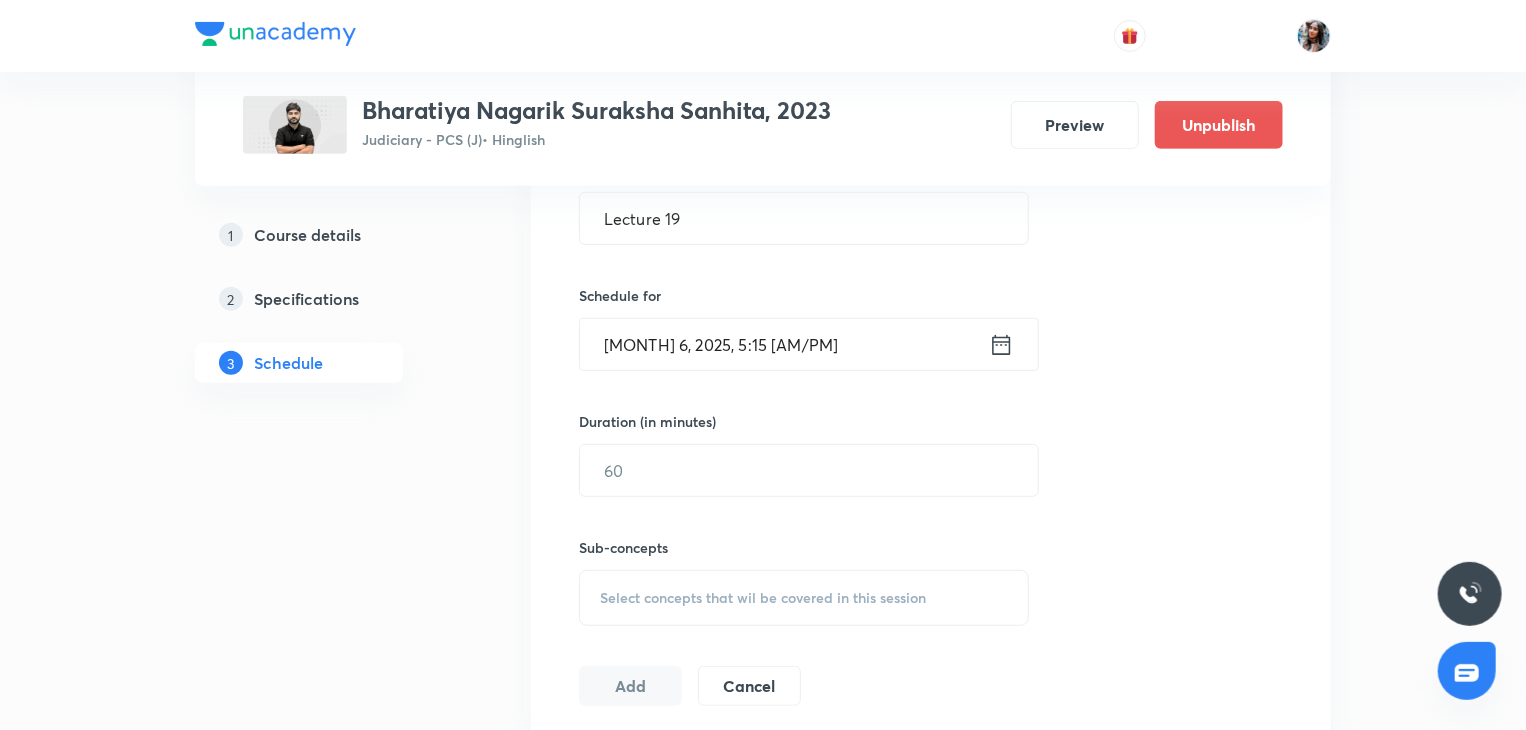 scroll, scrollTop: 502, scrollLeft: 0, axis: vertical 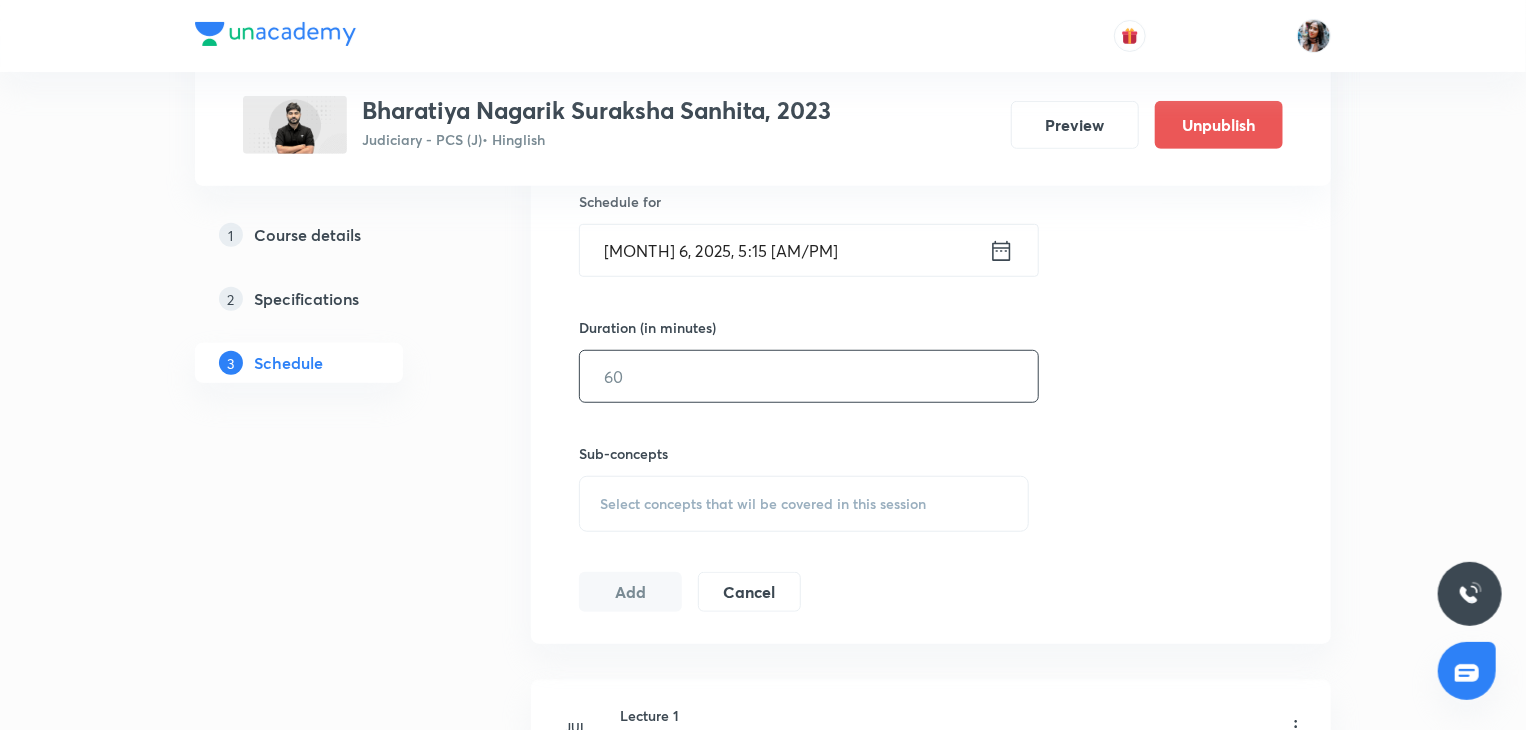 click at bounding box center [809, 376] 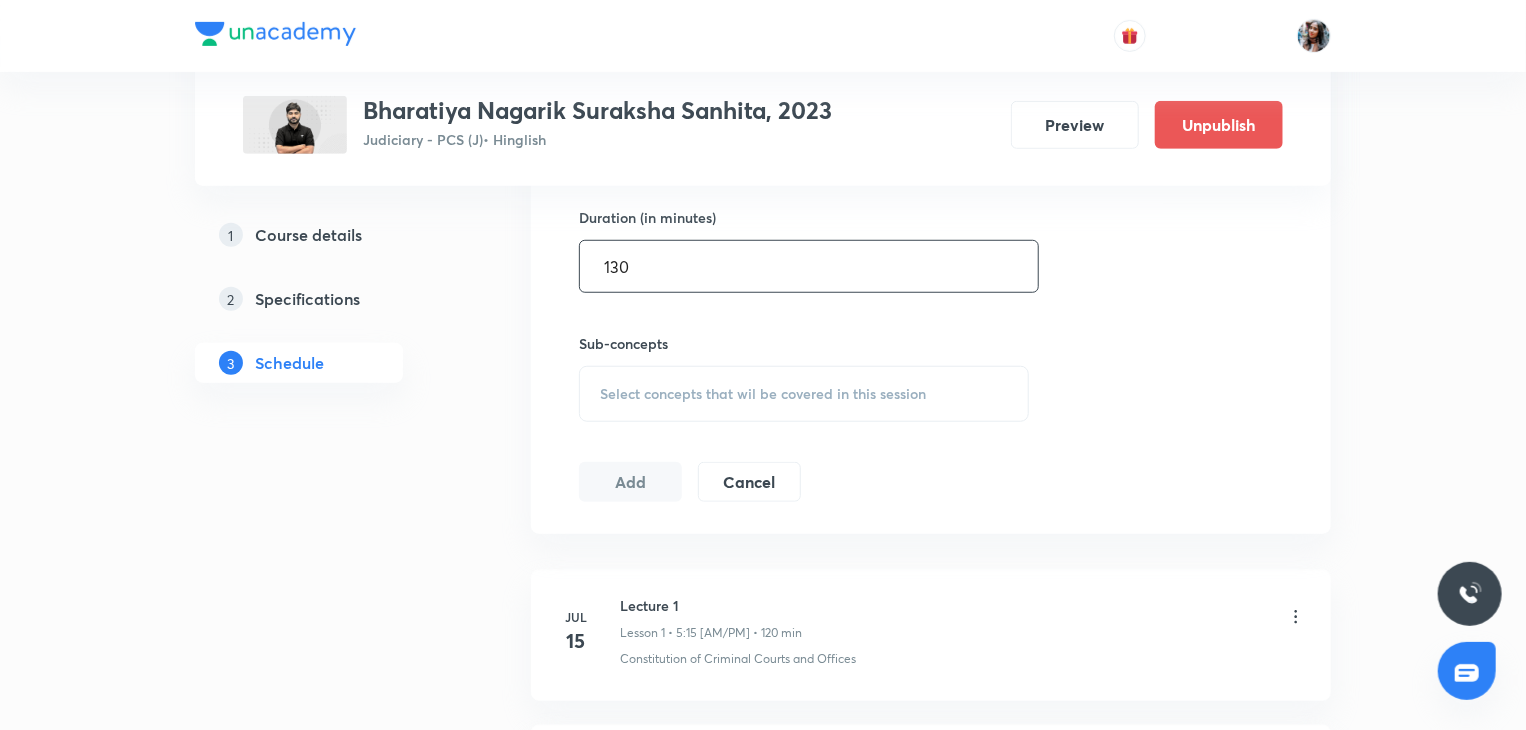 scroll, scrollTop: 612, scrollLeft: 0, axis: vertical 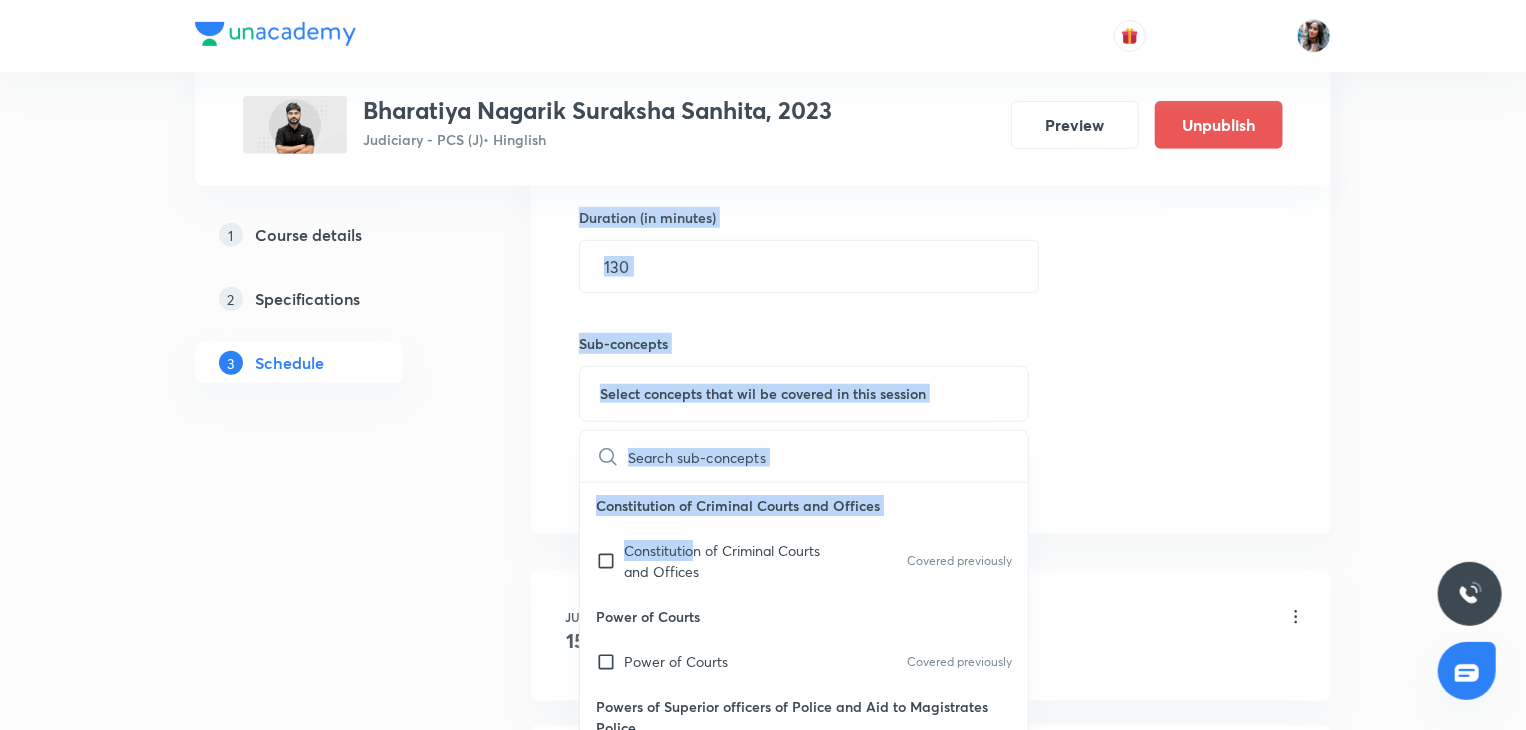 drag, startPoint x: 692, startPoint y: 544, endPoint x: 484, endPoint y: 498, distance: 213.02582 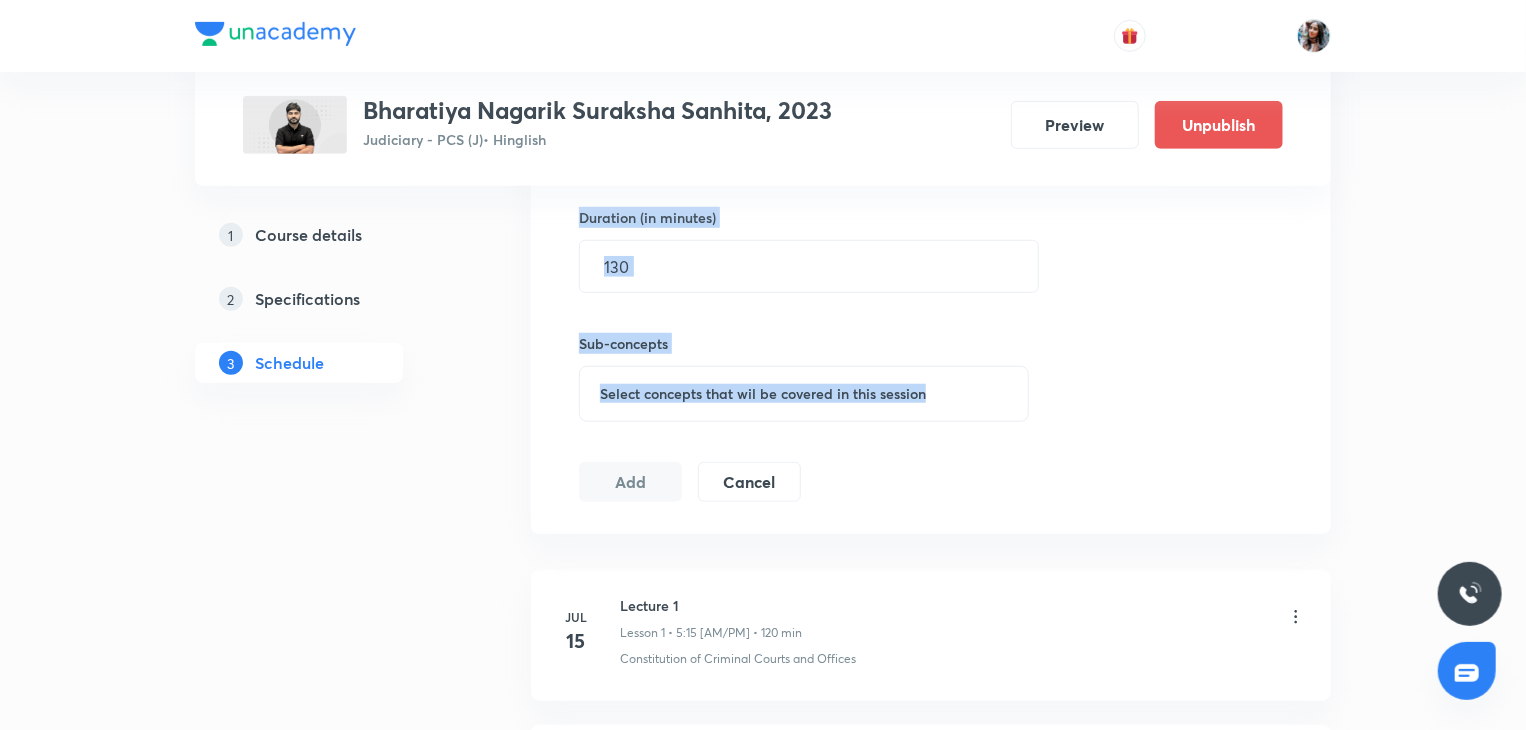 click on "Schedule for [MONTH] 6, 2025, 5:15 [AM/PM] Duration (in minutes) 130 Sub-concepts Select concepts that wil be covered in this session Add Cancel [MONTH] 15 Lecture 1 Lesson 1 • 5:15 [AM/PM] • 120 min Constitution of Criminal Courts and Offices [MONTH] 16 Lecture 2 Lesson 2 • 5:15 [AM/PM] • 120 min Powers of Superior Officers of Police and Aid to Magistrates Police · Power of Courts [MONTH] 17 Lecture 3 Lesson 3 • 5:15 [AM/PM] • 120 min Summons · Arrest of Persons [MONTH] 18 Lecture 4 Lesson 4 • 5:15 [AM/PM] • 120 min Other Rules Regarding Processes · Proclamation and Attachment · Warrant of Arrest [MONTH] 19 Bharatiya Nagarik Suraksha Sanhita Lesson 5 • 5:15 [AM/PM] • 120 min Constitution of Criminal Courts and Offices [MONTH] 20 Bharatiya Nagarik Suraksha Sanhita [MONTH] 21 Lecture 5 · ·" at bounding box center (763, 1774) 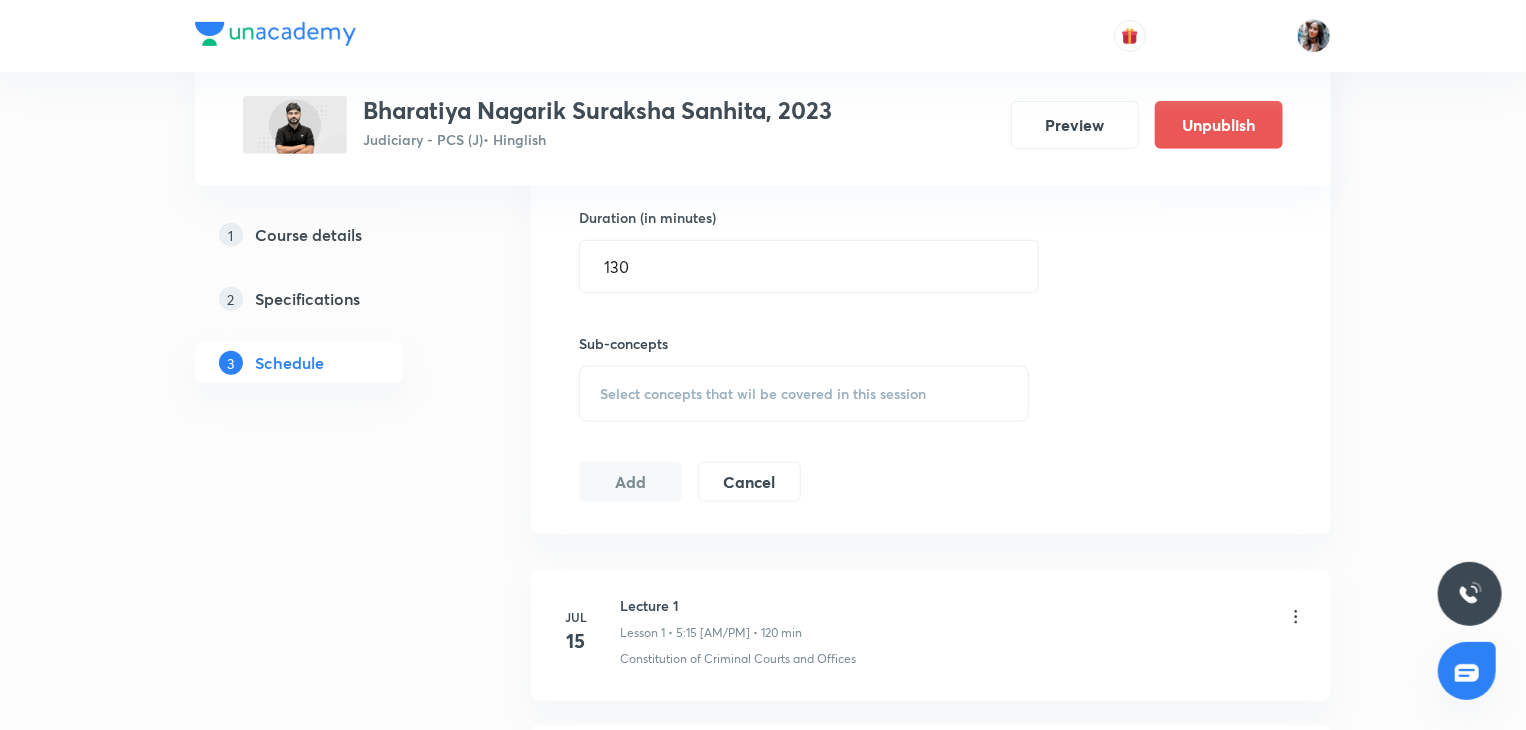click on "Select concepts that wil be covered in this session" at bounding box center (804, 394) 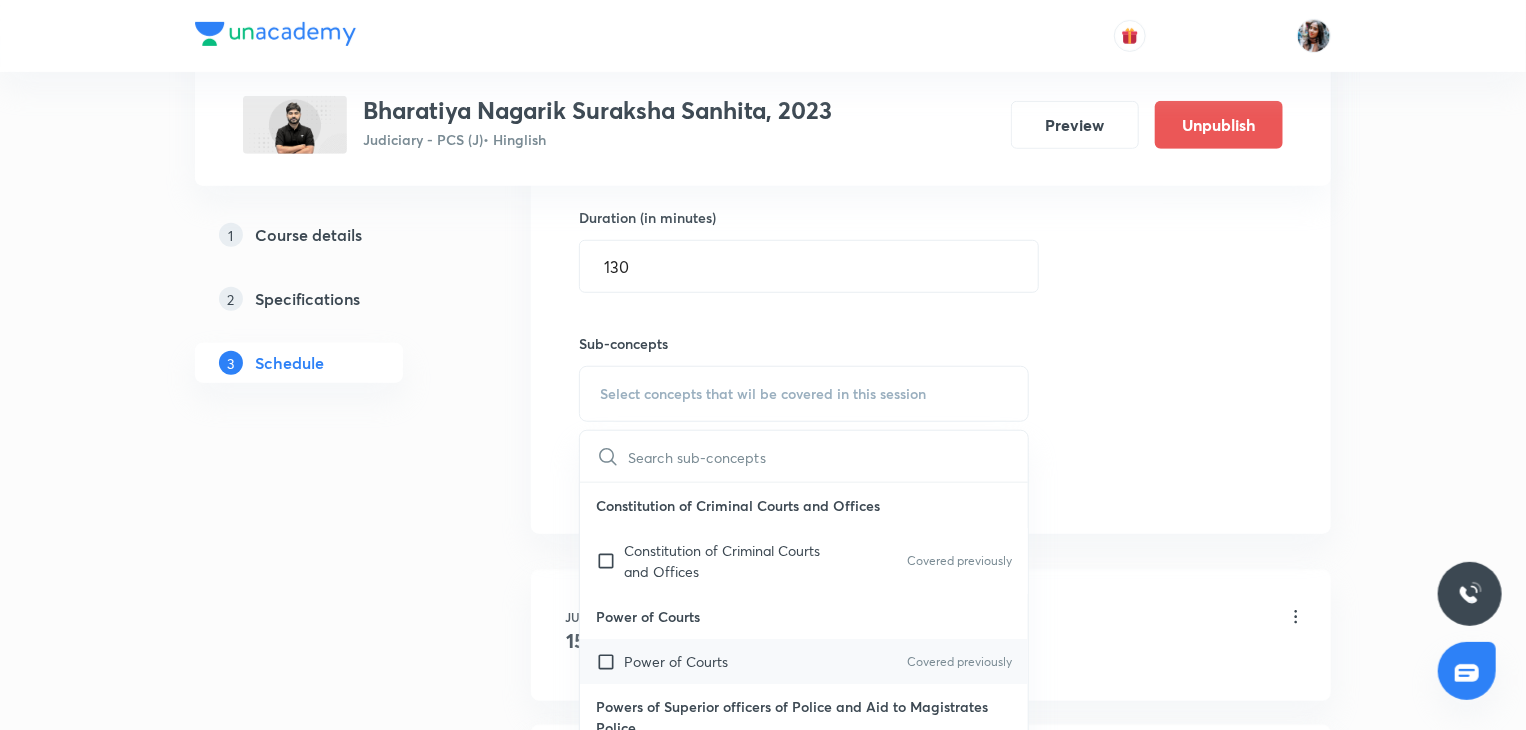 click on "Power of Courts Covered previously" at bounding box center [804, 661] 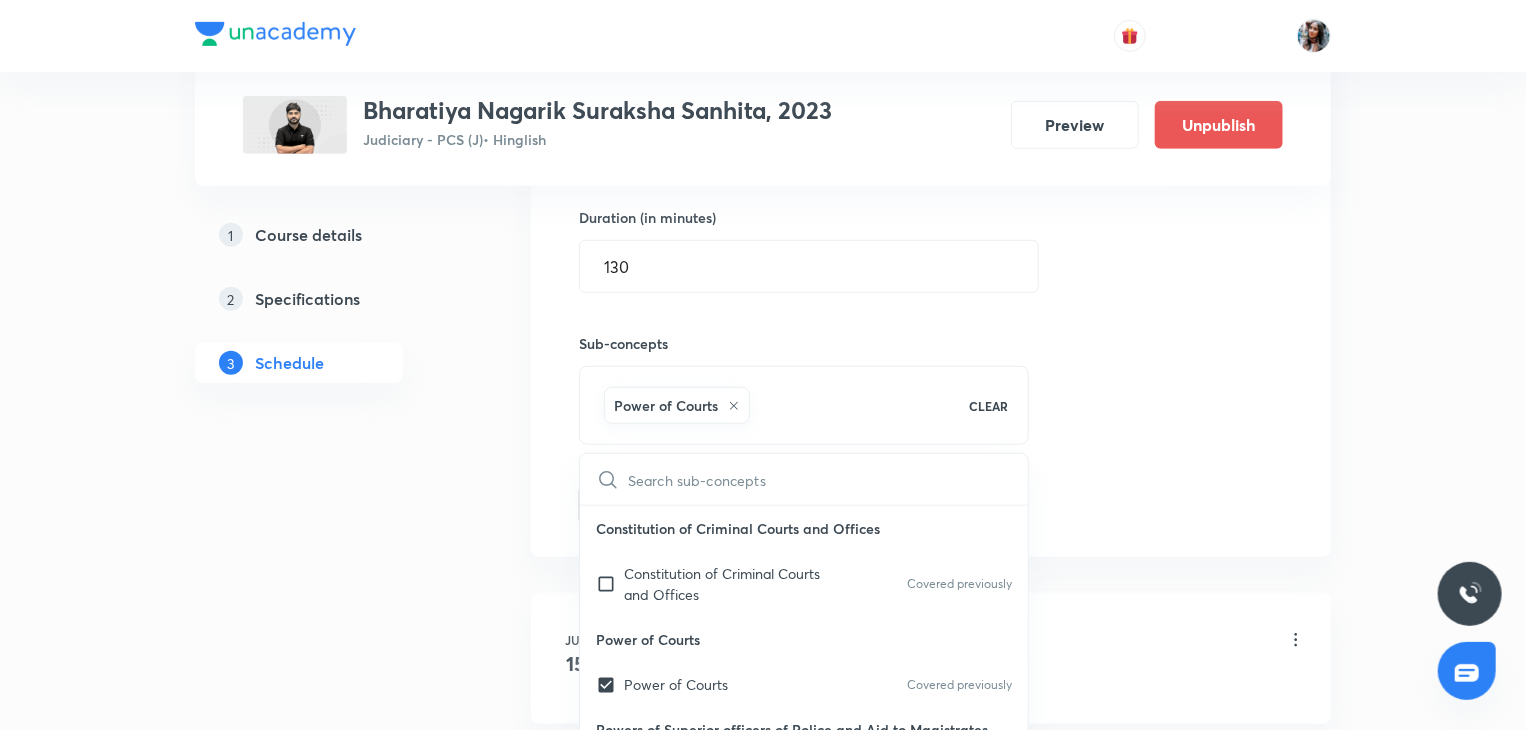 click on "Schedule for [MONTH] 6, 2025, 5:15 [AM/PM] Duration (in minutes) 130 Sub-concepts Select concepts that wil be covered in this session Add Cancel [MONTH] 15 Lecture 1 Lesson 1 • 5:15 [AM/PM] • 120 min Constitution of Criminal Courts and Offices [MONTH] 16 Lecture 2 Lesson 2 • 5:15 [AM/PM] • 120 min Powers of Superior Officers of Police and Aid to Magistrates Police · Power of Courts [MONTH] 17 Lecture 3 Lesson 3 • 5:15 [AM/PM] • 120 min Summons · Arrest of Persons [MONTH] 18 Lecture 4 Lesson 4 • 5:15 [AM/PM] • 120 min Other Rules Regarding Processes · Proclamation and Attachment · Warrant of Arrest [MONTH] 19 Bharatiya Nagarik Suraksha Sanhita Lesson 5 • 5:15 [AM/PM] • 120 min Constitution of Criminal Courts and Offices [MONTH] 20 Bharatiya Nagarik Suraksha Sanhita [MONTH] 21 Lecture 5 · ·" at bounding box center (763, 1785) 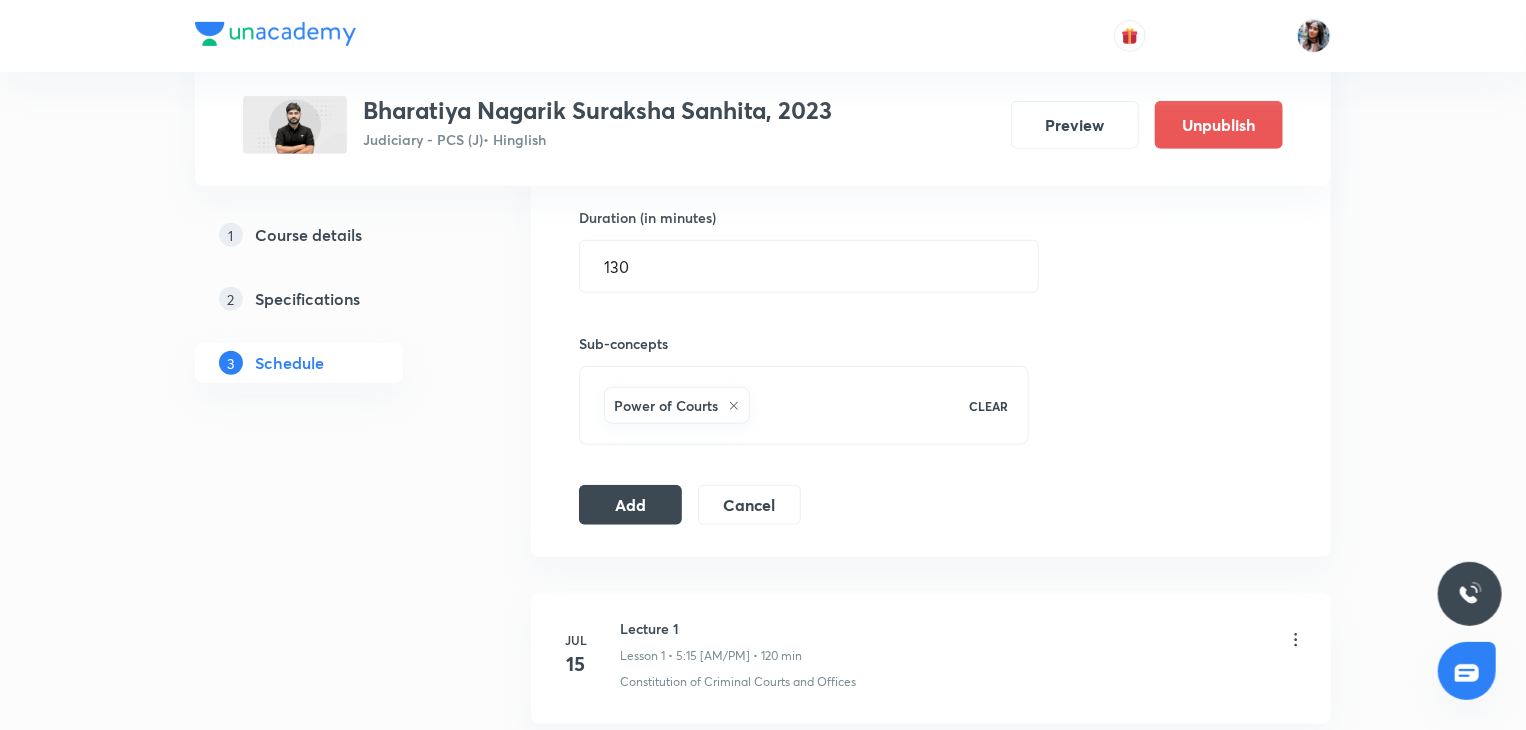 click on "Schedule for [MONTH] 6, 2025, 5:15 [AM/PM] Duration (in minutes) 130 Sub-concepts Select concepts that wil be covered in this session Add Cancel [MONTH] 15 Lecture 1 Lesson 1 • 5:15 [AM/PM] • 120 min Constitution of Criminal Courts and Offices [MONTH] 16 Lecture 2 Lesson 2 • 5:15 [AM/PM] • 120 min Powers of Superior Officers of Police and Aid to Magistrates Police · Power of Courts [MONTH] 17 Lecture 3 Lesson 3 • 5:15 [AM/PM] • 120 min Summons · Arrest of Persons [MONTH] 18 Lecture 4 Lesson 4 • 5:15 [AM/PM] • 120 min Other Rules Regarding Processes · Proclamation and Attachment · Warrant of Arrest [MONTH] 19 Bharatiya Nagarik Suraksha Sanhita Lesson 5 • 5:15 [AM/PM] • 120 min Constitution of Criminal Courts and Offices [MONTH] 20 Bharatiya Nagarik Suraksha Sanhita Lesson 6 • 5:15 [AM/PM] • 120 min [MONTH] 21 Lecture 5 ·" at bounding box center (763, 1785) 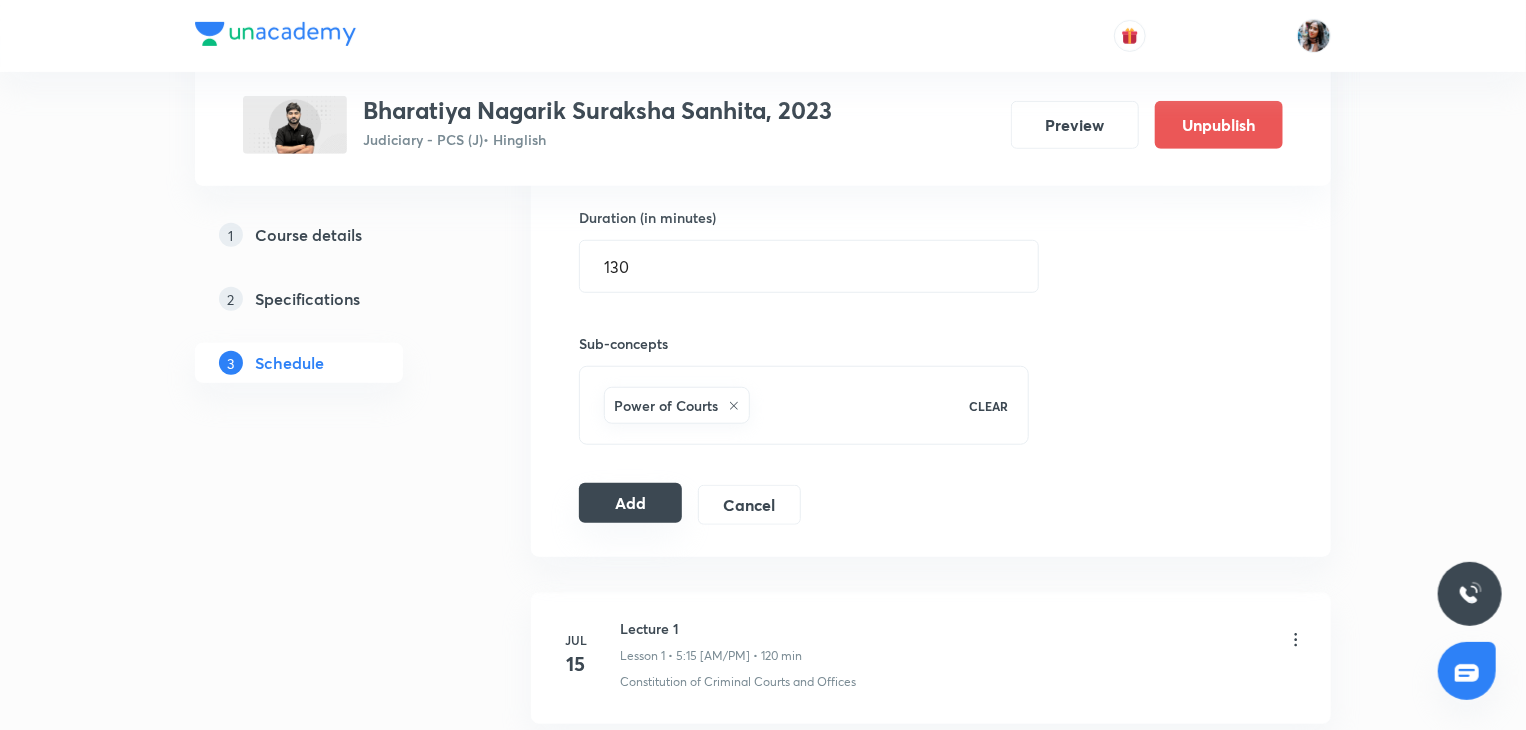 click on "Add" at bounding box center [630, 503] 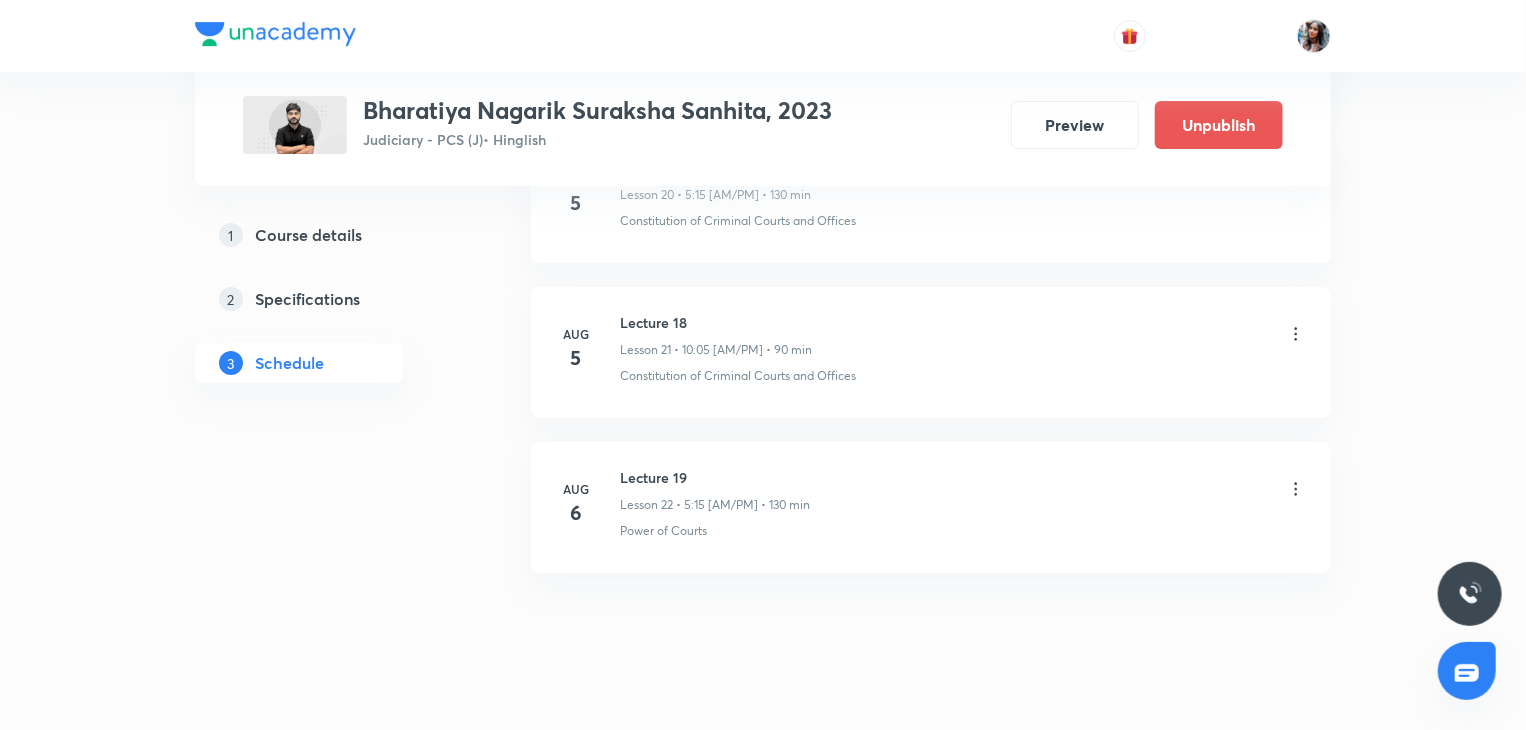 scroll, scrollTop: 3451, scrollLeft: 0, axis: vertical 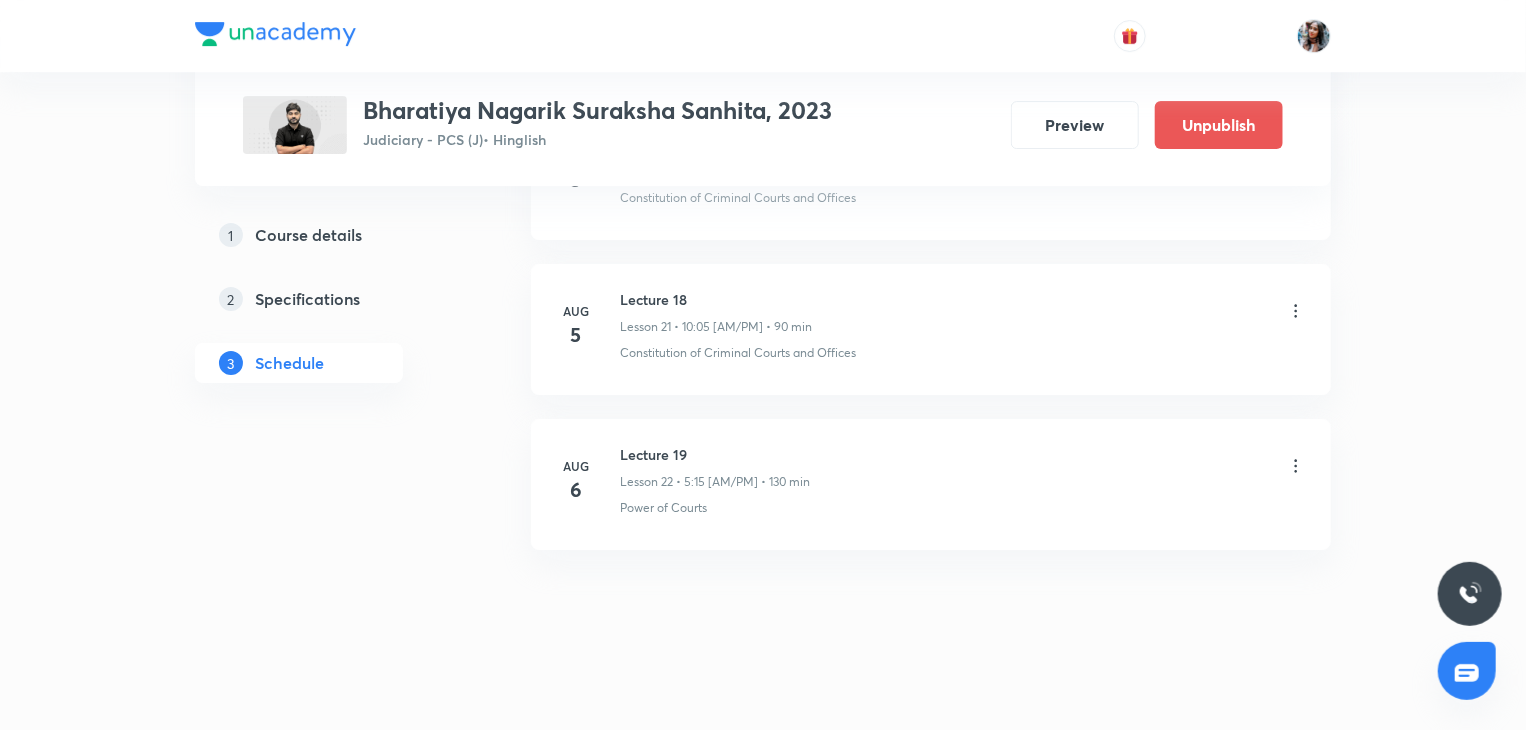 click on "Lecture 19" at bounding box center [715, 454] 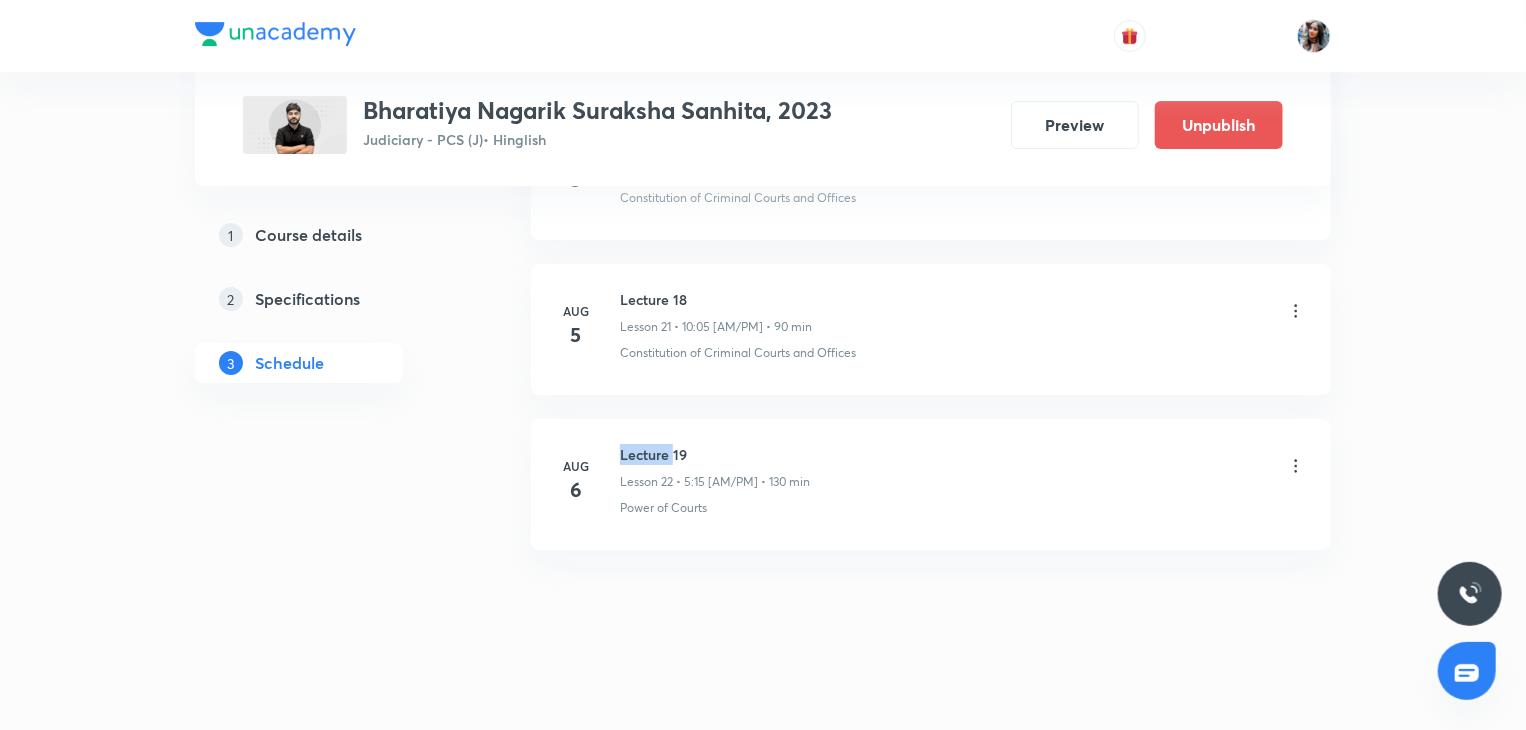click on "Lecture 19" at bounding box center [715, 454] 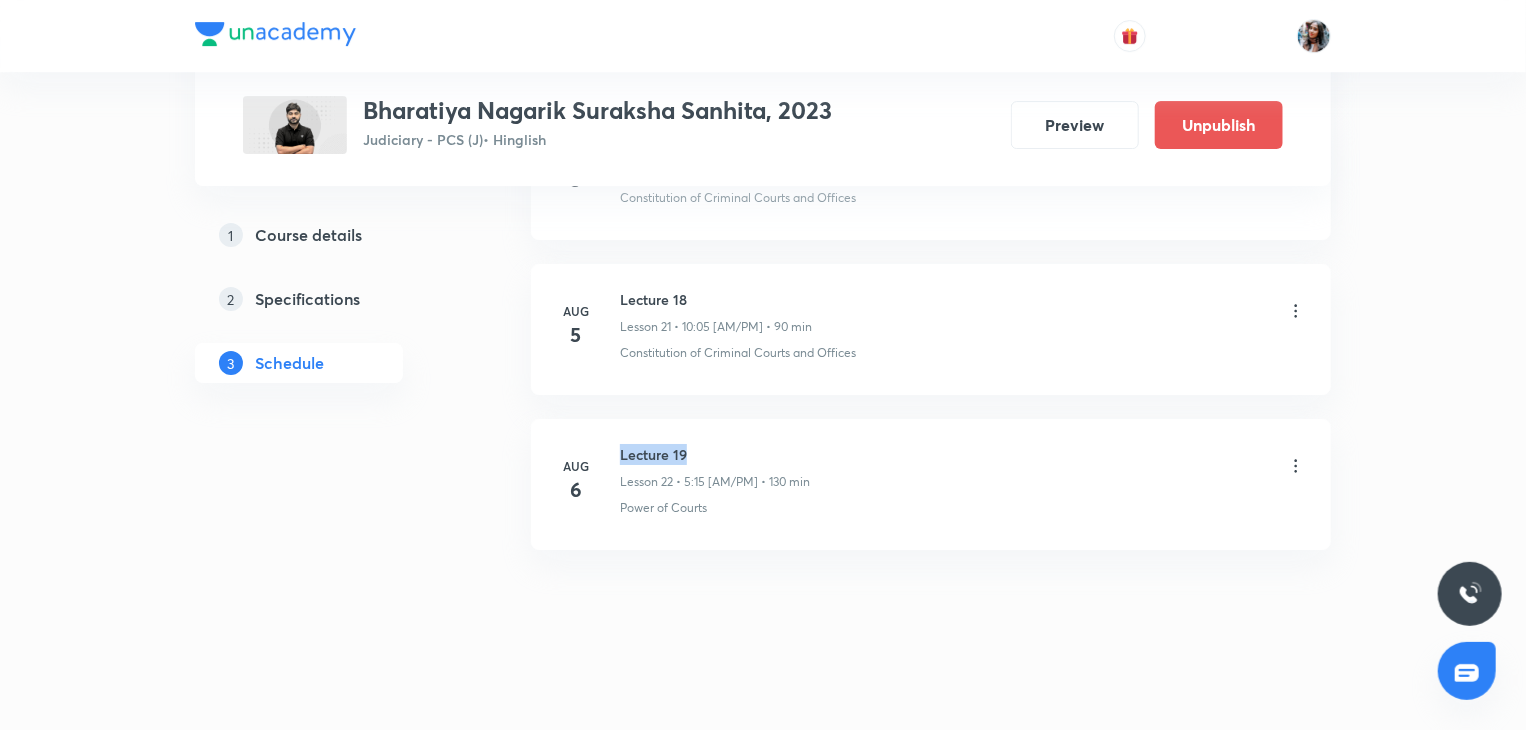 copy on "Lecture 19" 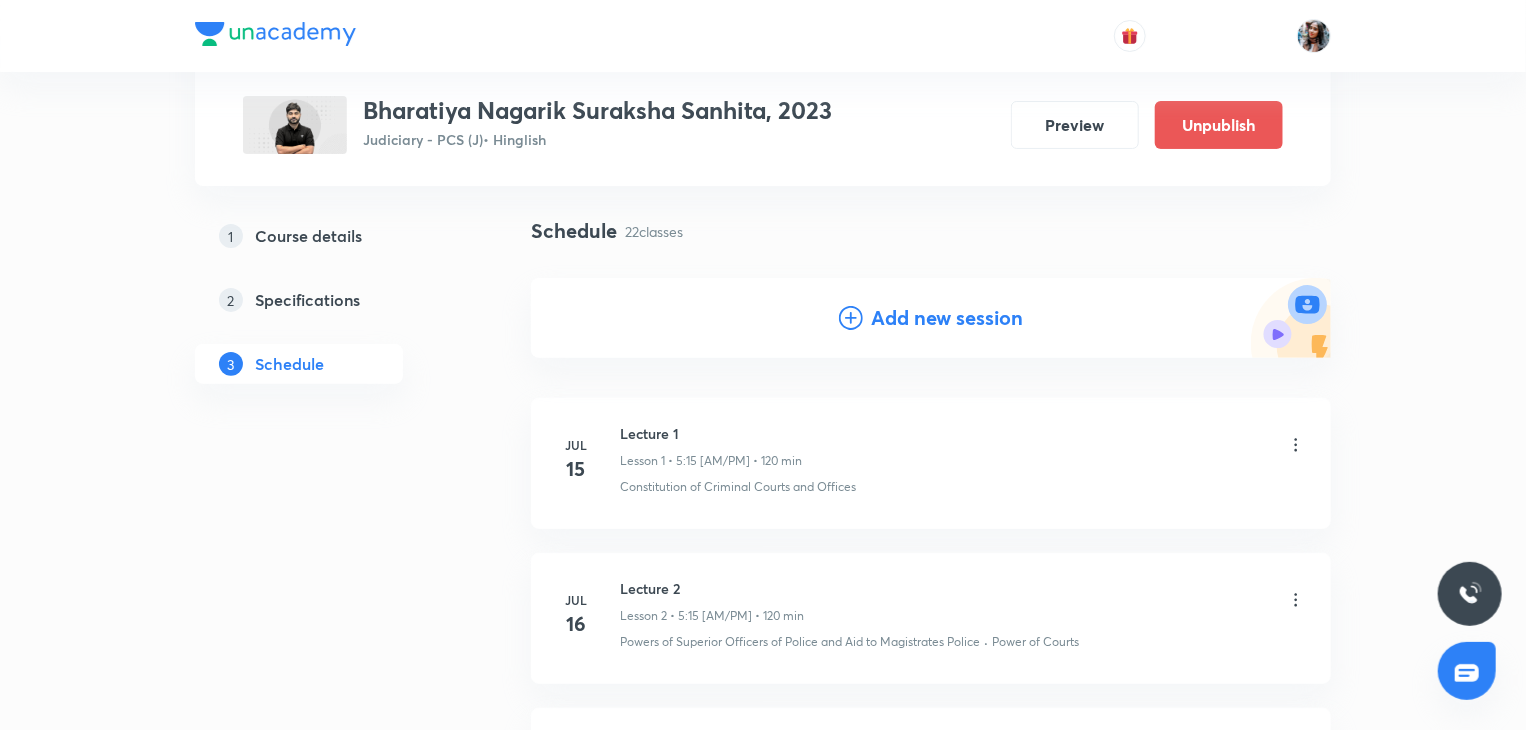scroll, scrollTop: 118, scrollLeft: 0, axis: vertical 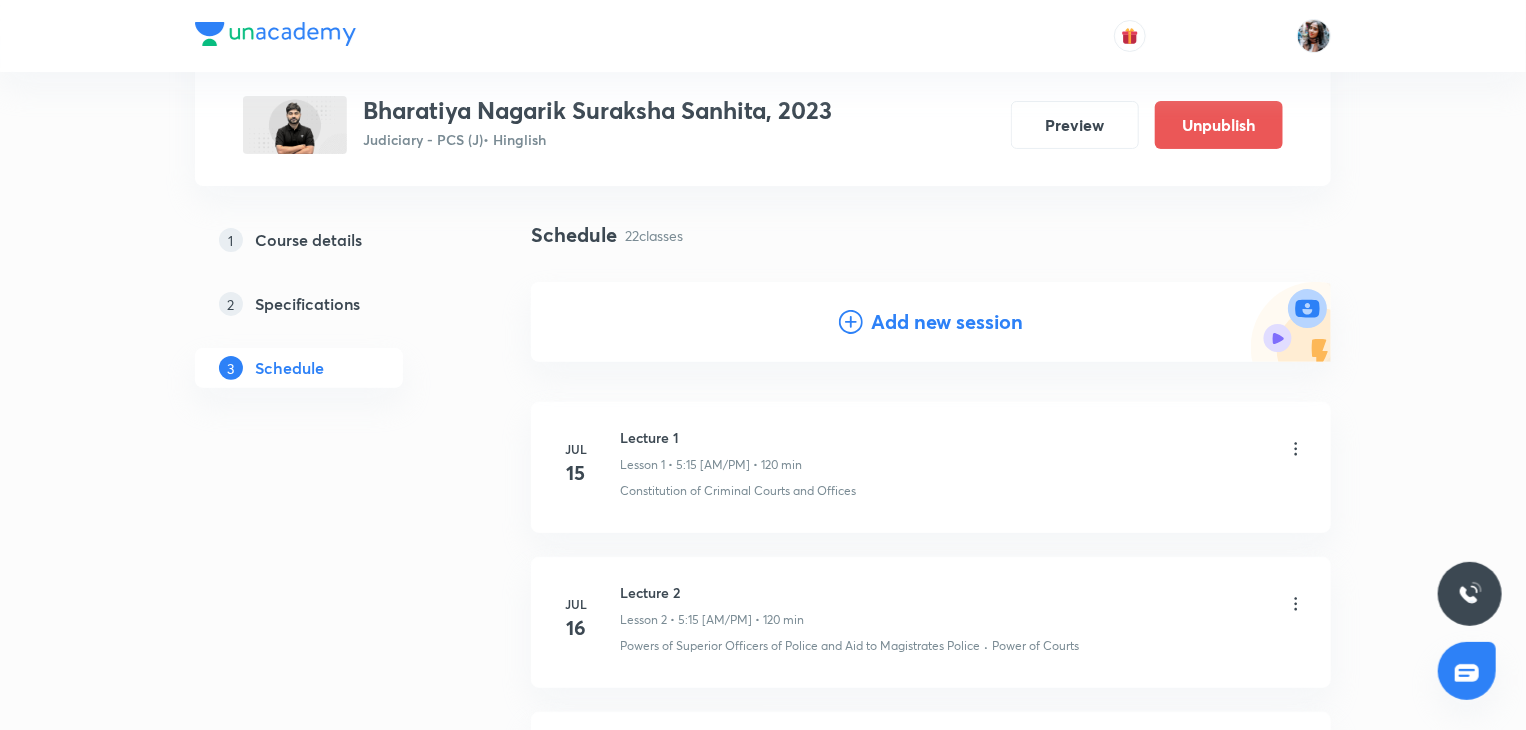 click on "Add new session" at bounding box center [947, 322] 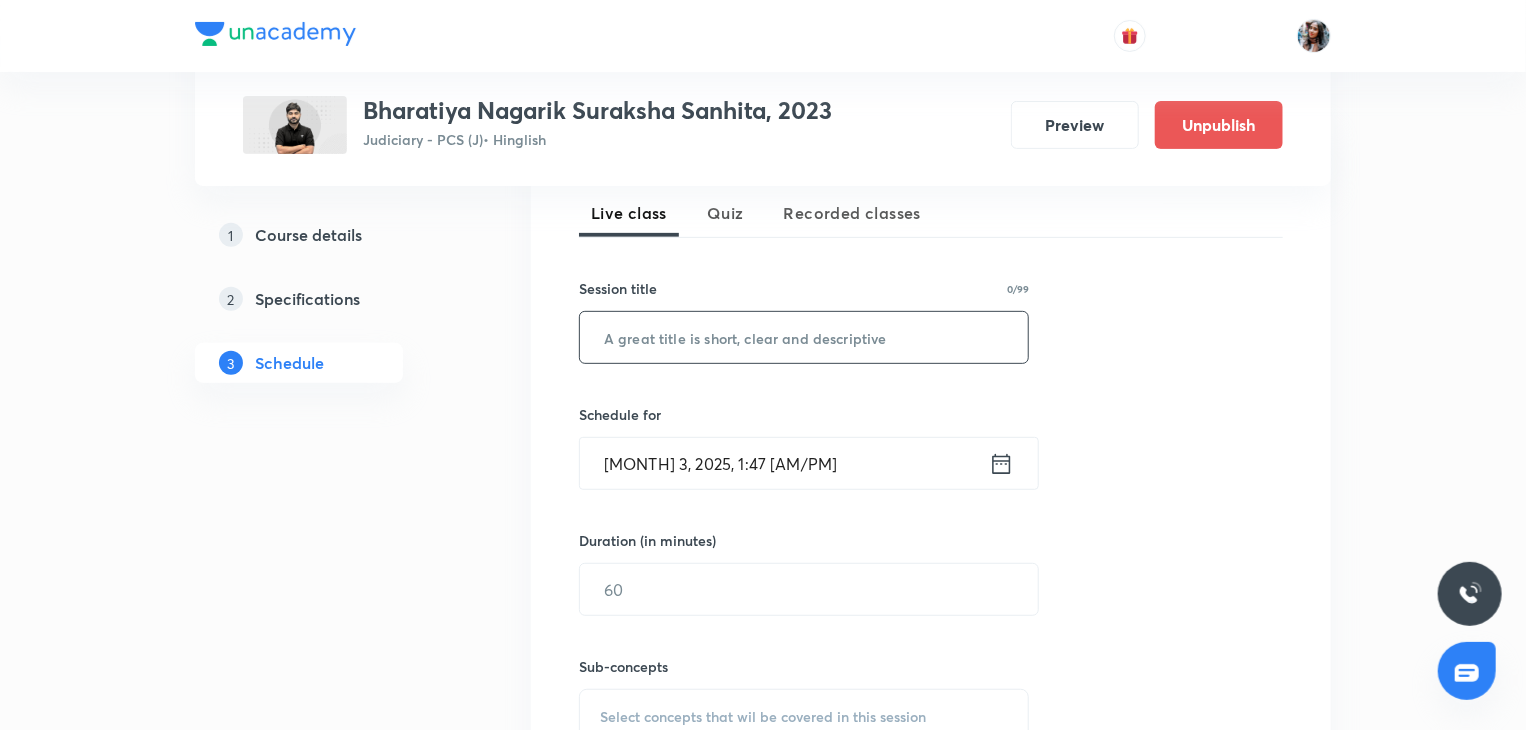 scroll, scrollTop: 290, scrollLeft: 0, axis: vertical 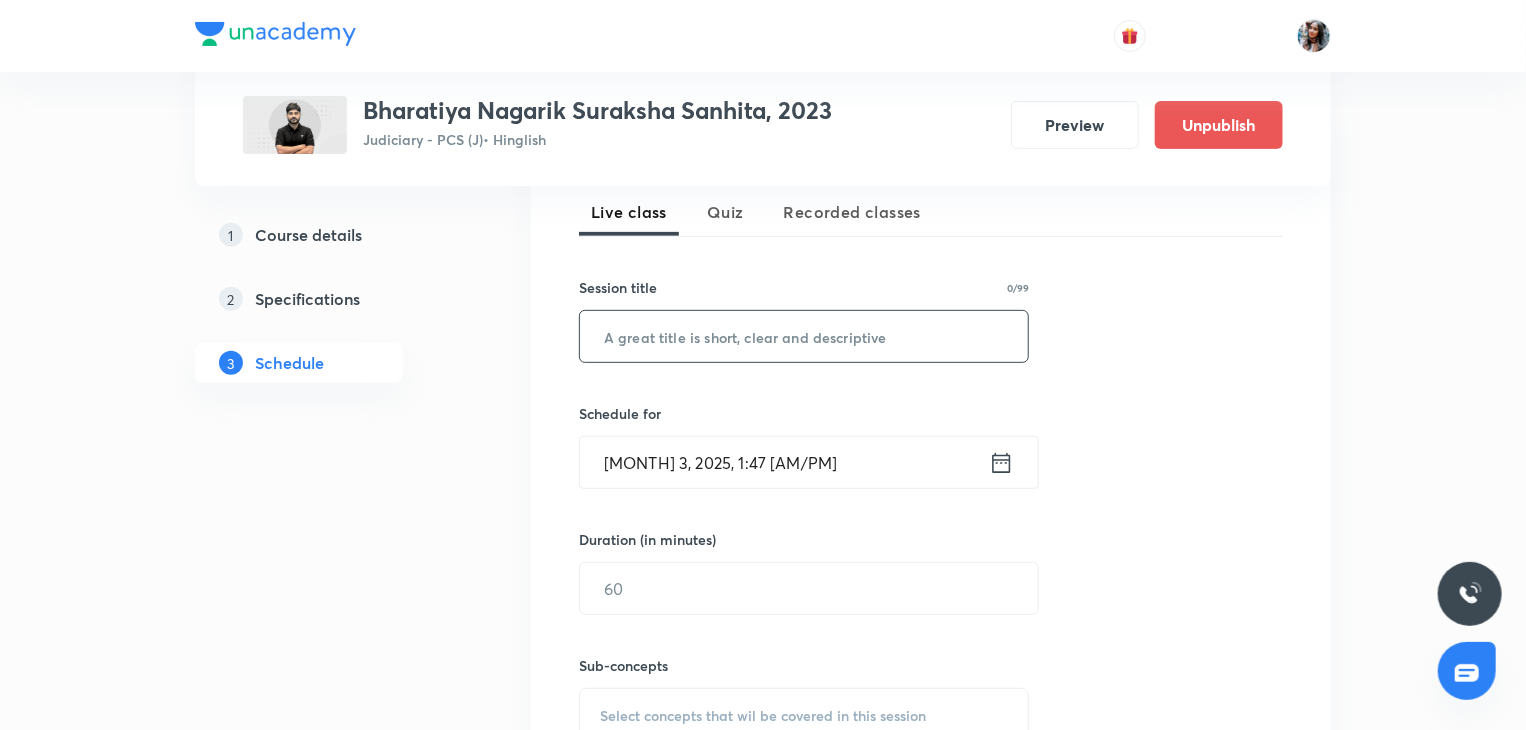 paste on "Lecture 19" 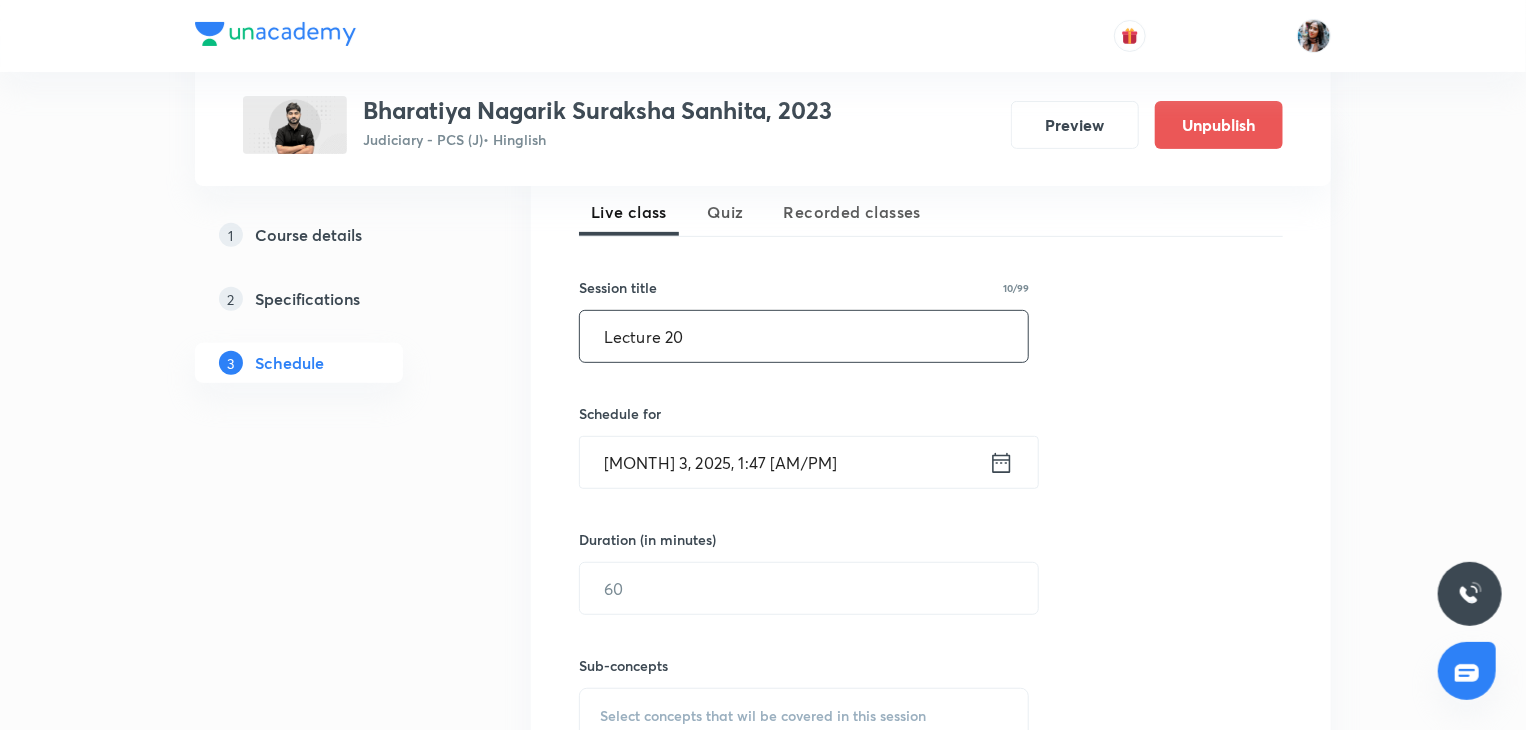 type on "Lecture 20" 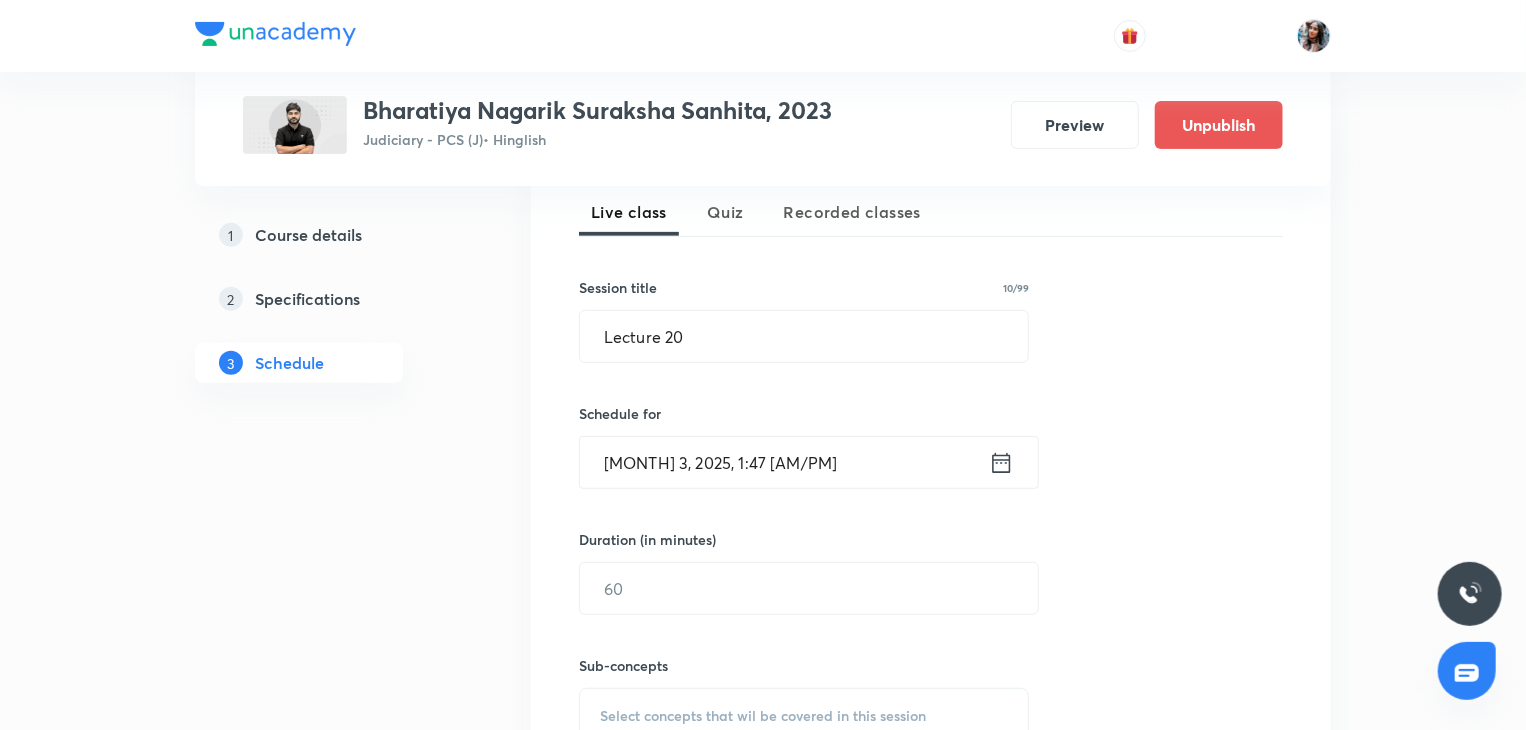 click on "[MONTH] 3, 2025, 1:47 [AM/PM]" at bounding box center [784, 462] 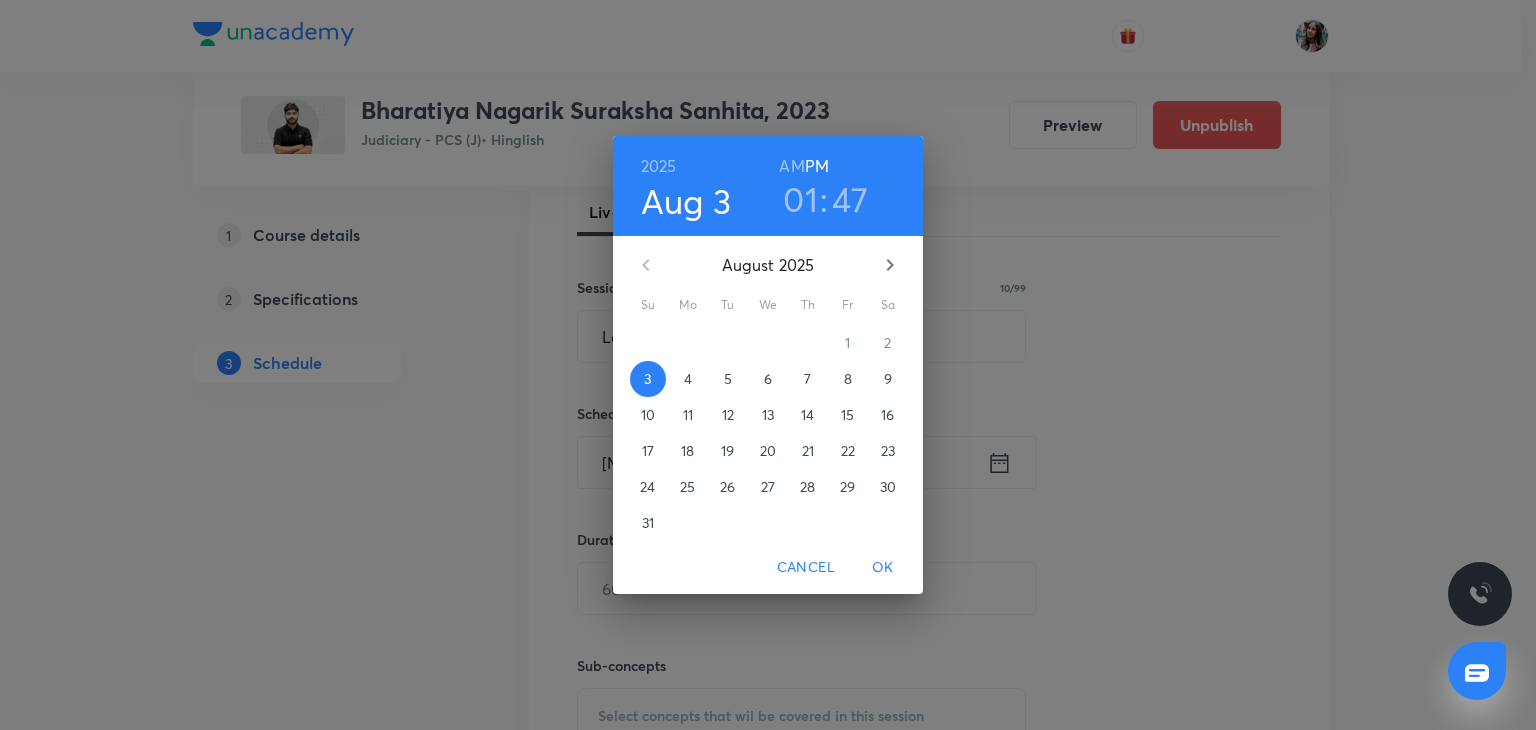click on "6" at bounding box center (768, 379) 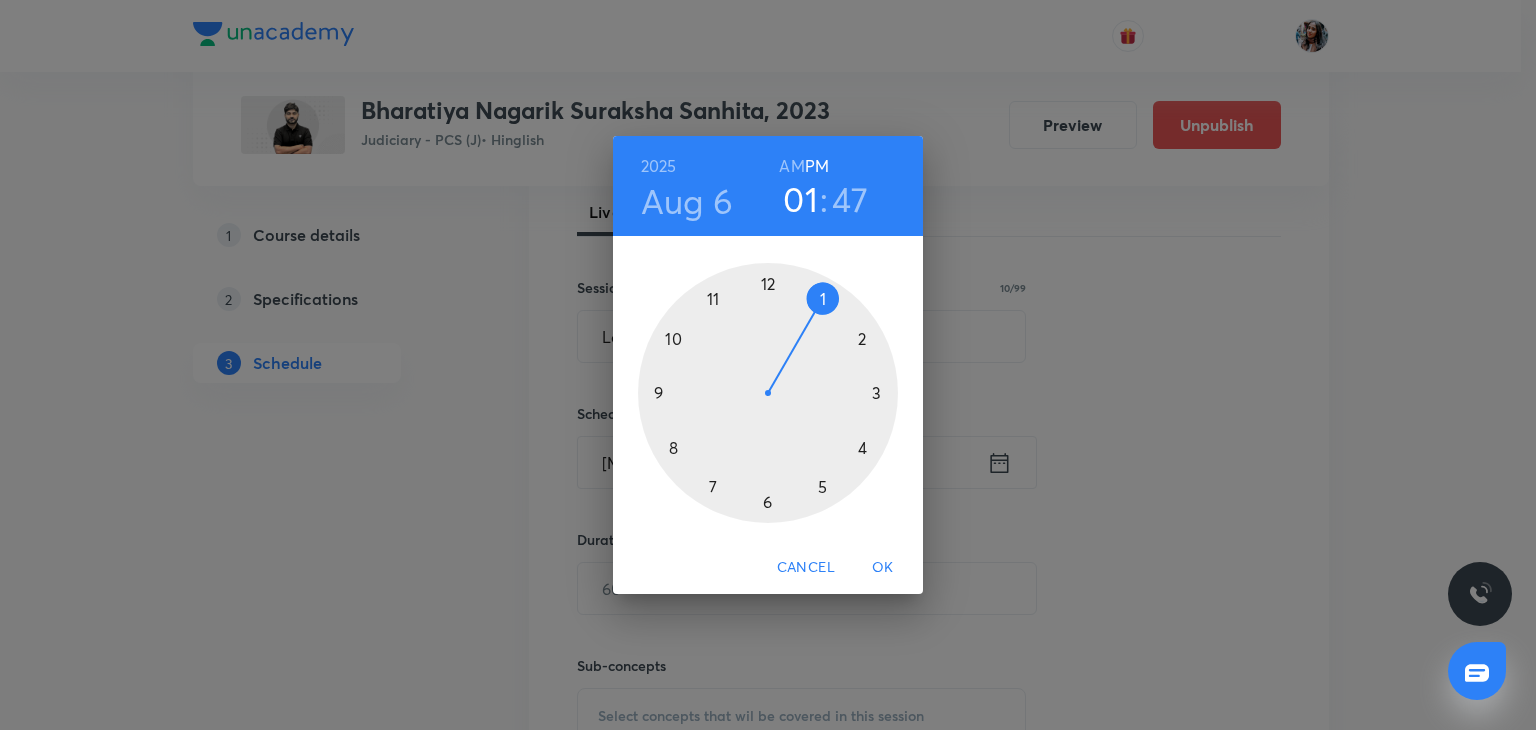 click at bounding box center [768, 393] 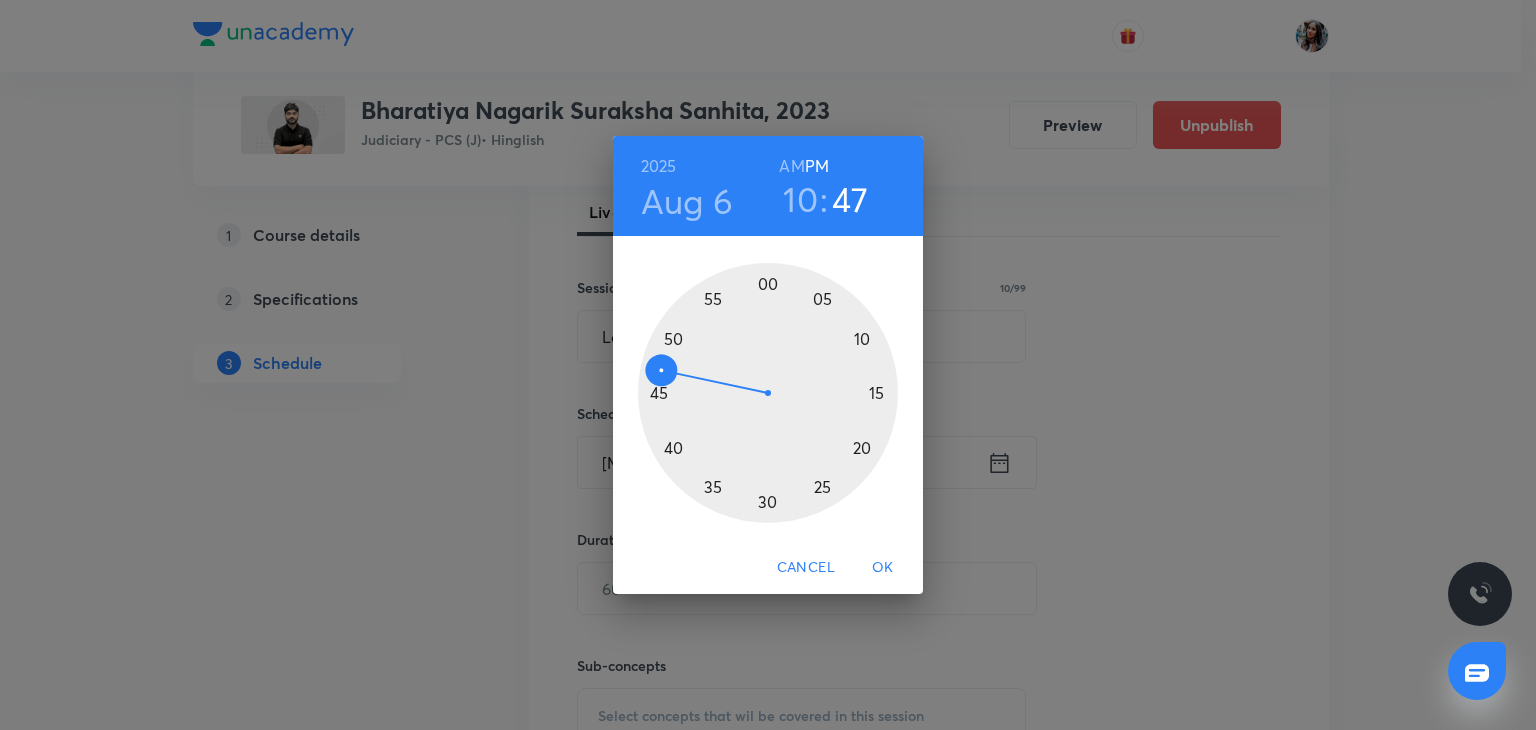 click at bounding box center [768, 393] 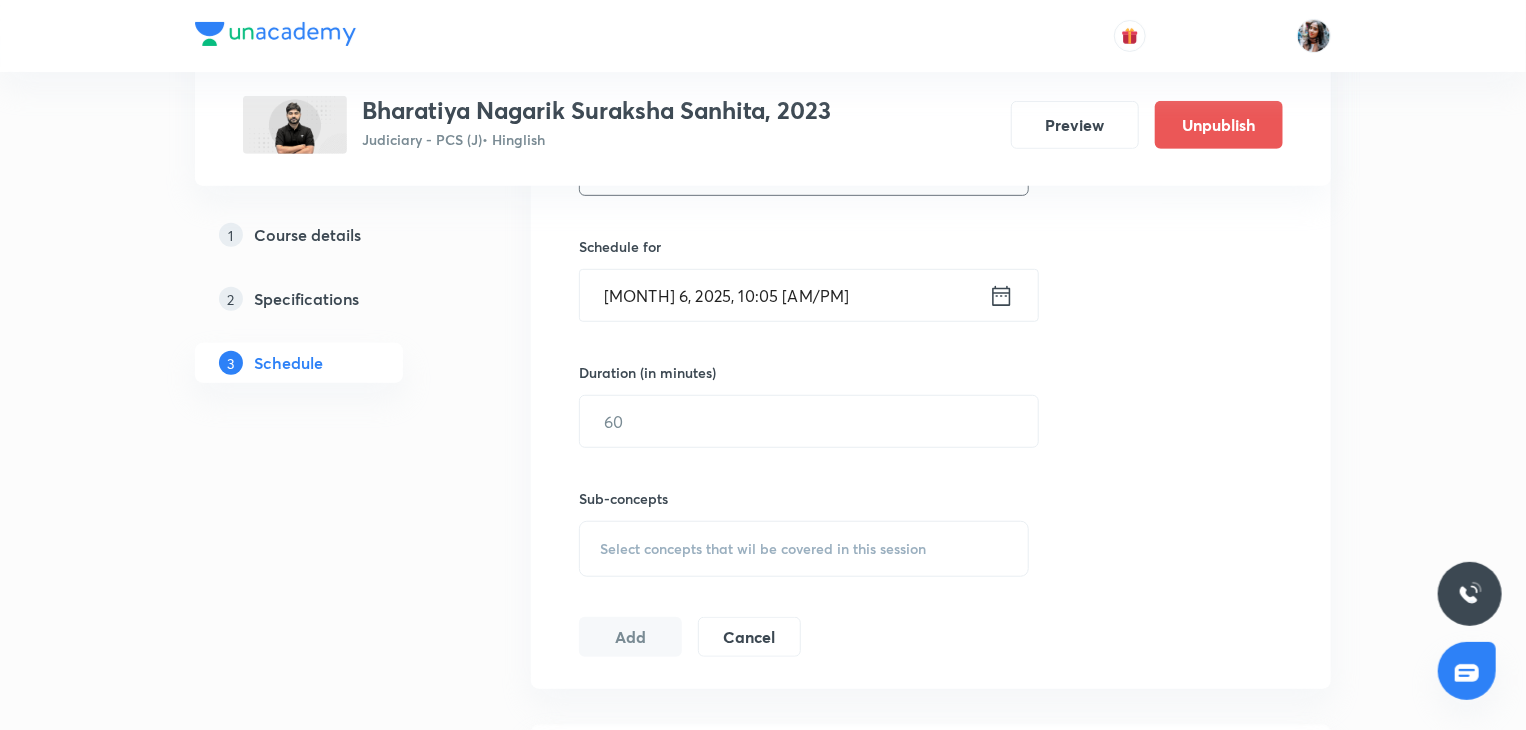 scroll, scrollTop: 466, scrollLeft: 0, axis: vertical 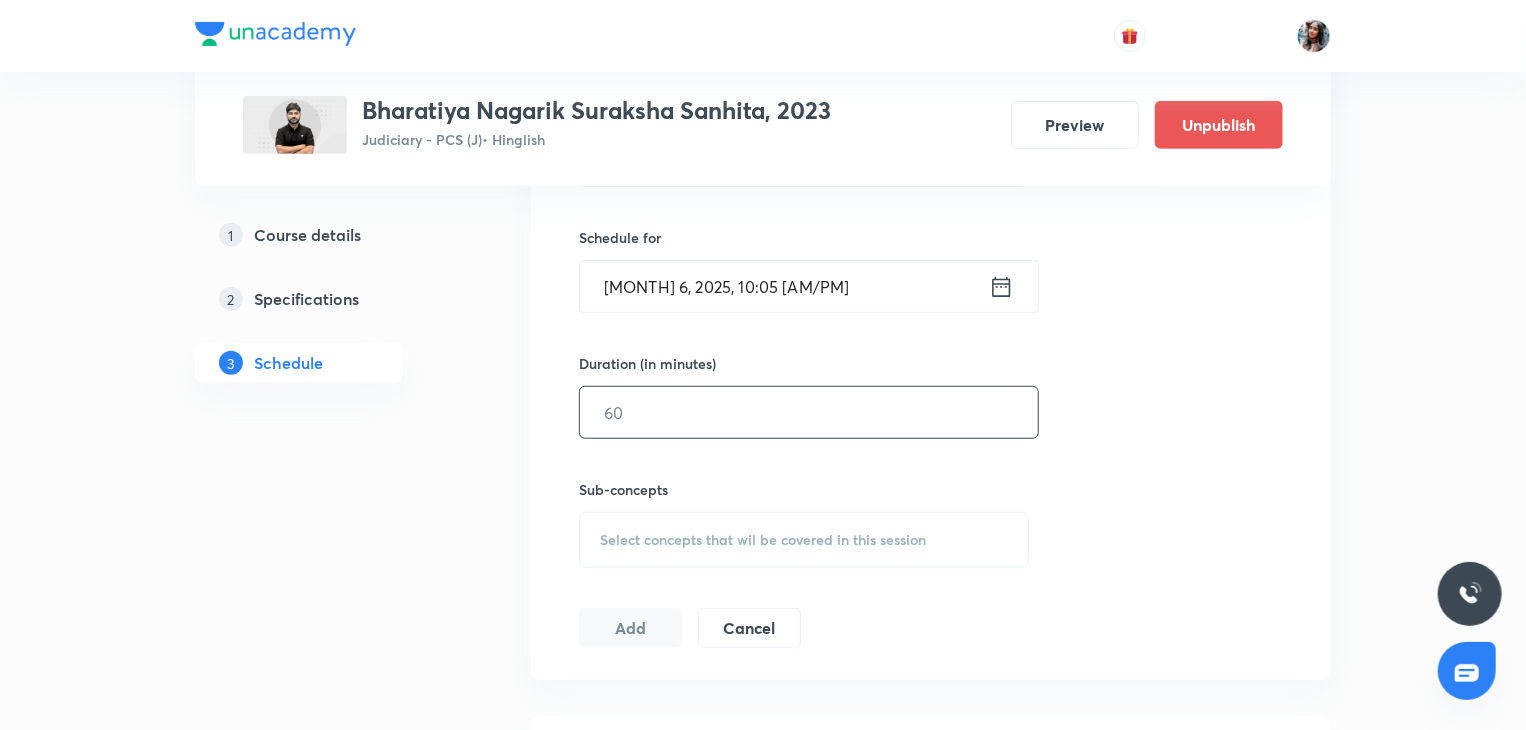 click at bounding box center (809, 412) 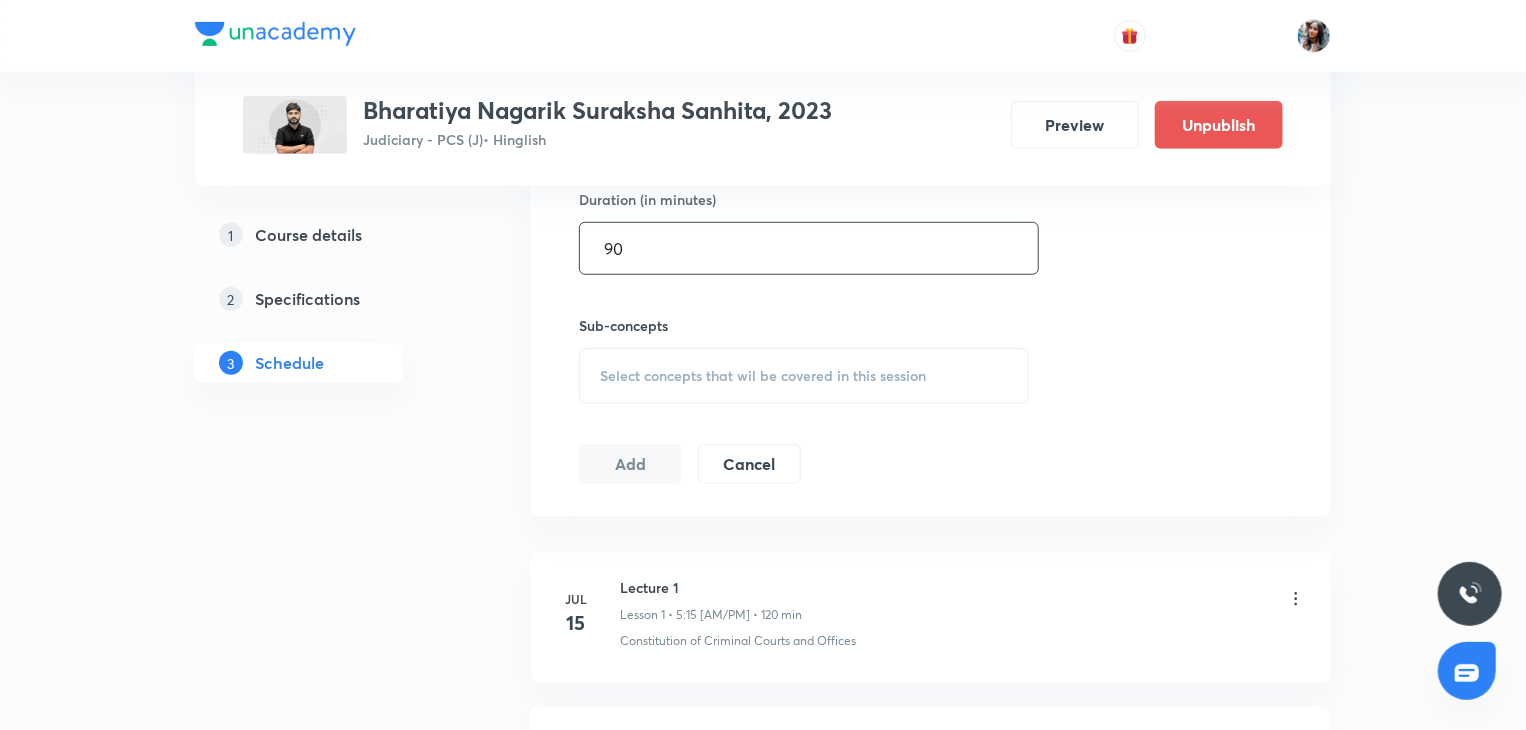 scroll, scrollTop: 657, scrollLeft: 0, axis: vertical 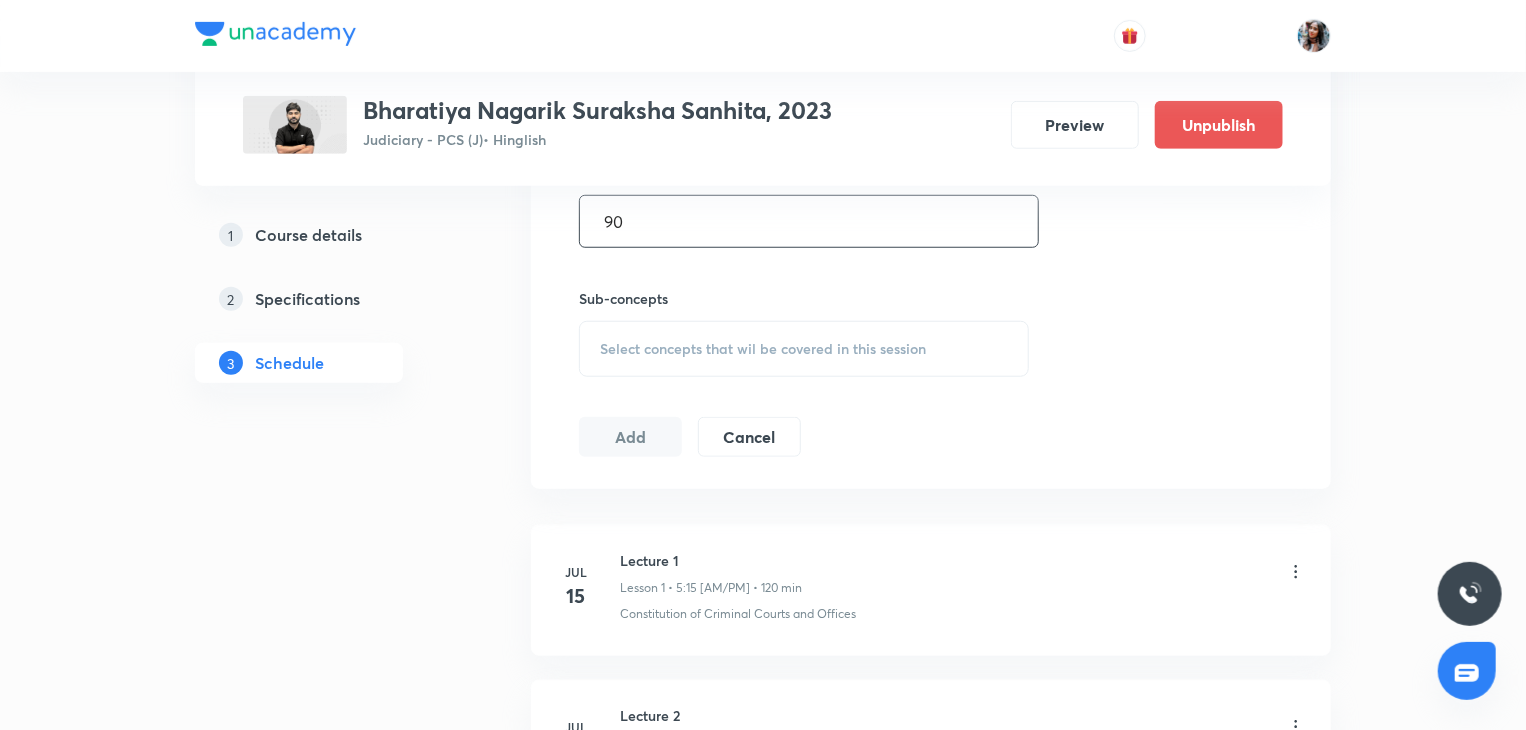 type on "90" 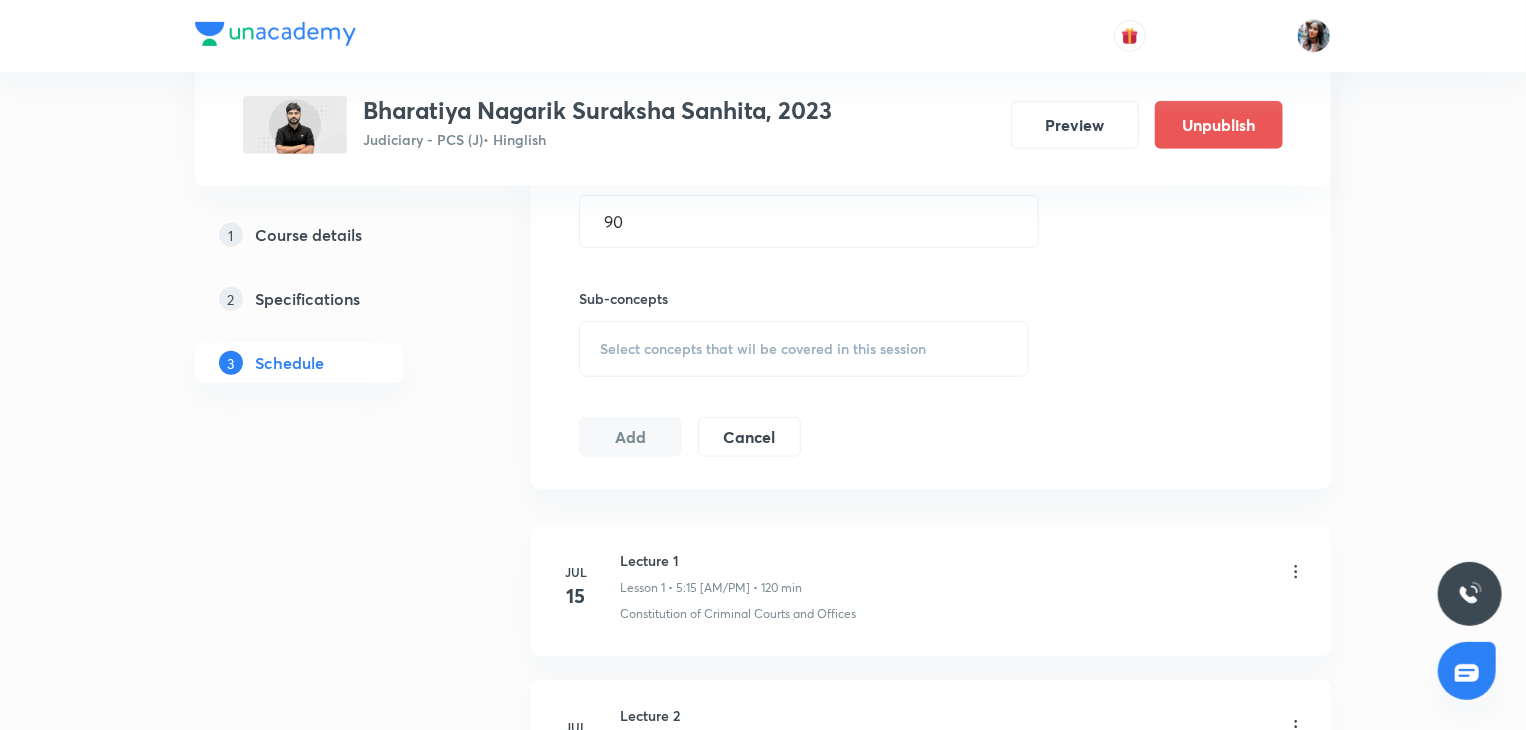 click on "Select concepts that wil be covered in this session" at bounding box center (804, 349) 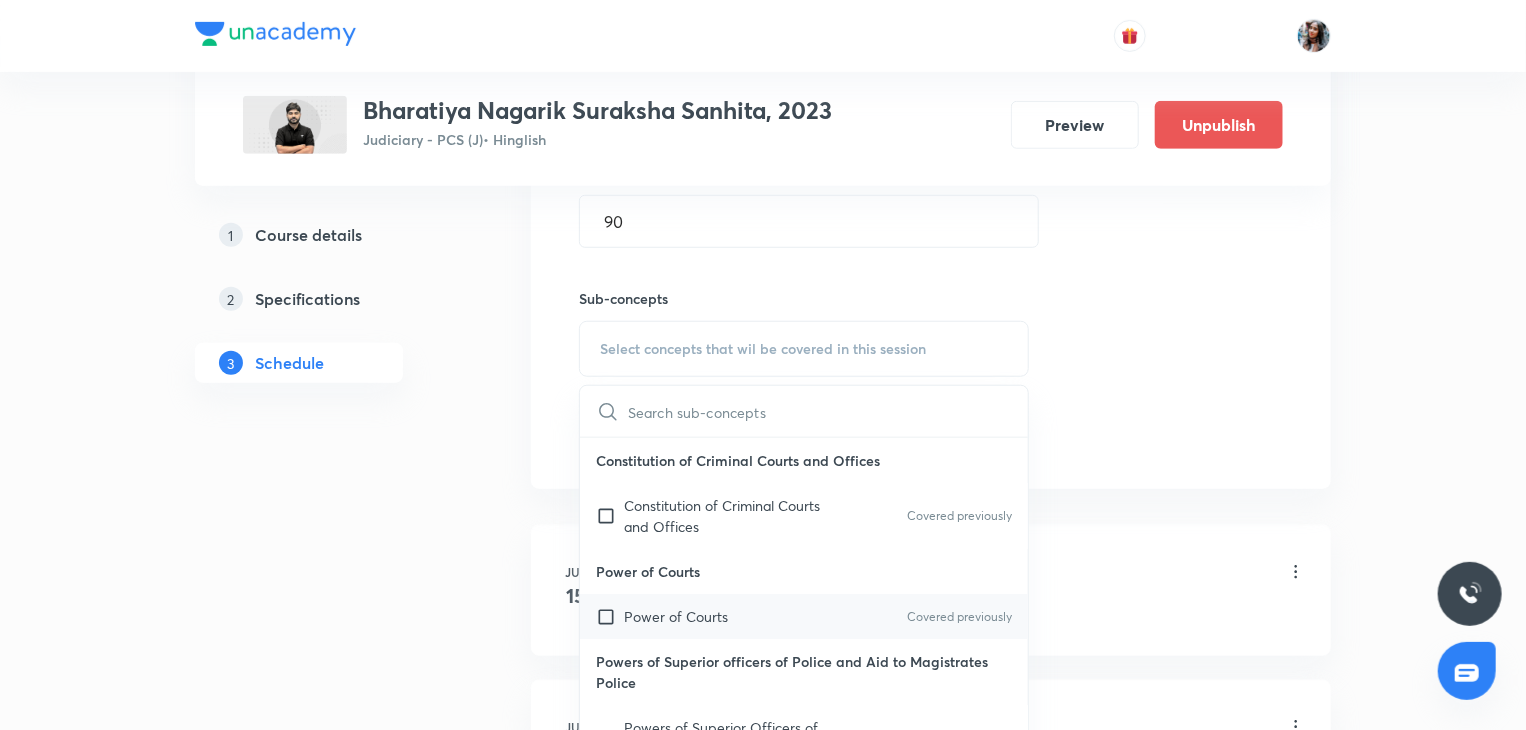 click on "Power of Courts" at bounding box center [676, 616] 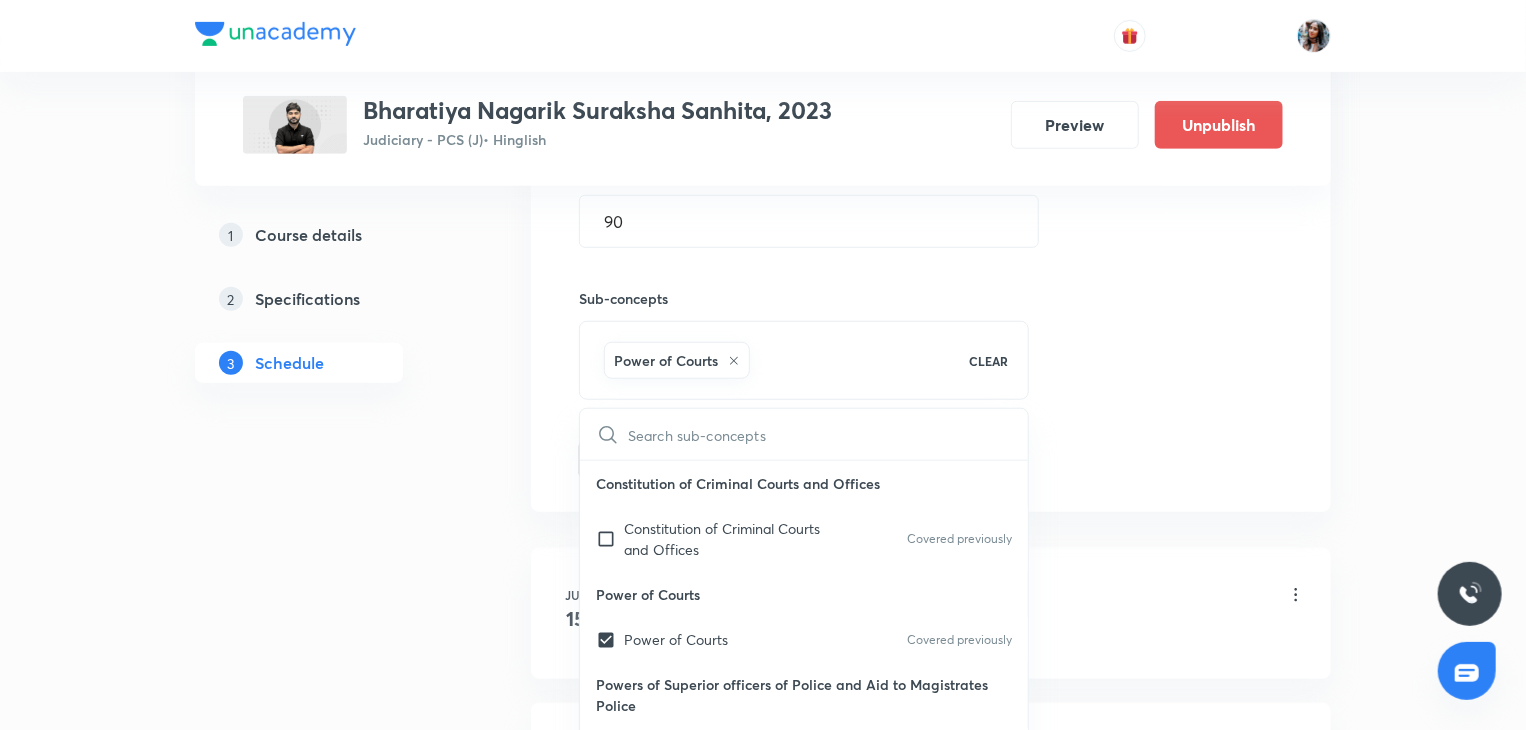 click on "1 Course details 2 Specifications 3 Schedule" at bounding box center (331, 1931) 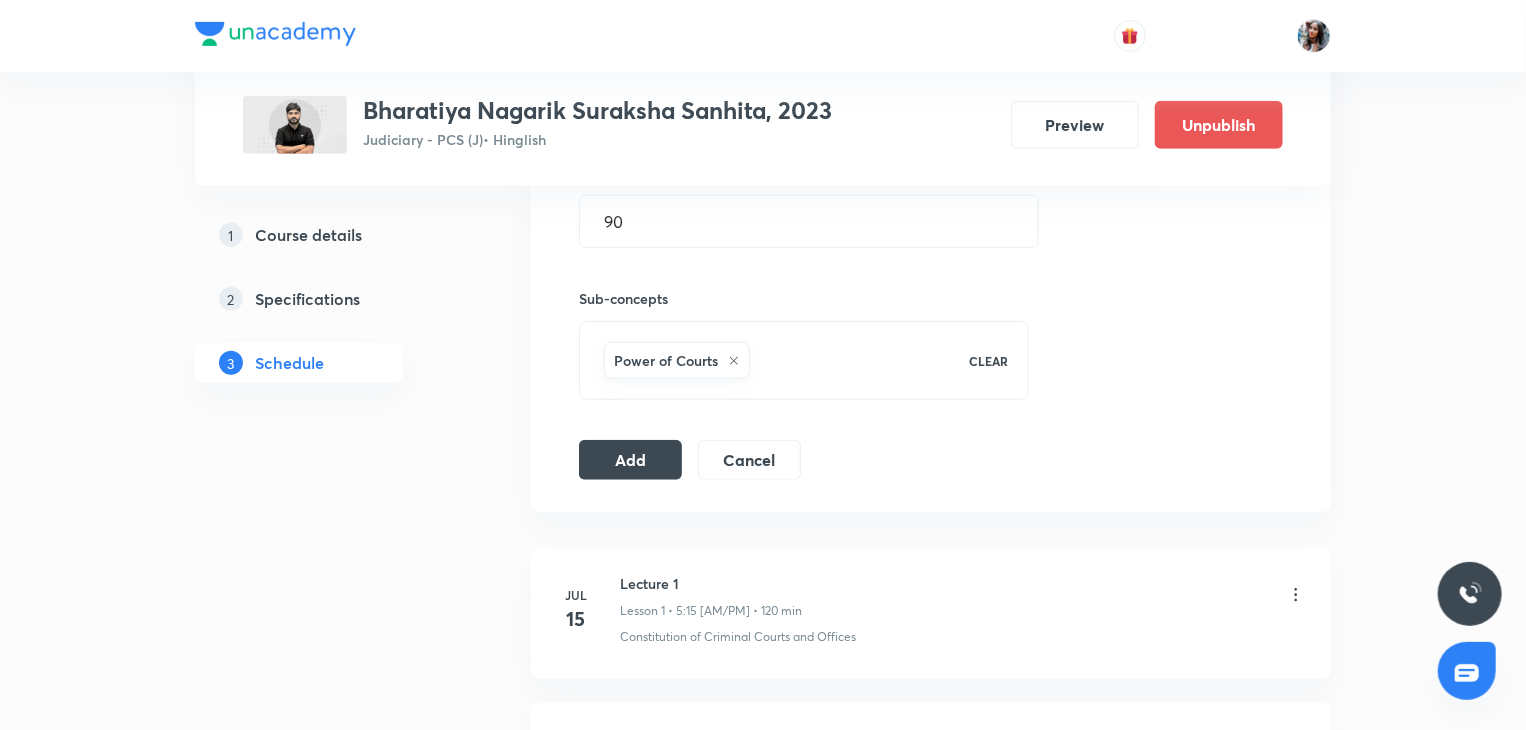 click on "Session 23 Live class Quiz Recorded classes Session title 10/99 Lecture 20 Schedule for [MONTH] 6, 2025, 10:05 [AM/PM] Duration (in minutes) 90 Sub-concepts Power of Courts CLEAR Add Cancel" at bounding box center (931, 127) 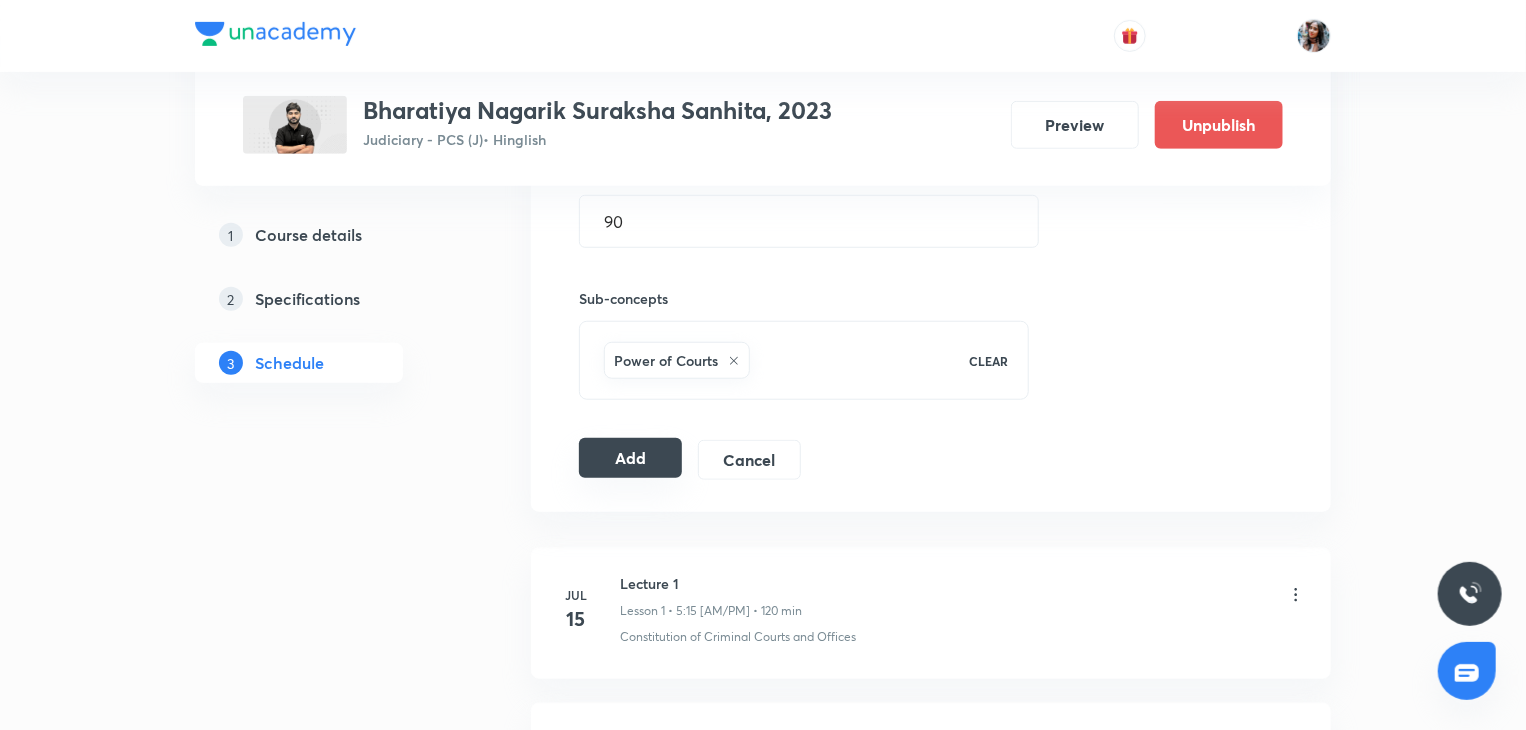 click on "Add" at bounding box center (630, 458) 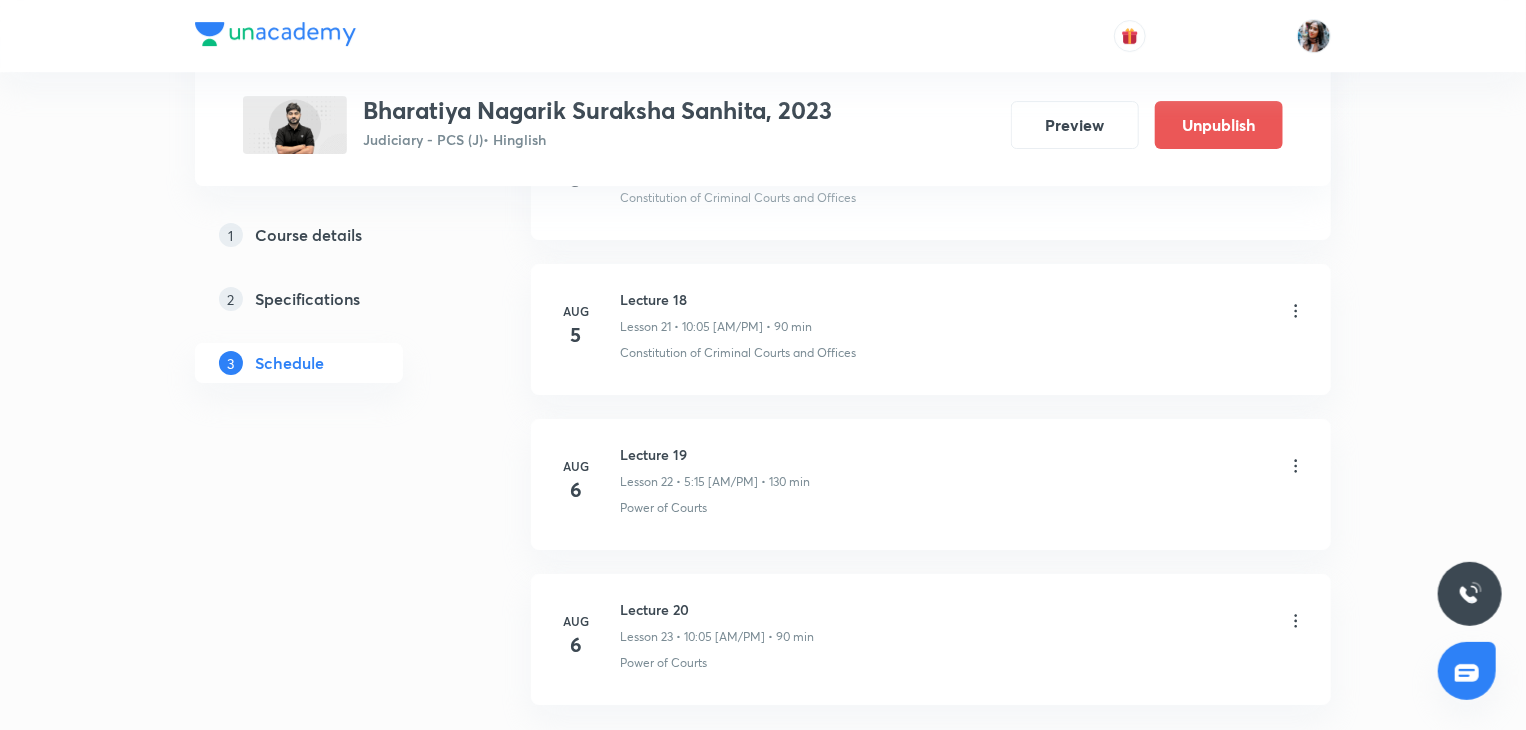 scroll, scrollTop: 3605, scrollLeft: 0, axis: vertical 